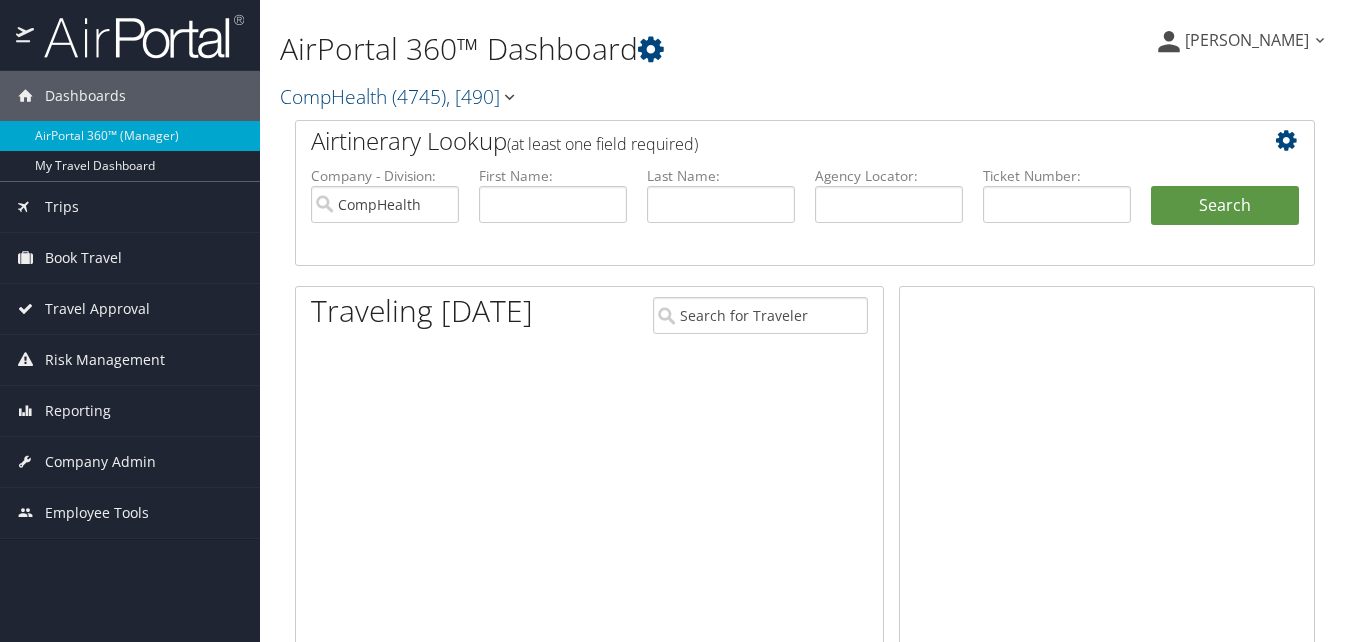 scroll, scrollTop: 0, scrollLeft: 0, axis: both 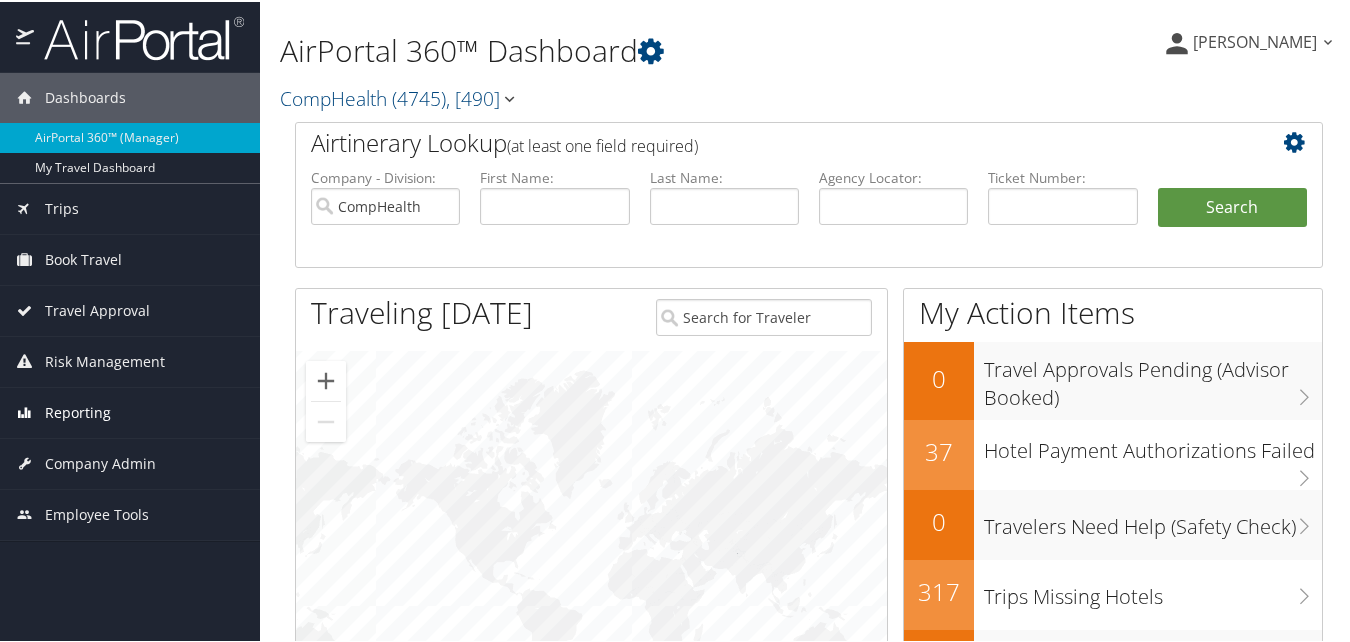 click on "Reporting" at bounding box center (78, 411) 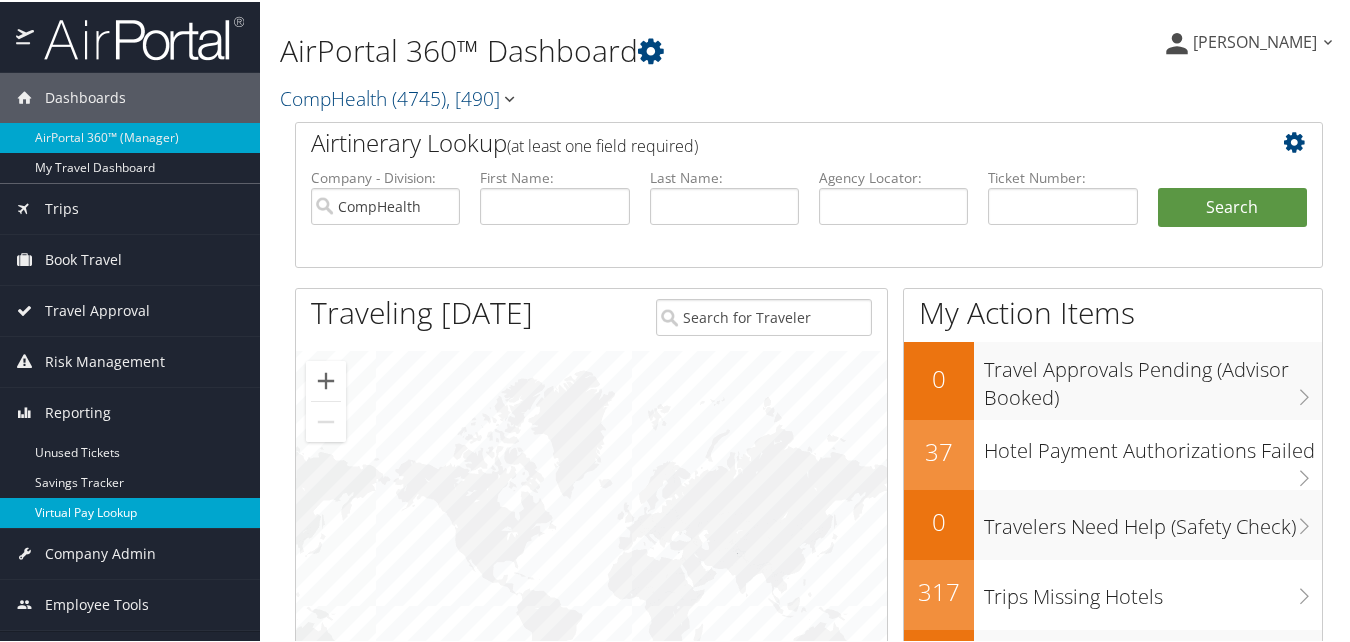 click on "Virtual Pay Lookup" at bounding box center (130, 511) 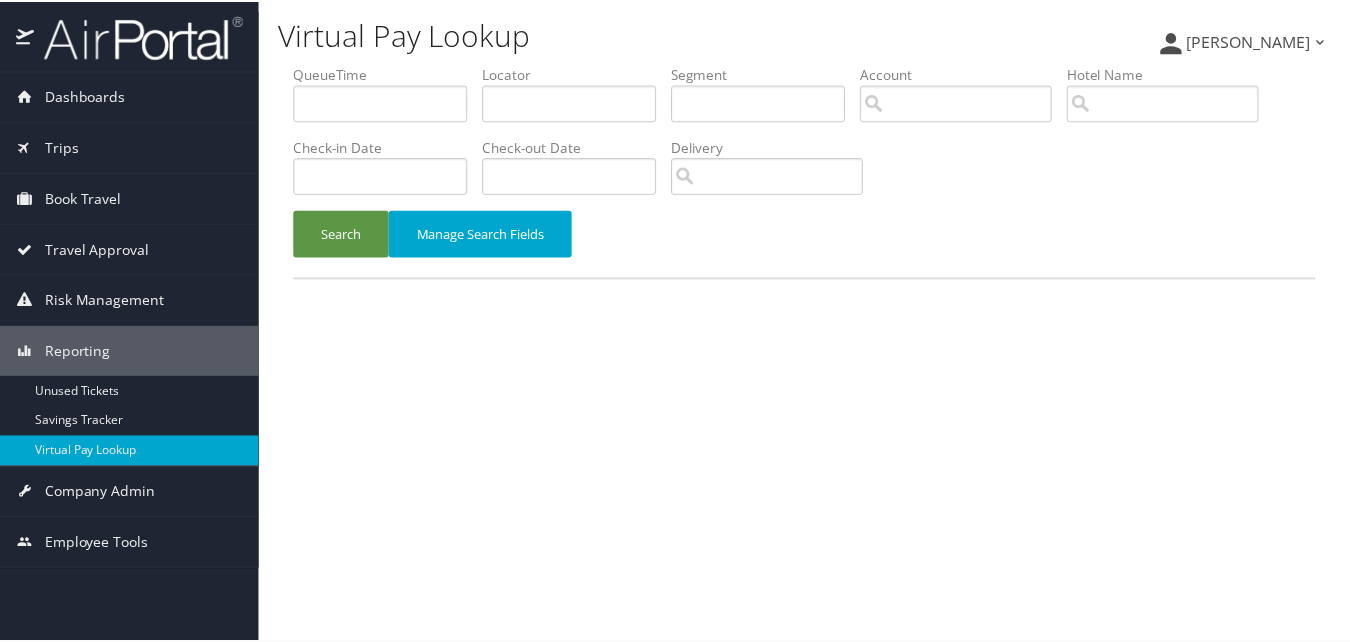 scroll, scrollTop: 0, scrollLeft: 0, axis: both 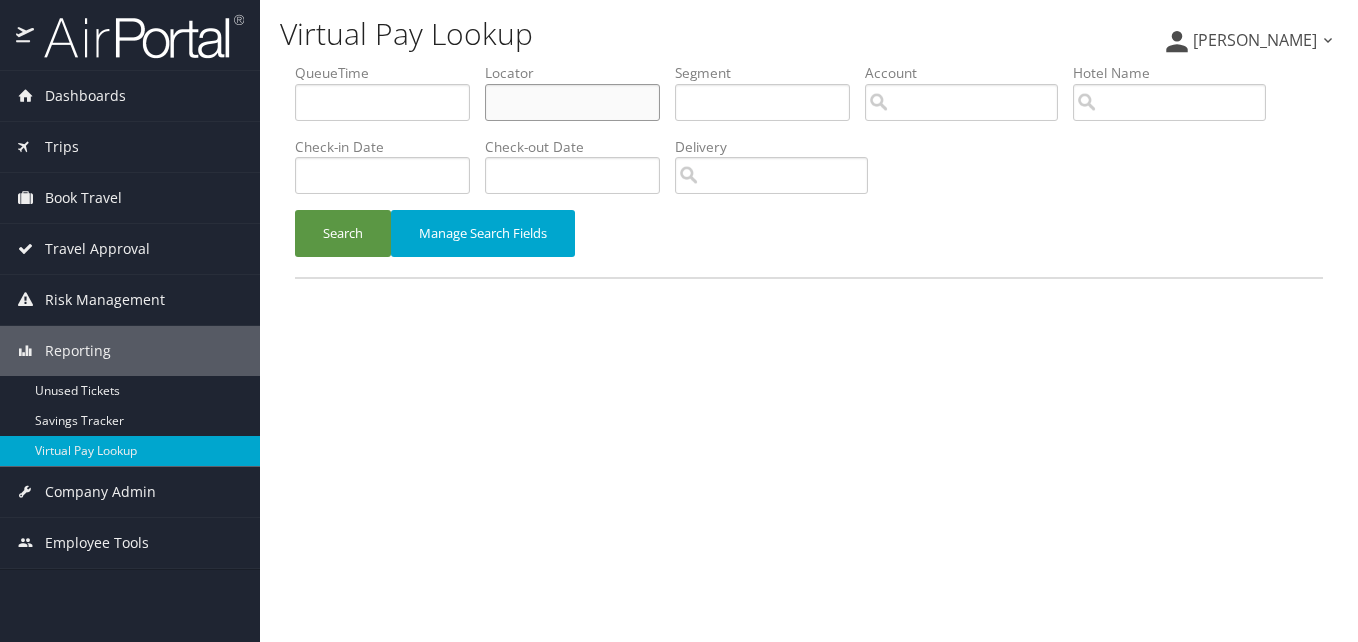 click at bounding box center [572, 102] 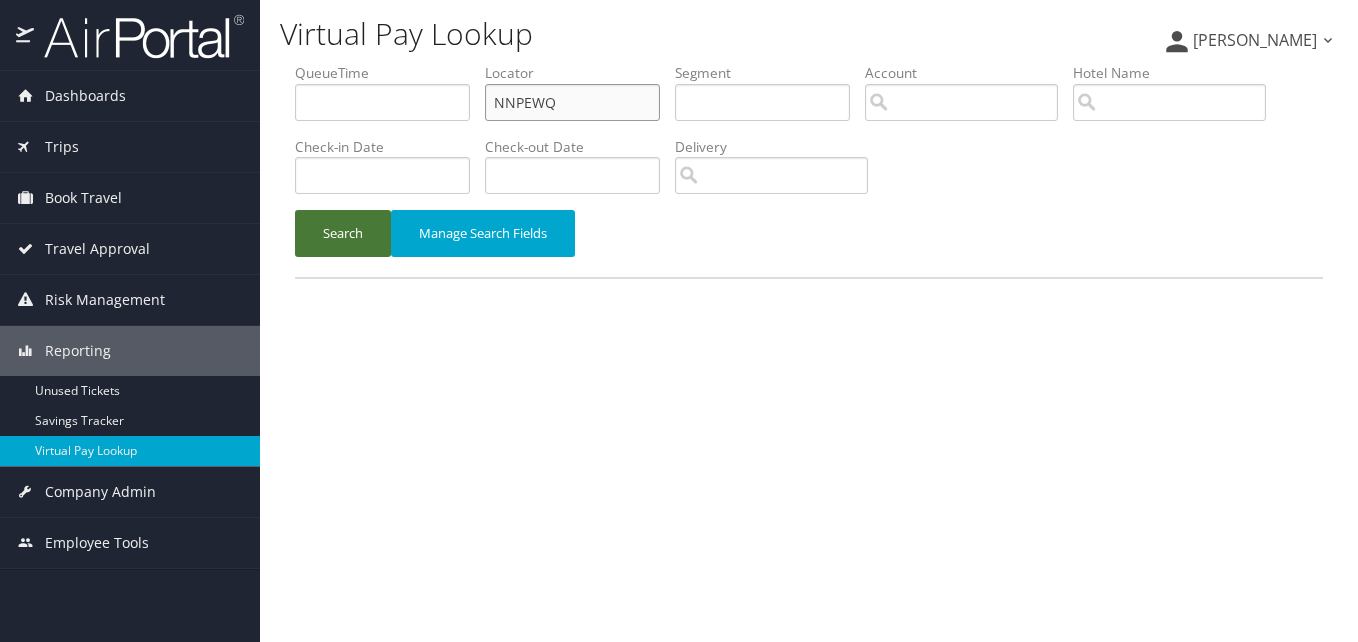 type on "NNPEWQ" 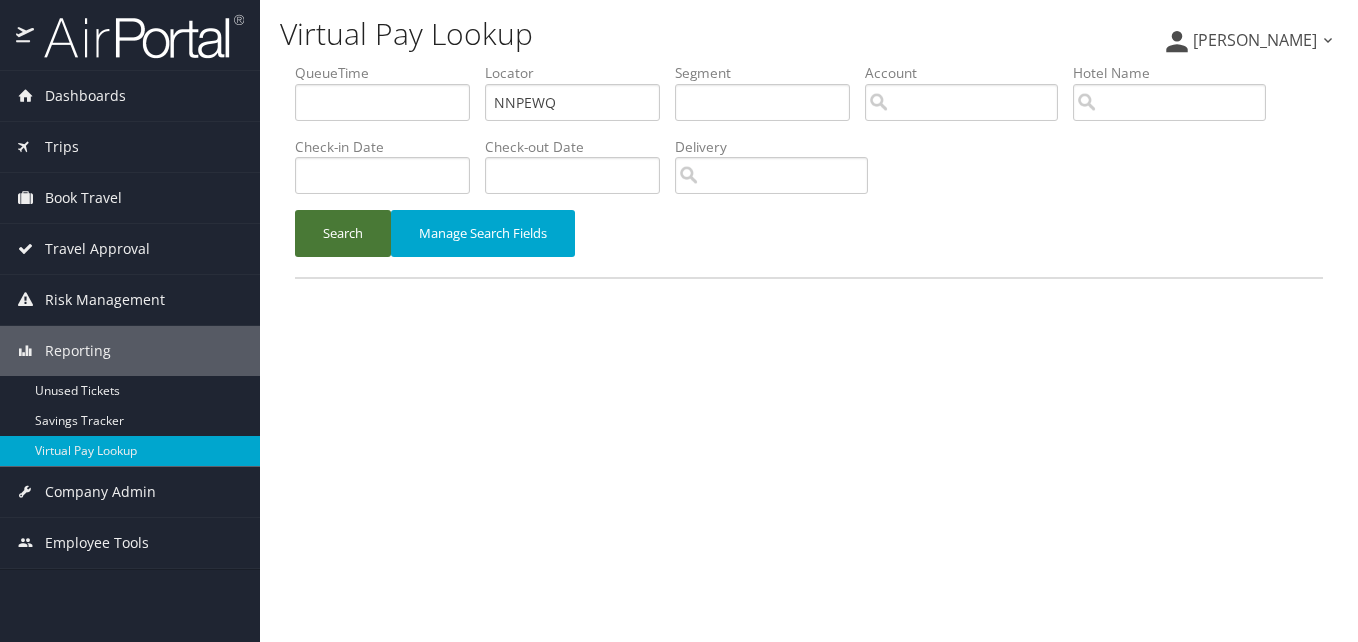 click on "Search" at bounding box center (343, 233) 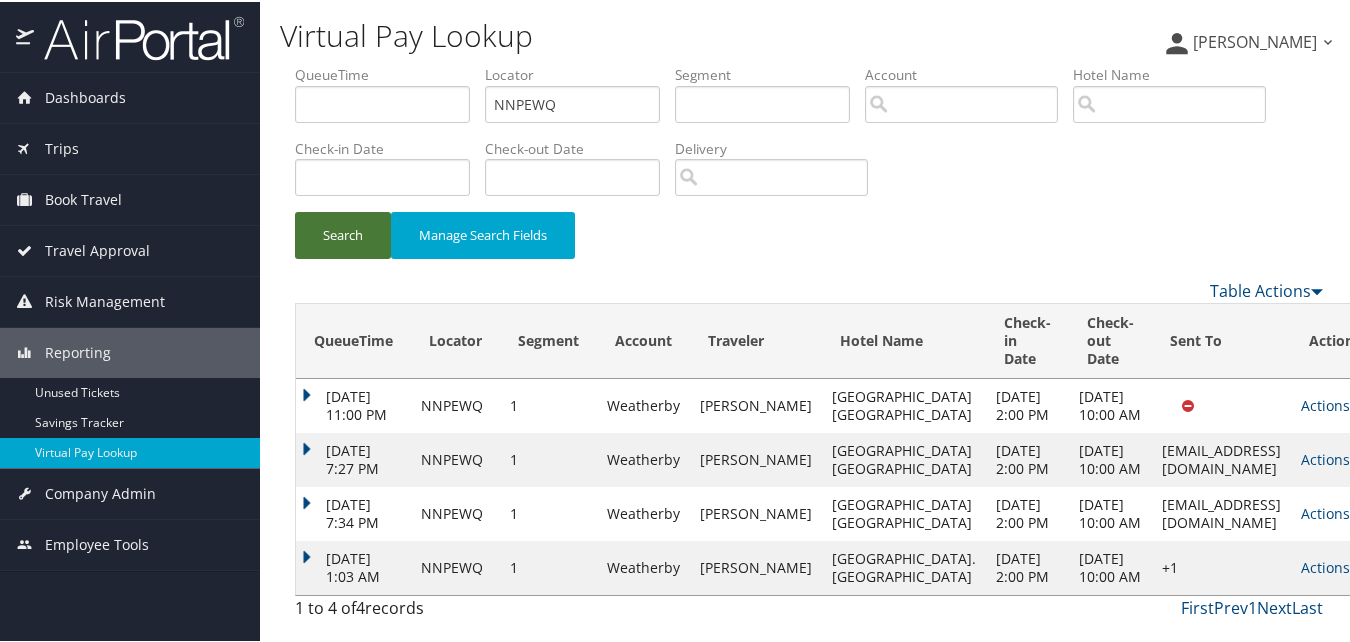 scroll, scrollTop: 112, scrollLeft: 0, axis: vertical 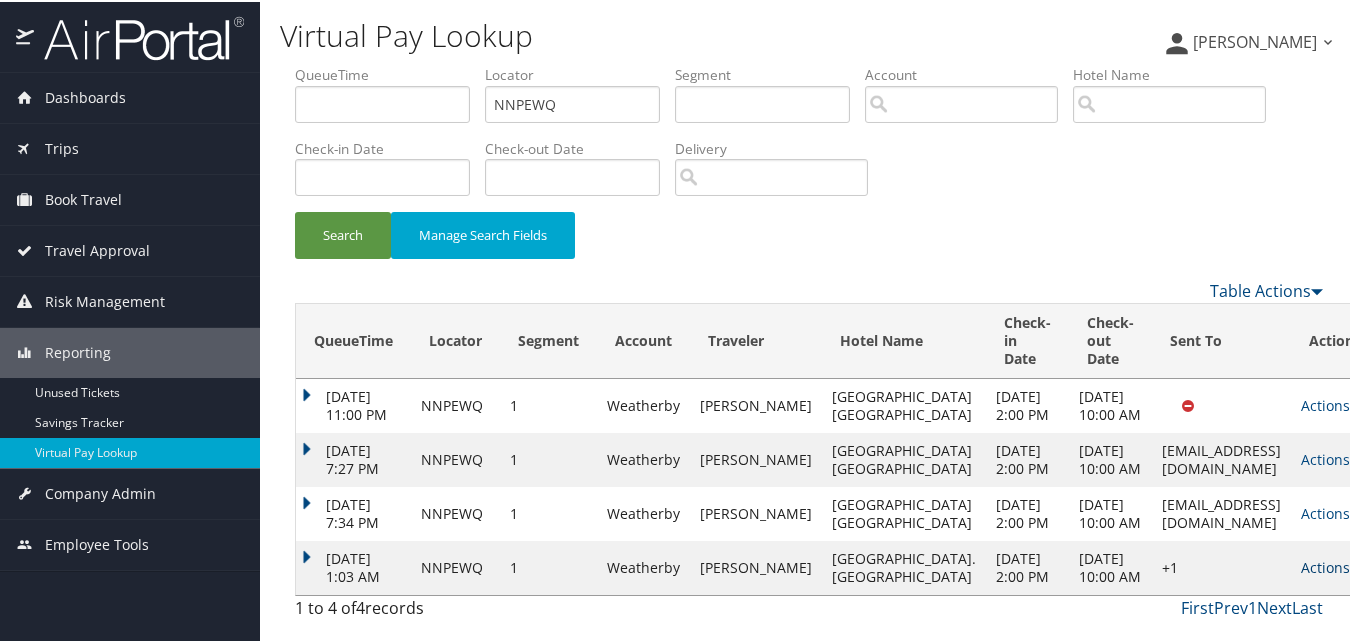 click on "Actions" at bounding box center (1330, 565) 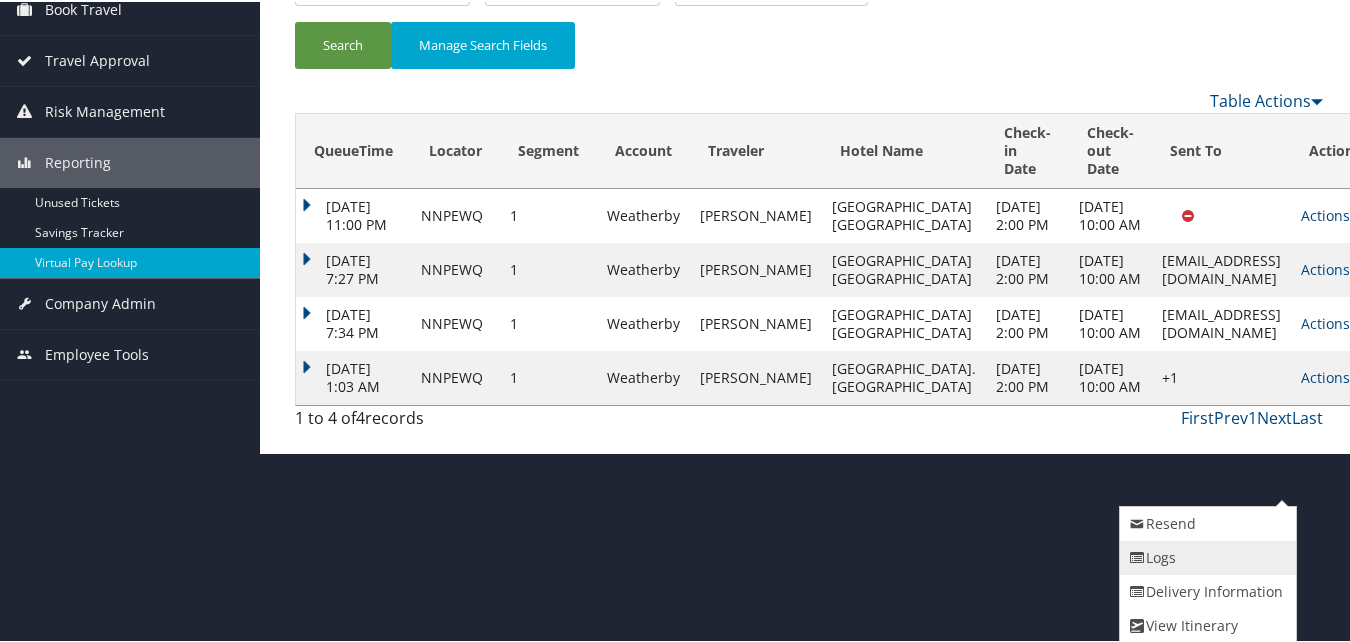 click on "Logs" at bounding box center (1205, 556) 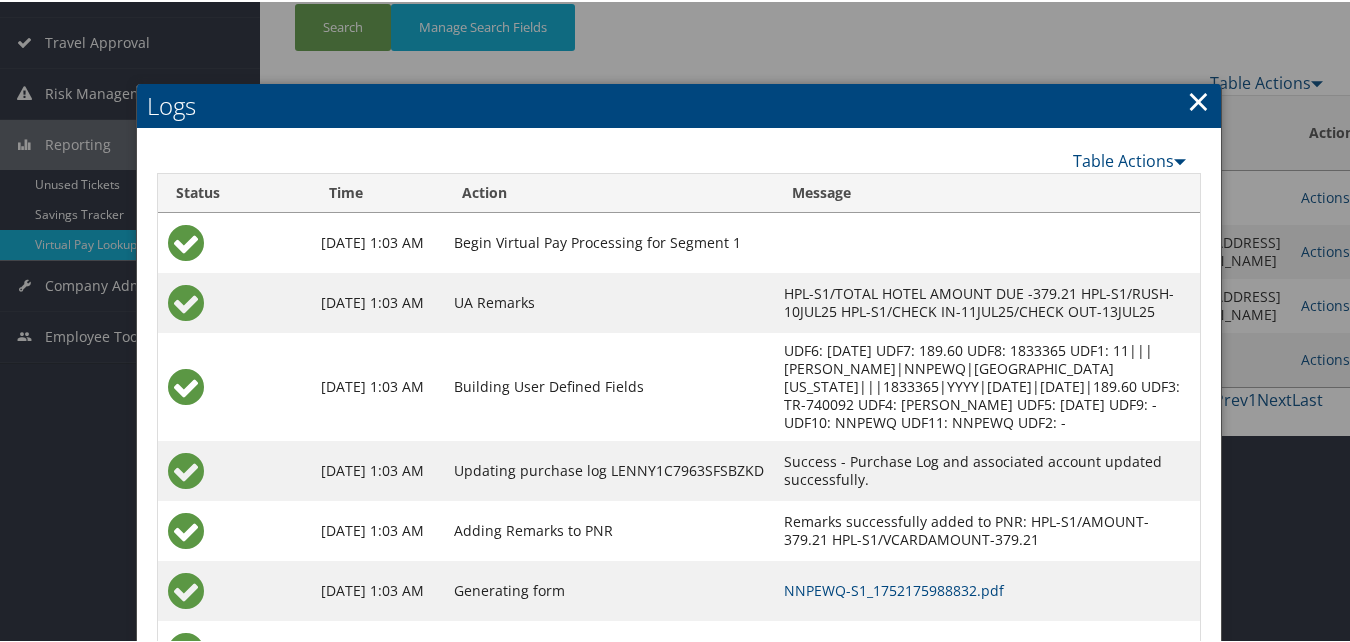 scroll, scrollTop: 301, scrollLeft: 0, axis: vertical 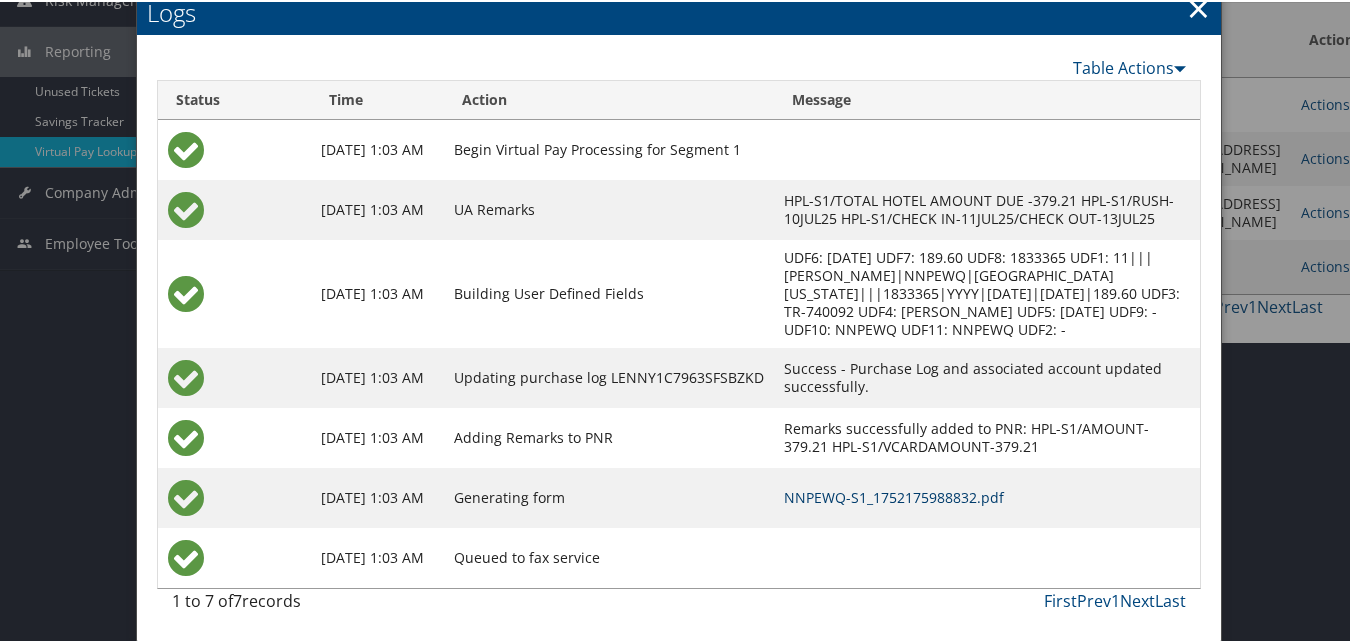 click on "NNPEWQ-S1_1752175988832.pdf" at bounding box center (894, 495) 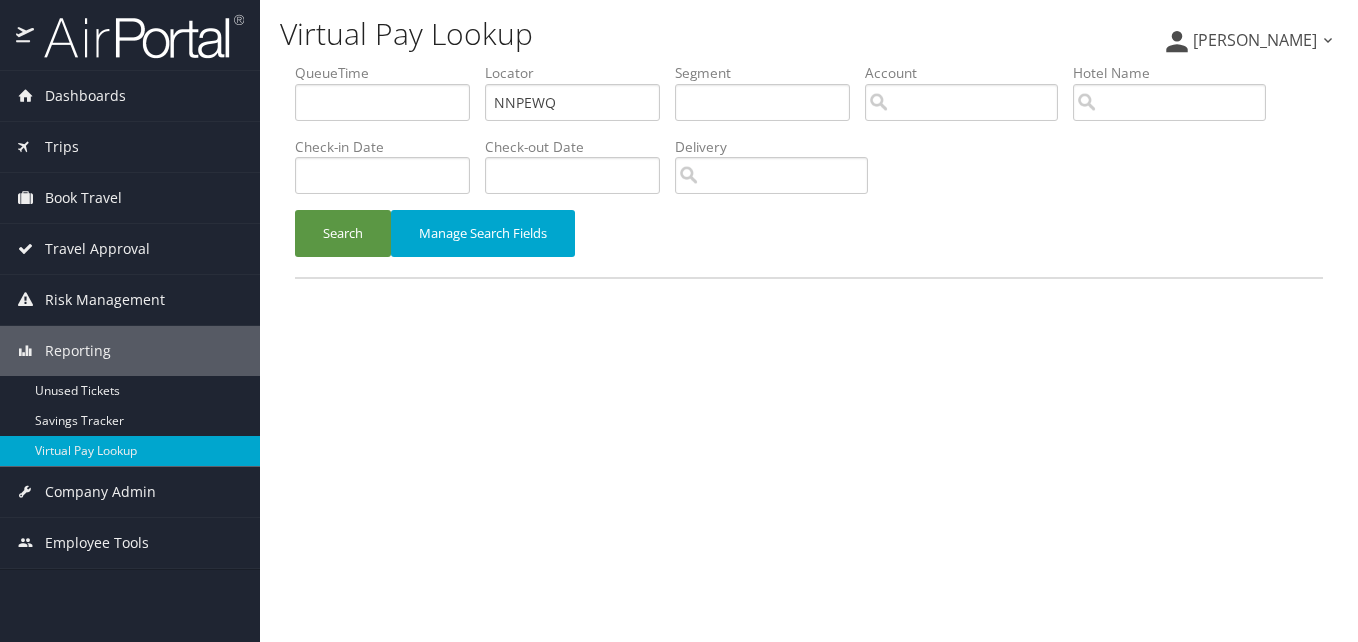 scroll, scrollTop: 0, scrollLeft: 0, axis: both 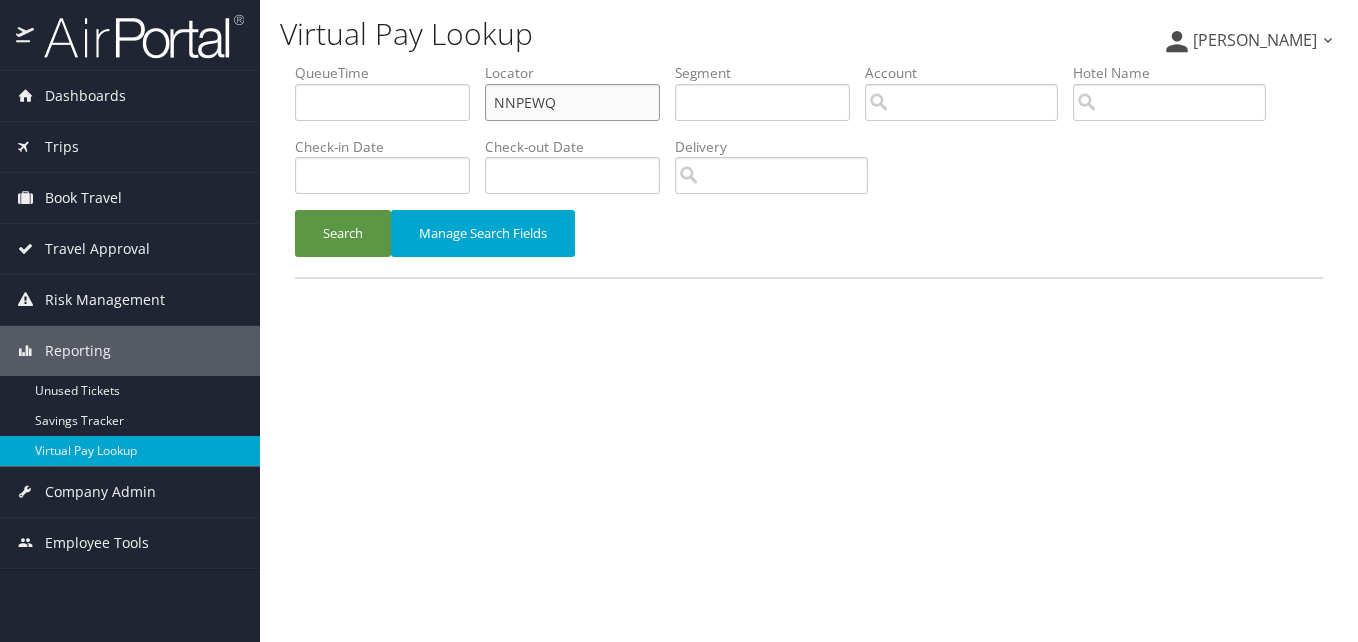 drag, startPoint x: 585, startPoint y: 100, endPoint x: 276, endPoint y: 141, distance: 311.7082 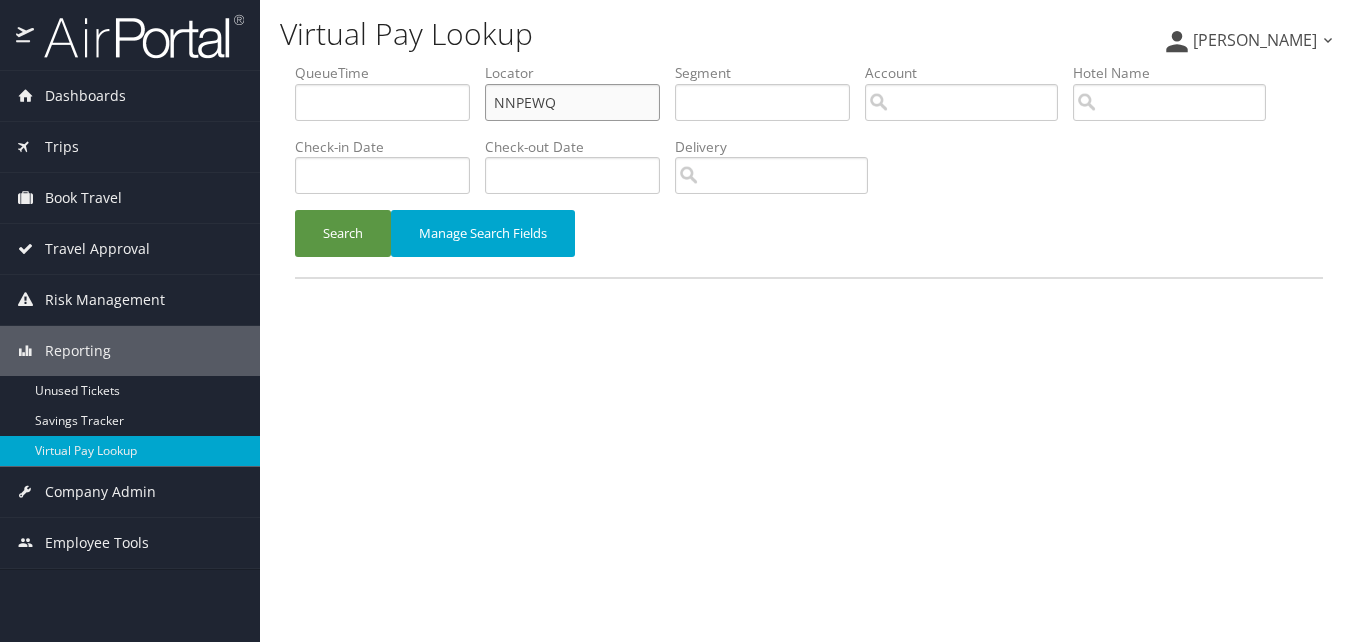 click on "Virtual Pay Lookup
[PERSON_NAME]
[PERSON_NAME]
My Settings
Travel Agency Contacts
View Travel Profile
Give Feedback
Sign Out" at bounding box center (809, 321) 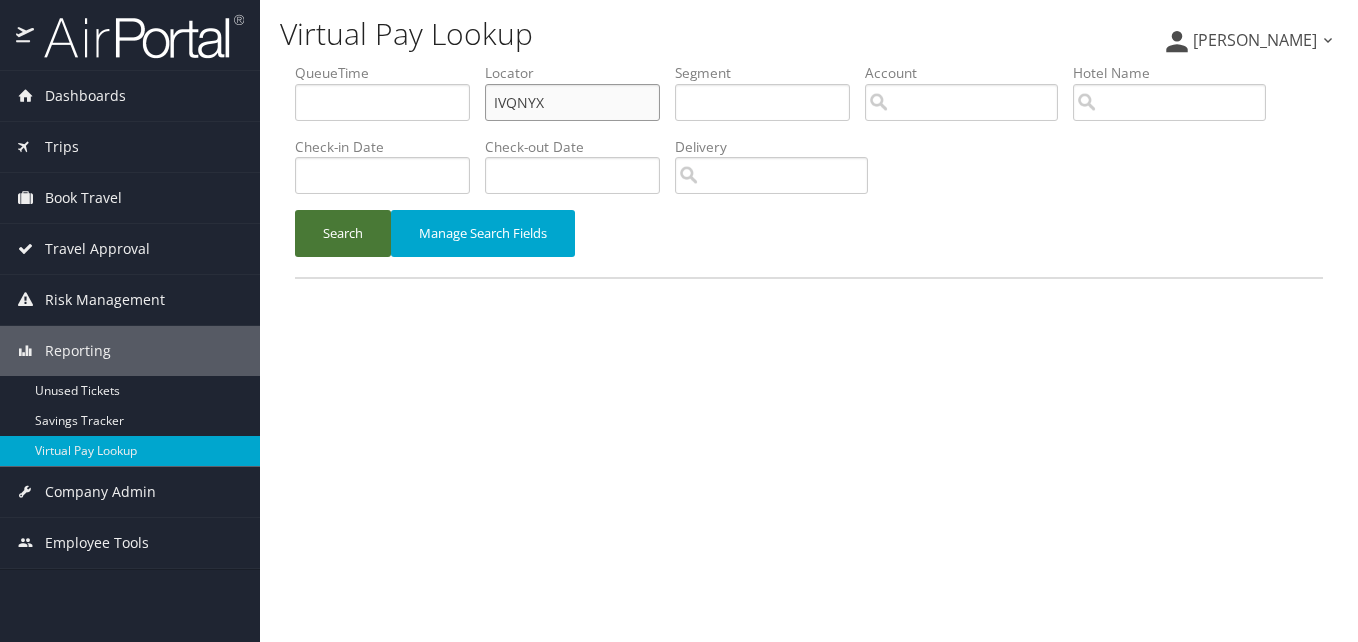 type on "IVQNYX" 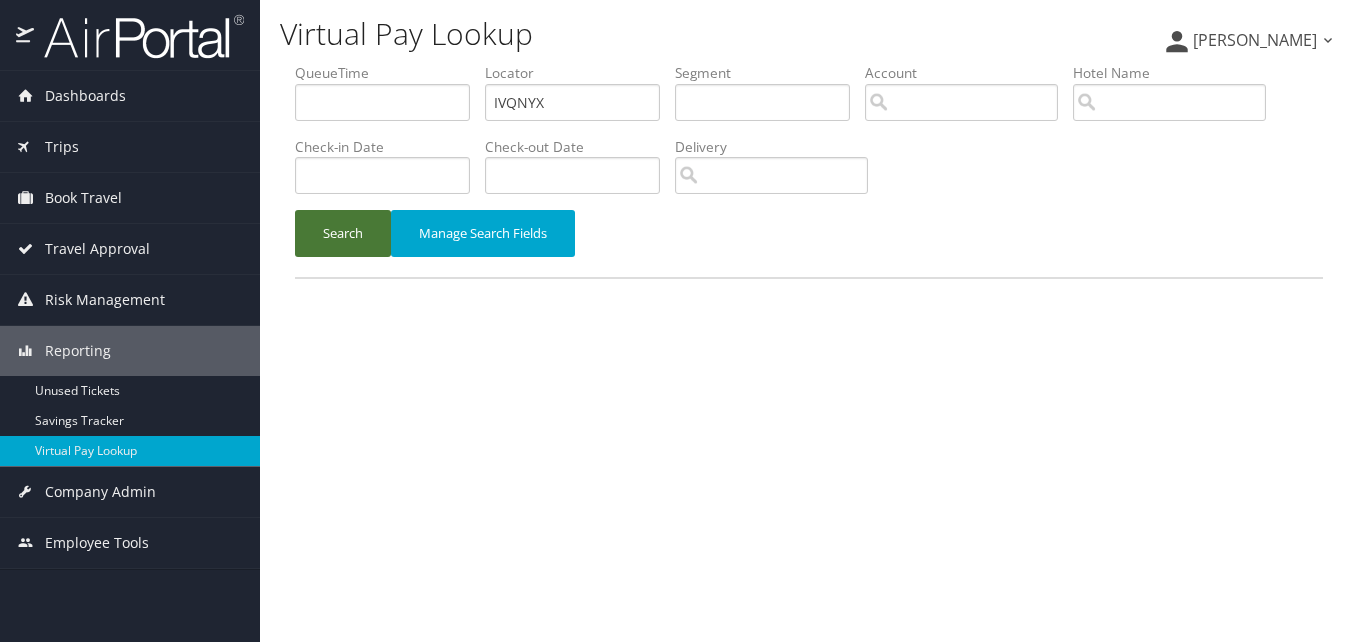 click on "Search" at bounding box center [343, 233] 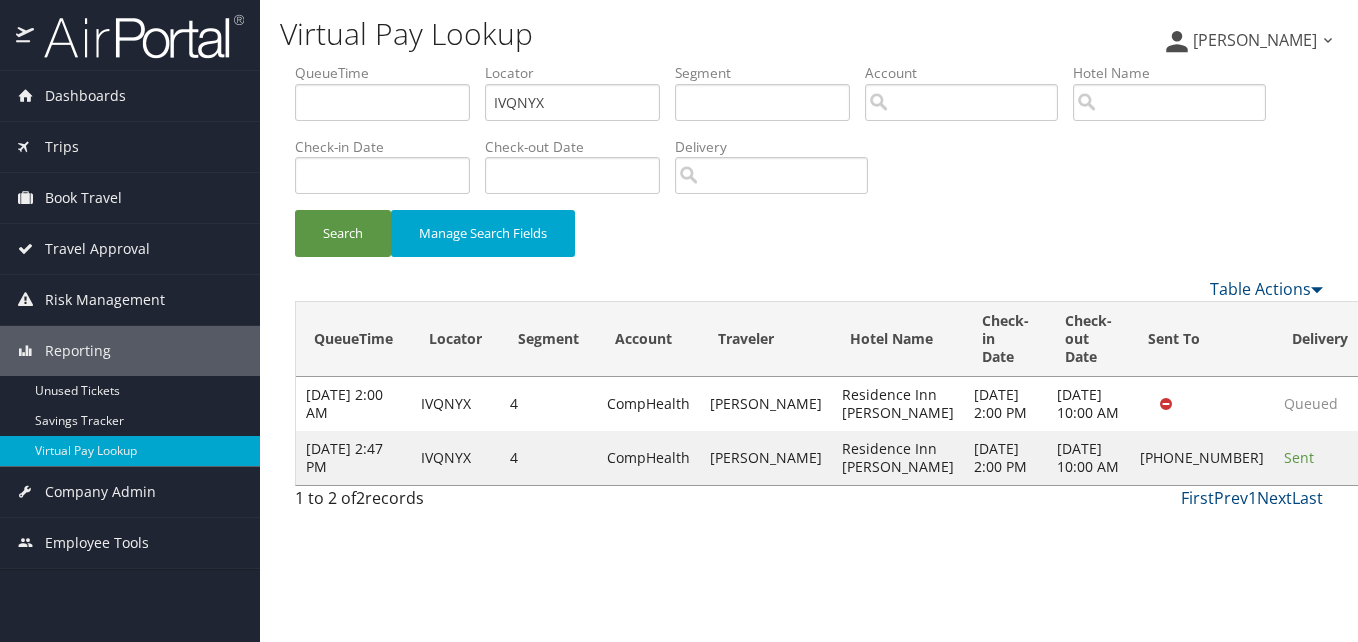 click on "Actions" at bounding box center (1405, 457) 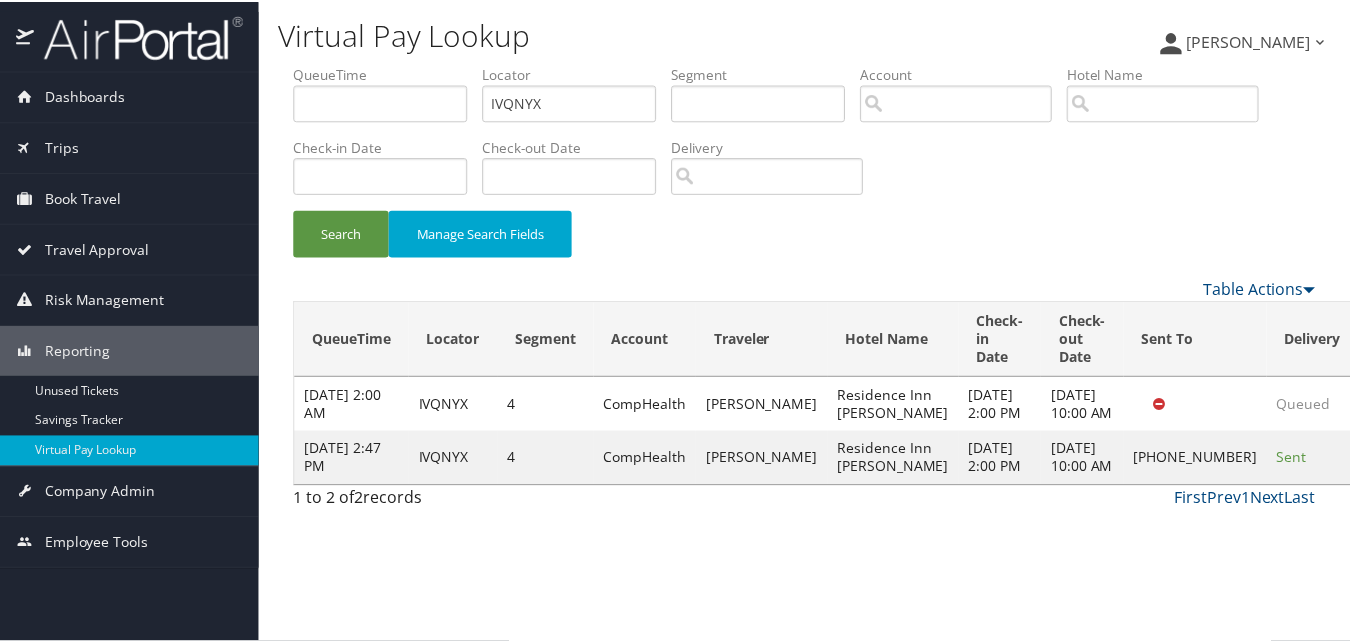 scroll, scrollTop: 19, scrollLeft: 0, axis: vertical 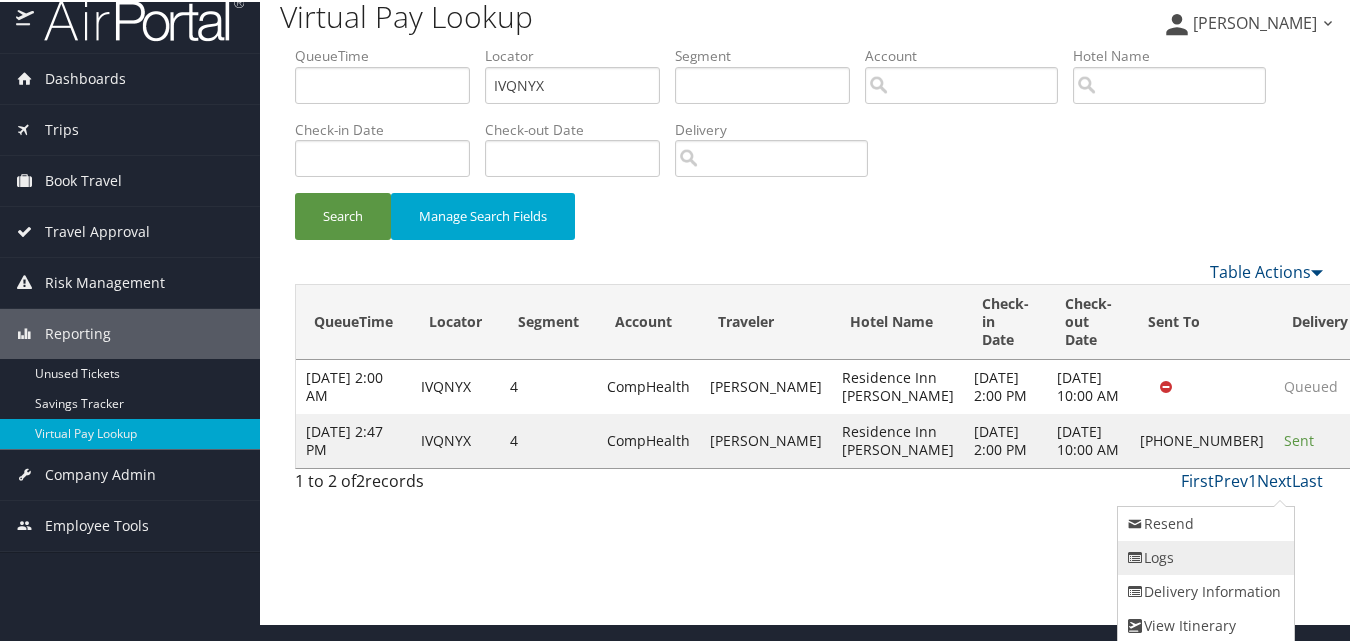 click on "Logs" at bounding box center [1203, 556] 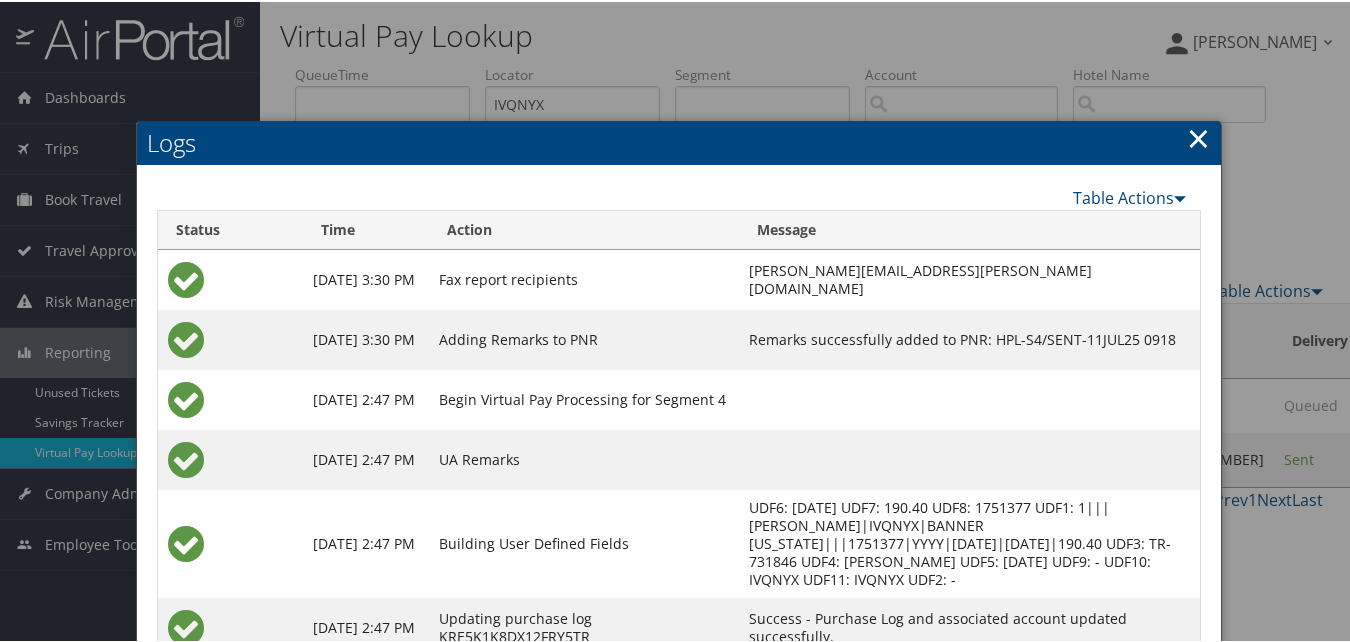 scroll, scrollTop: 190, scrollLeft: 0, axis: vertical 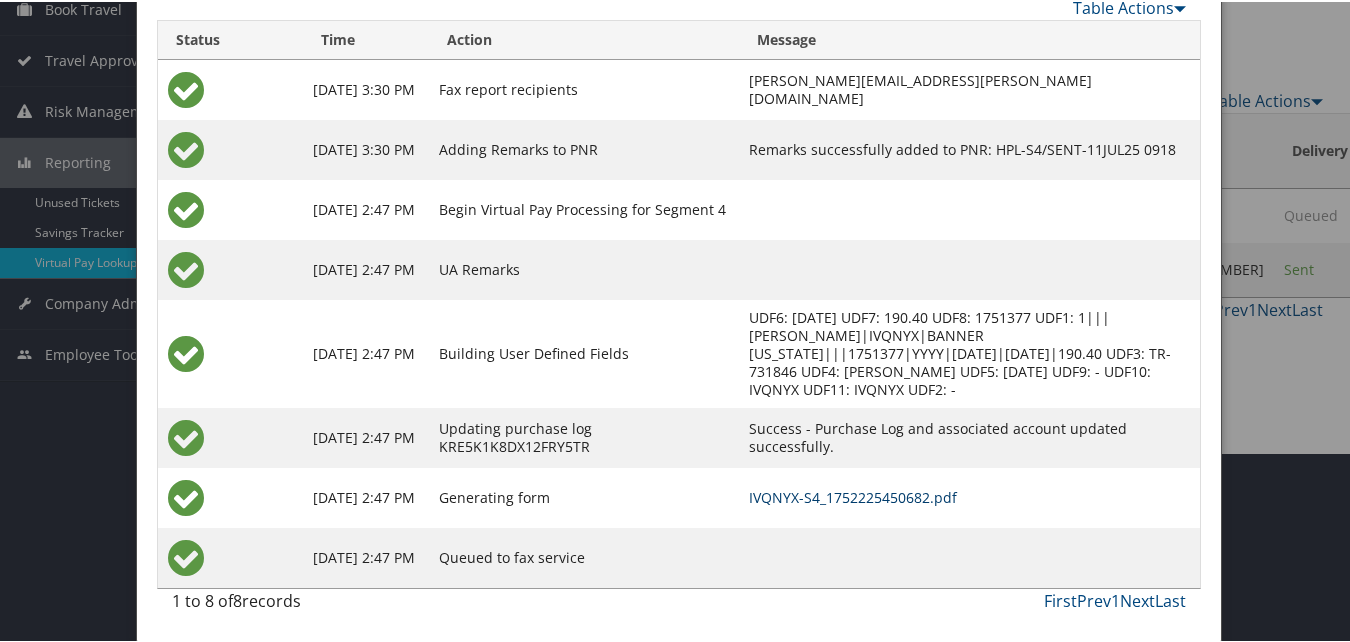 click on "IVQNYX-S4_1752225450682.pdf" at bounding box center (853, 495) 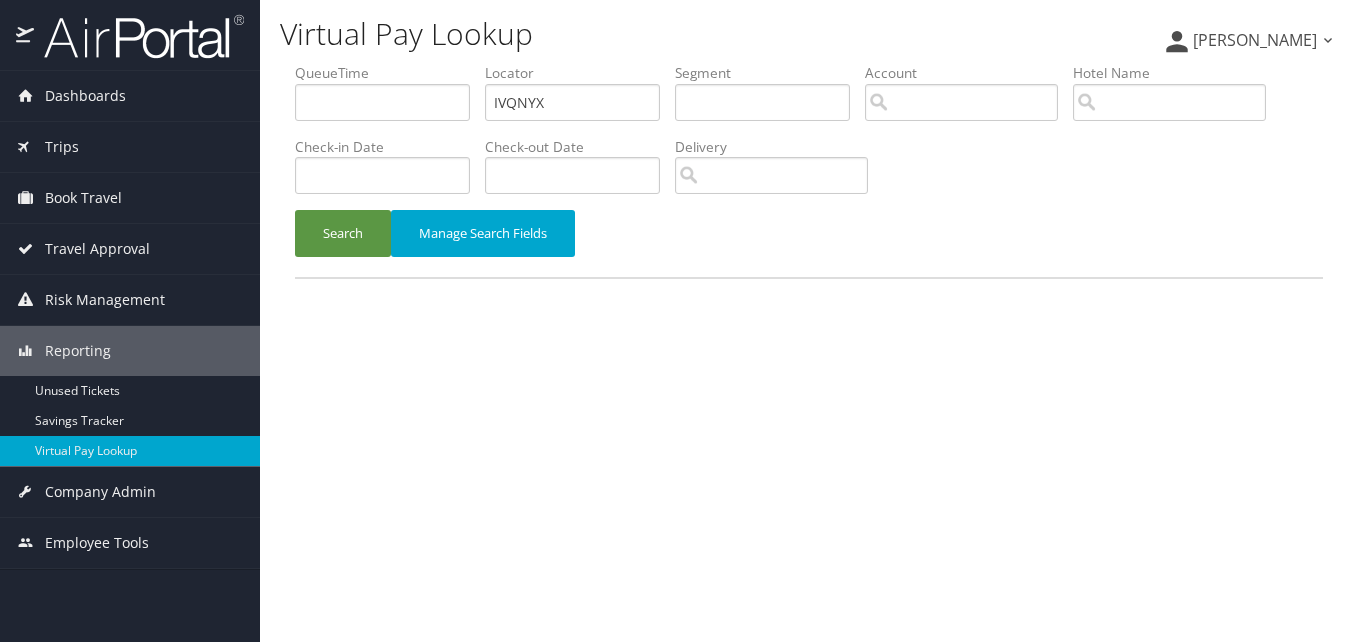 scroll, scrollTop: 0, scrollLeft: 0, axis: both 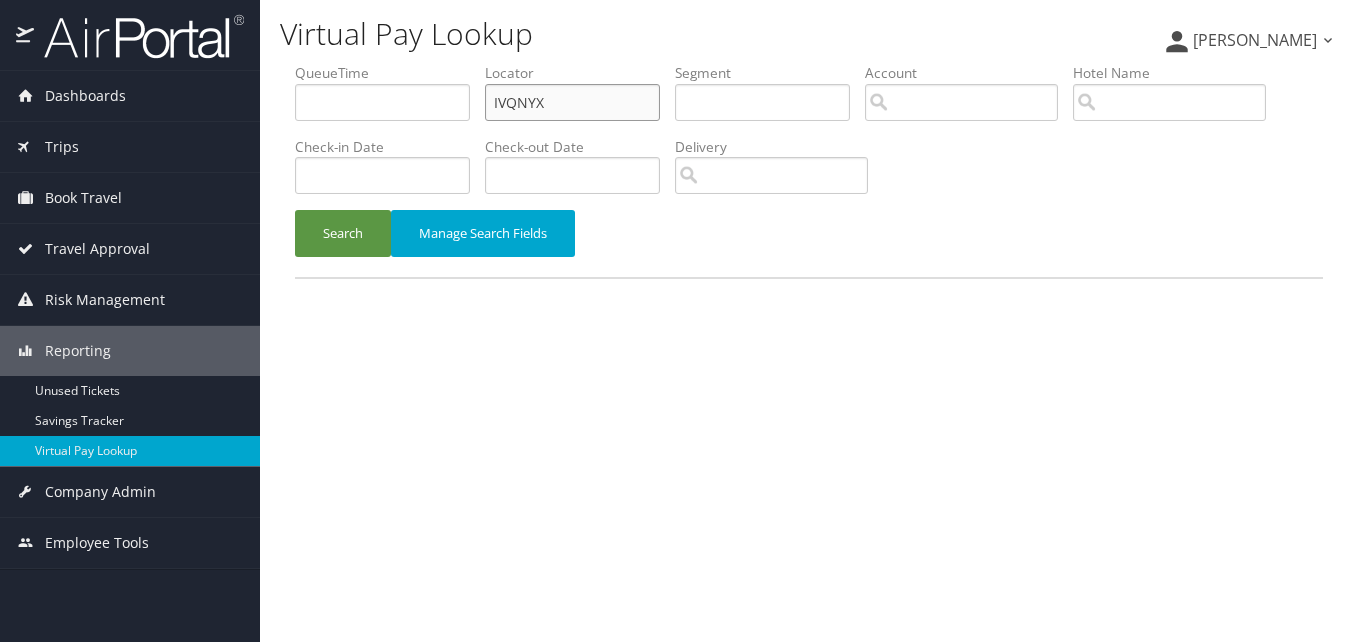 drag, startPoint x: 568, startPoint y: 105, endPoint x: 440, endPoint y: 112, distance: 128.19127 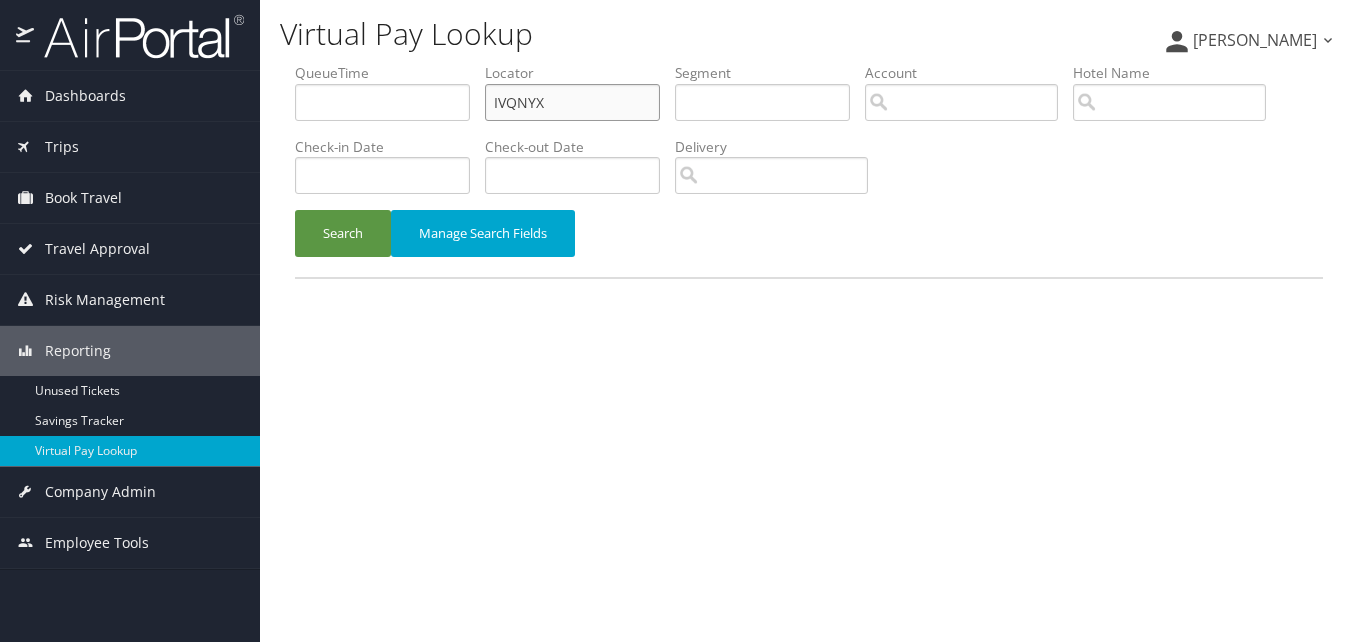click on "QueueTime Locator IVQNYX Segment Account Traveler Hotel Name Check-in Date Check-out Date Delivery" at bounding box center (809, 63) 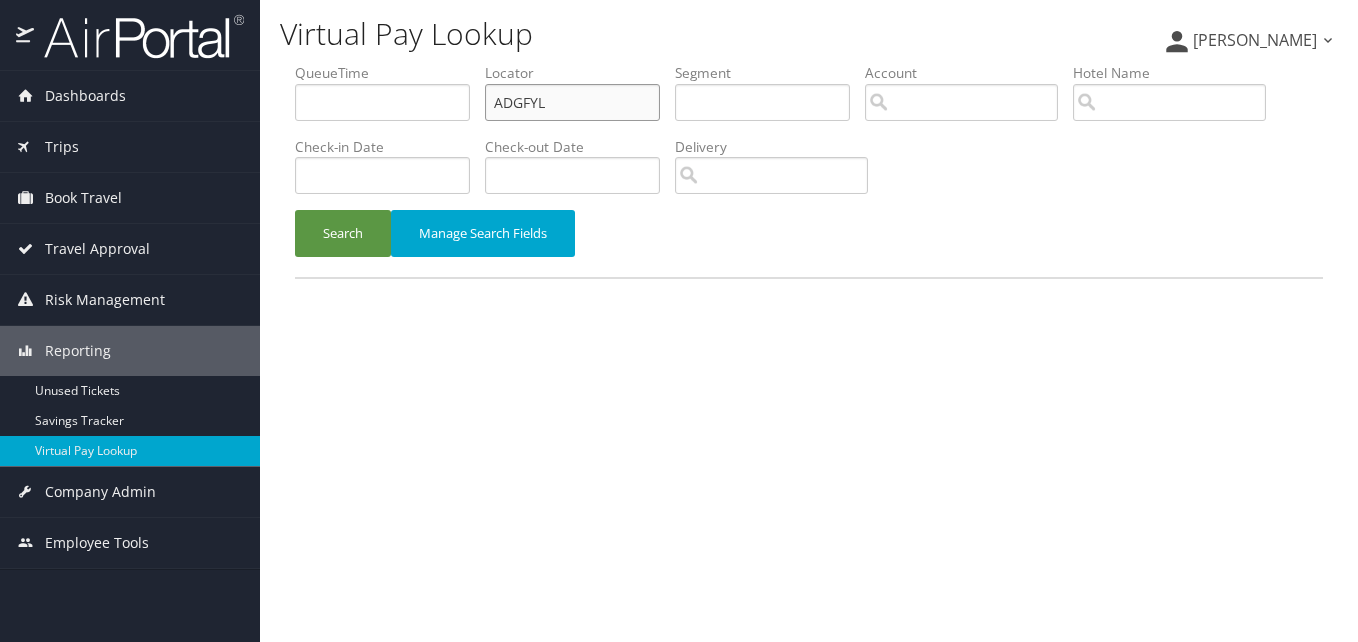 type on "ADGFYL" 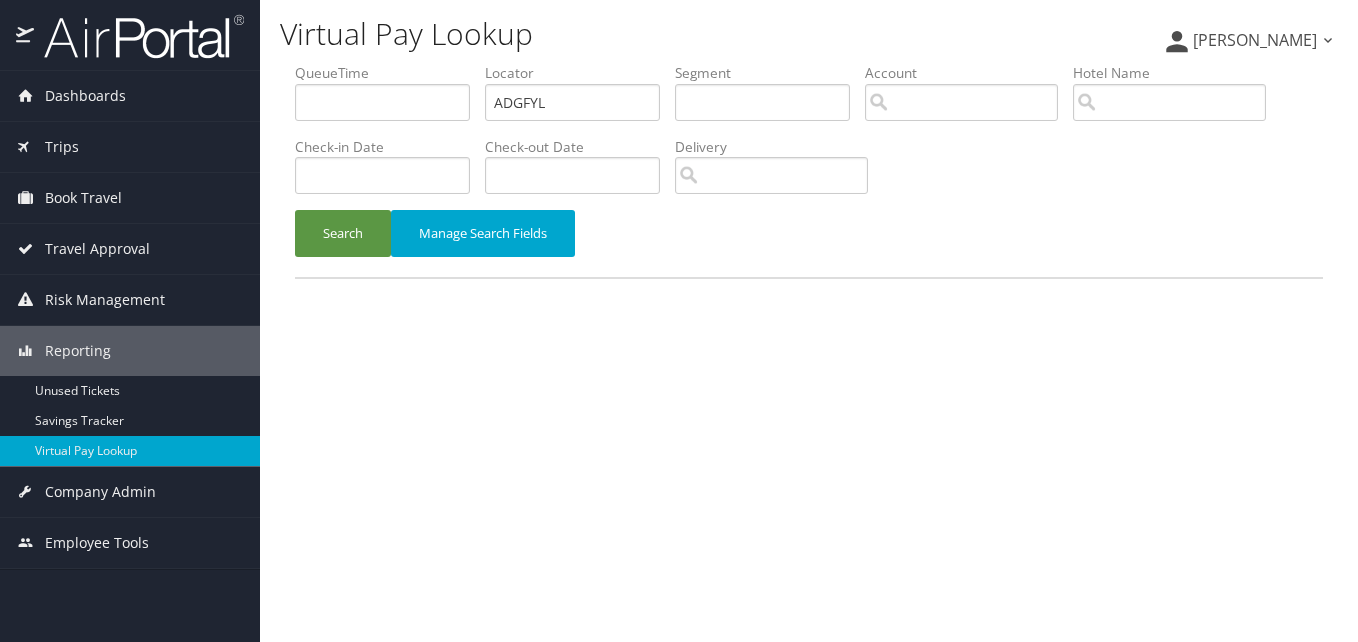 click on "Search Manage Search Fields" at bounding box center (809, 243) 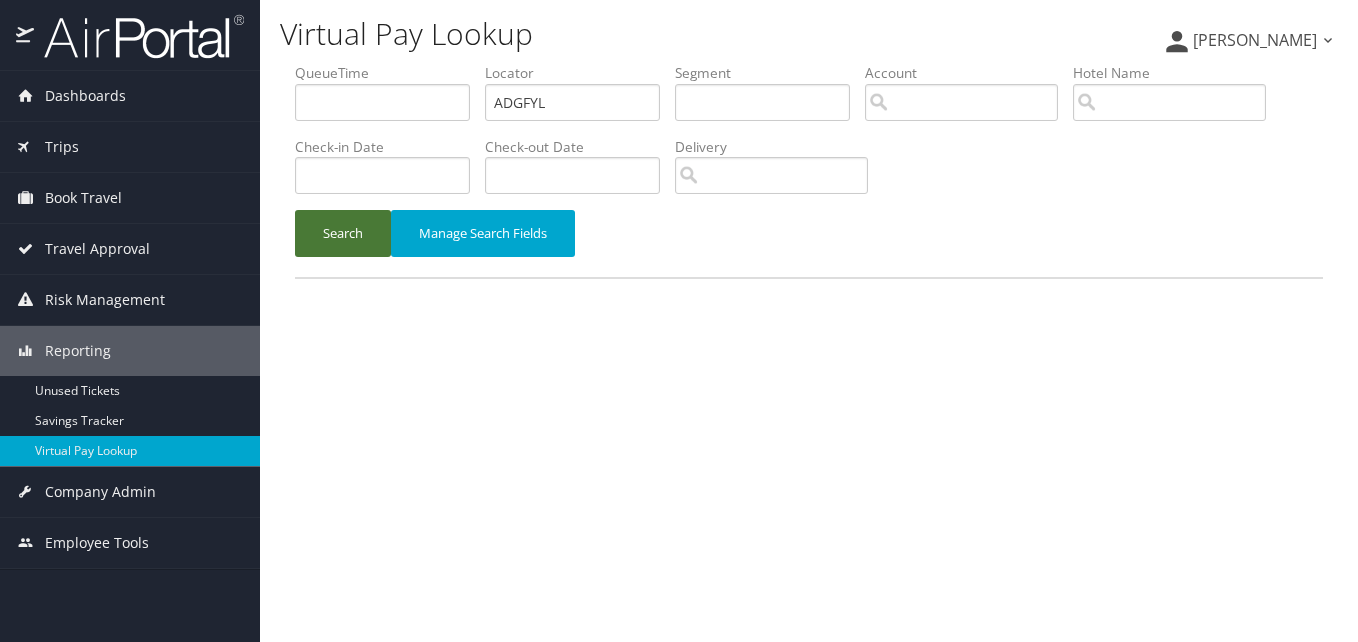 drag, startPoint x: 347, startPoint y: 237, endPoint x: 361, endPoint y: 237, distance: 14 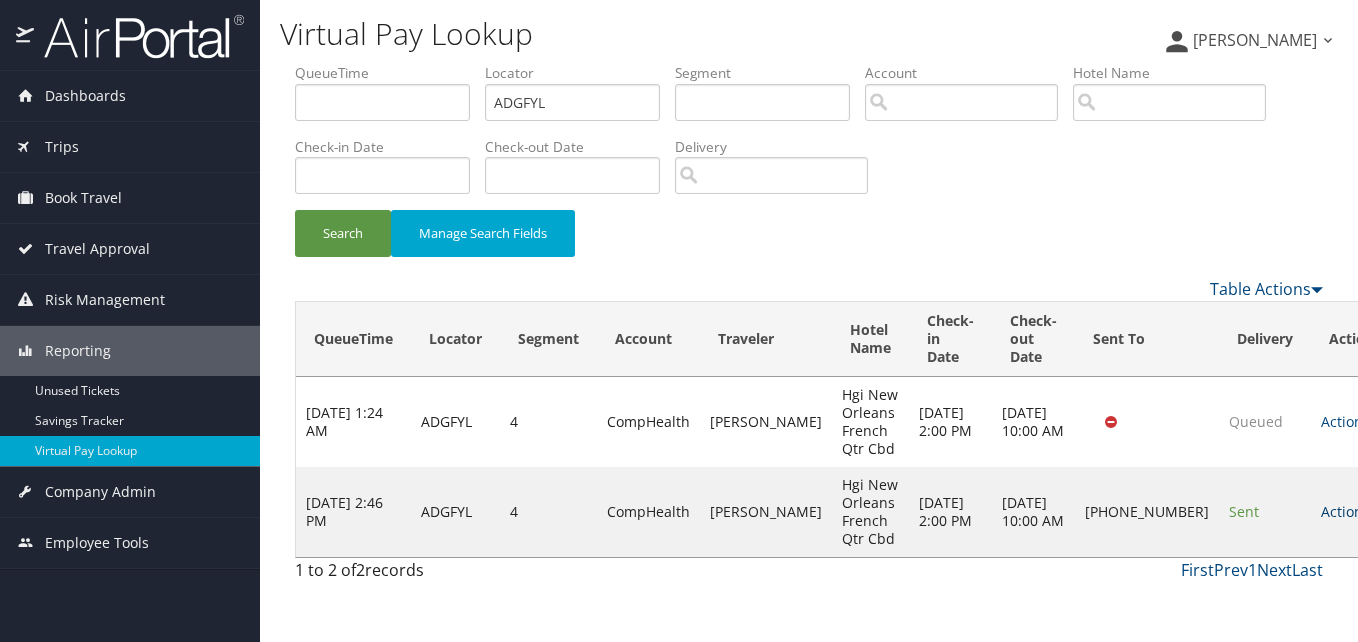 click on "Actions" at bounding box center (1350, 511) 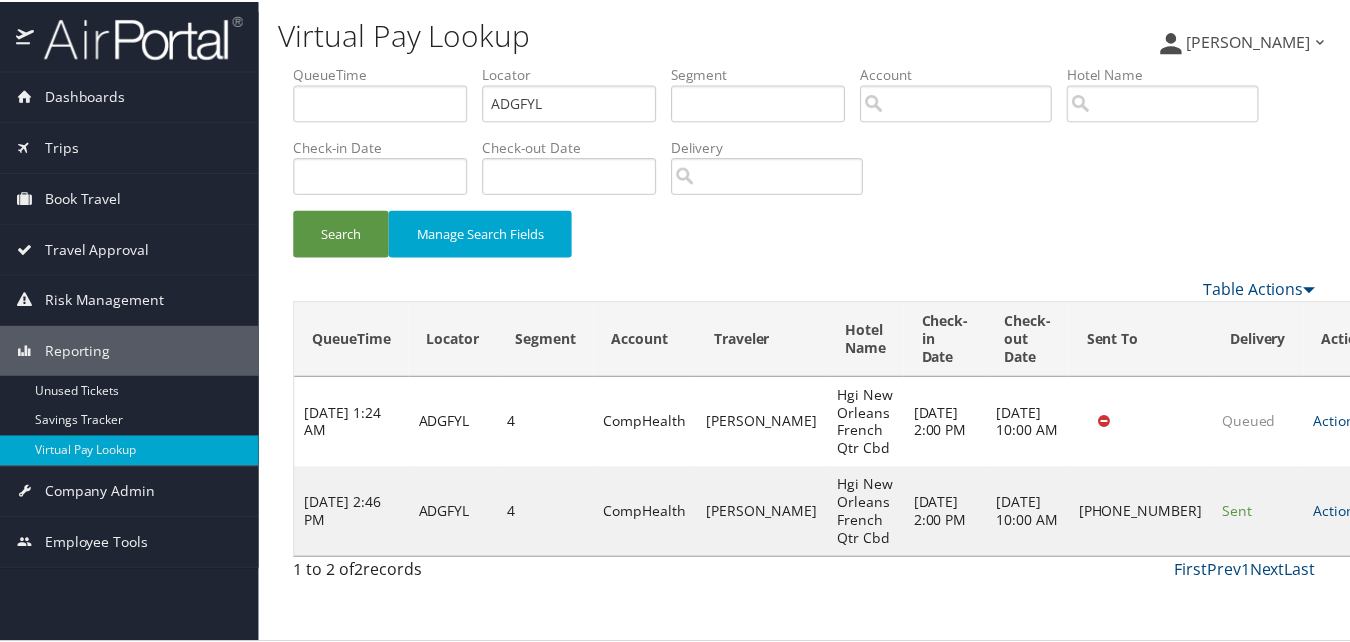 scroll, scrollTop: 19, scrollLeft: 0, axis: vertical 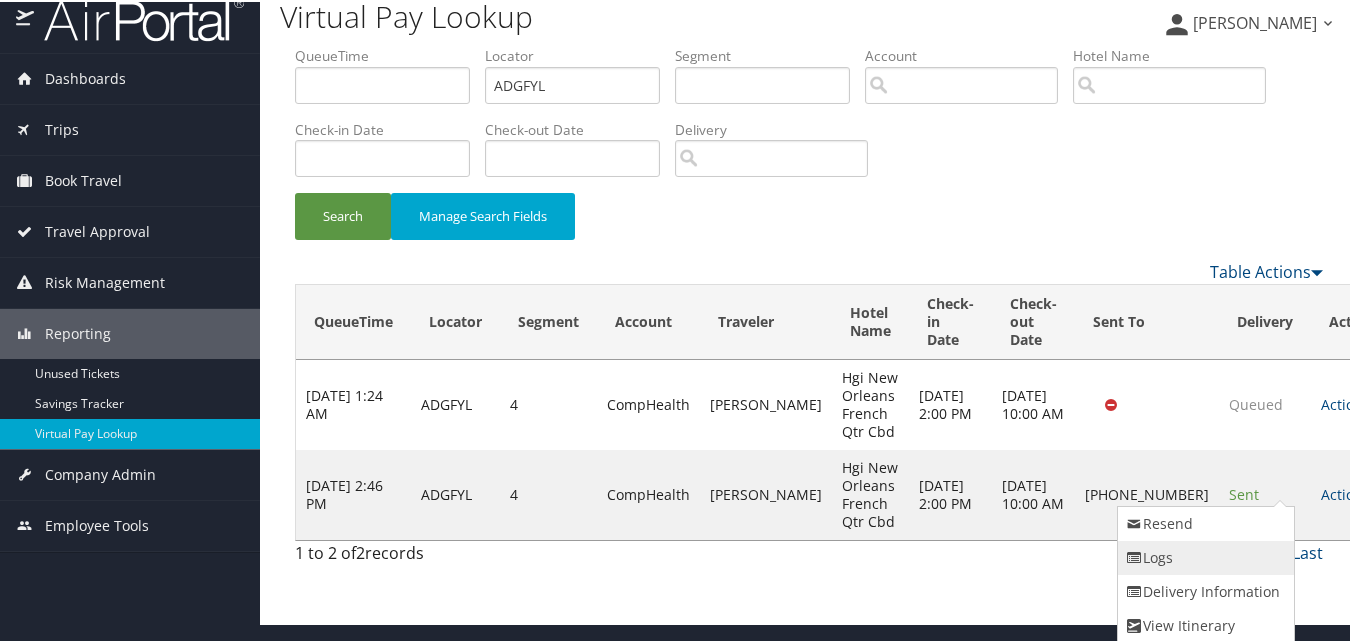 click on "Logs" at bounding box center (1203, 556) 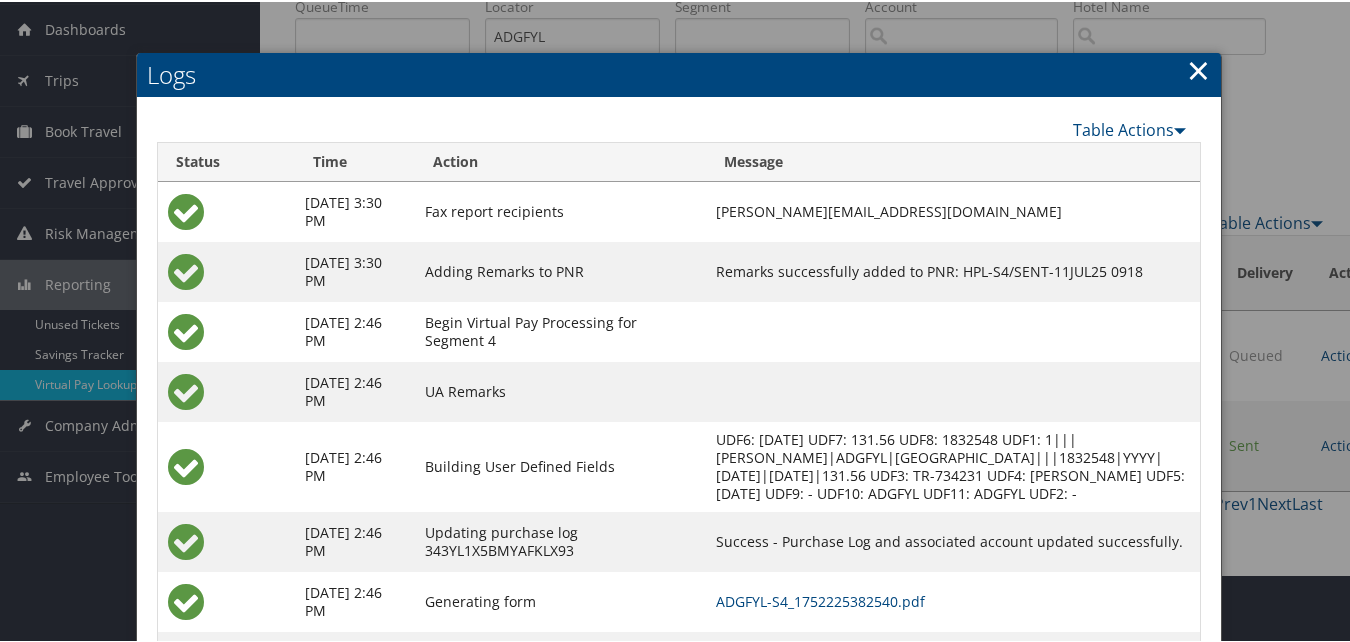 scroll, scrollTop: 172, scrollLeft: 0, axis: vertical 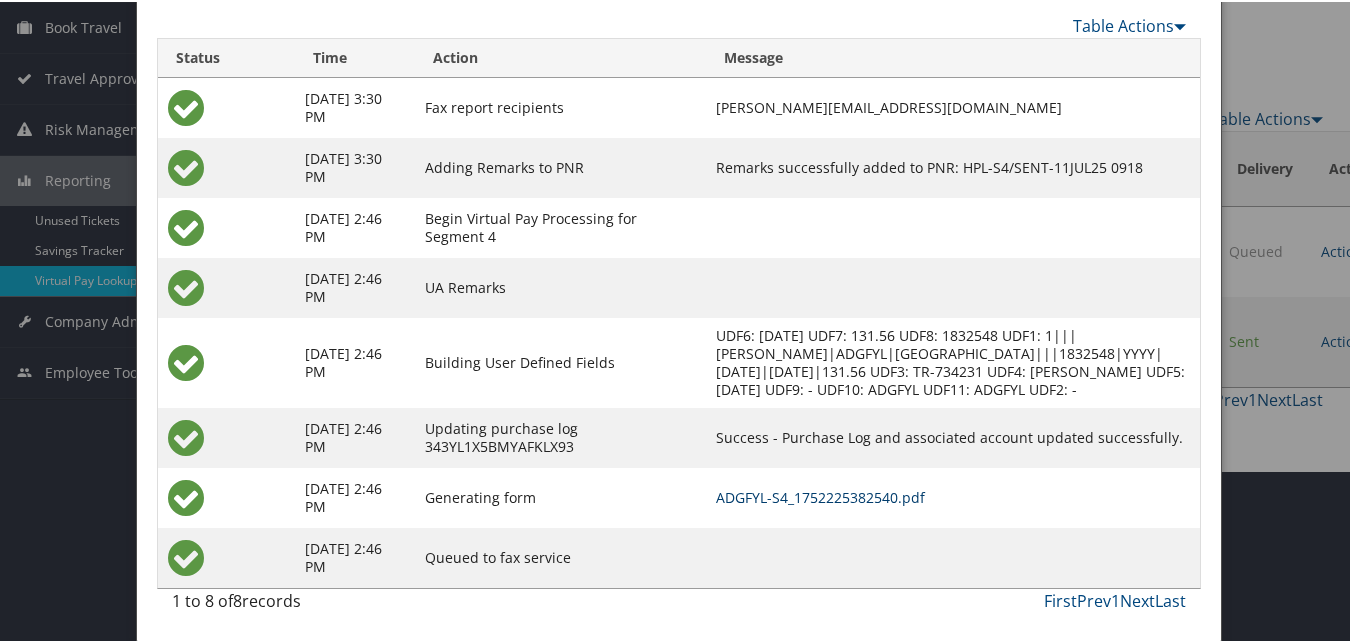 click on "ADGFYL-S4_1752225382540.pdf" at bounding box center (820, 495) 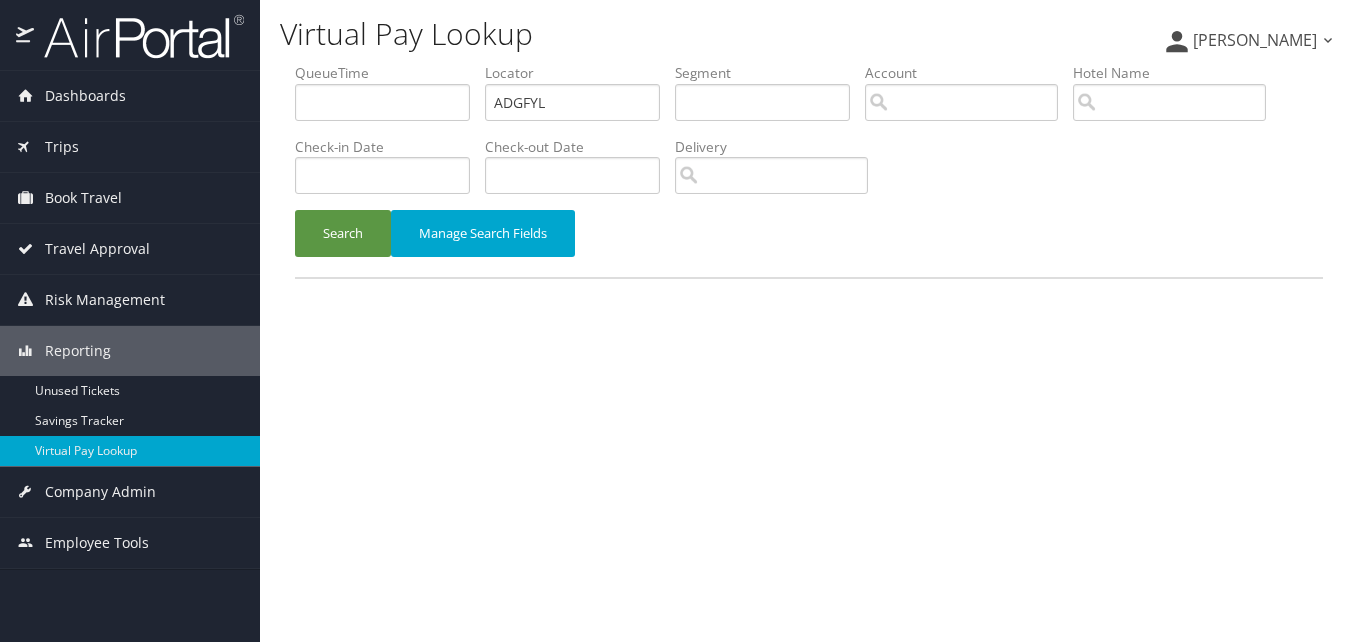 scroll, scrollTop: 0, scrollLeft: 0, axis: both 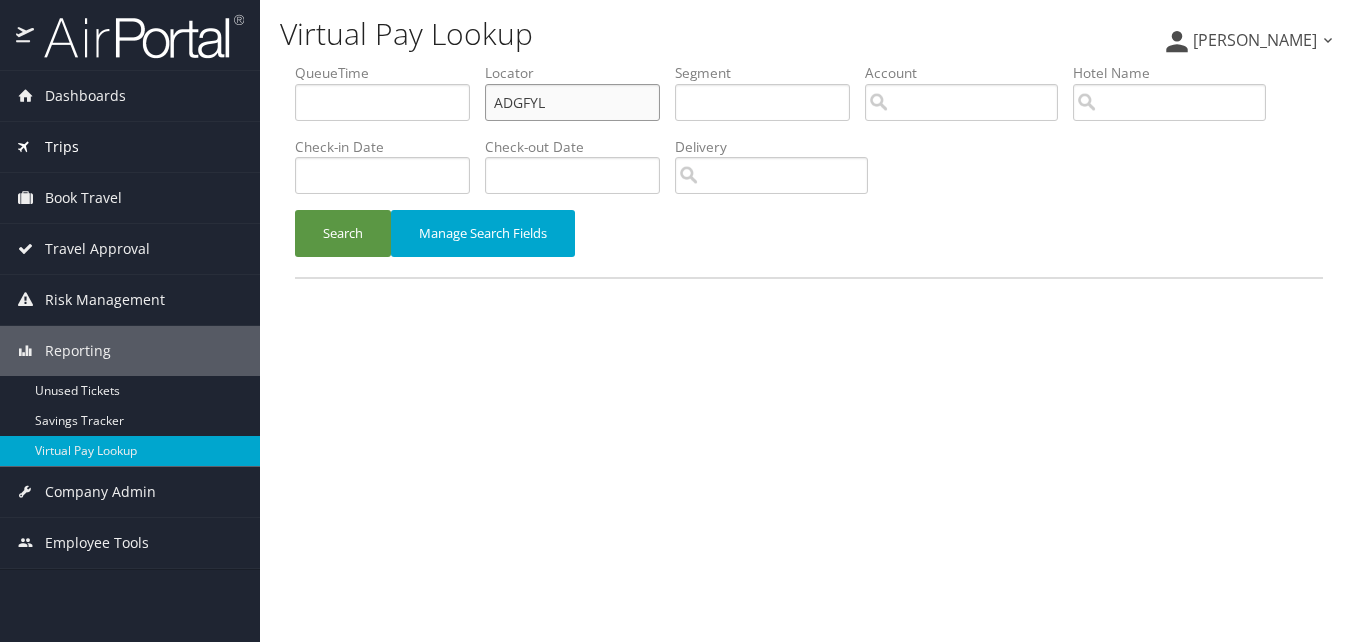 drag, startPoint x: 554, startPoint y: 100, endPoint x: 220, endPoint y: 127, distance: 335.08954 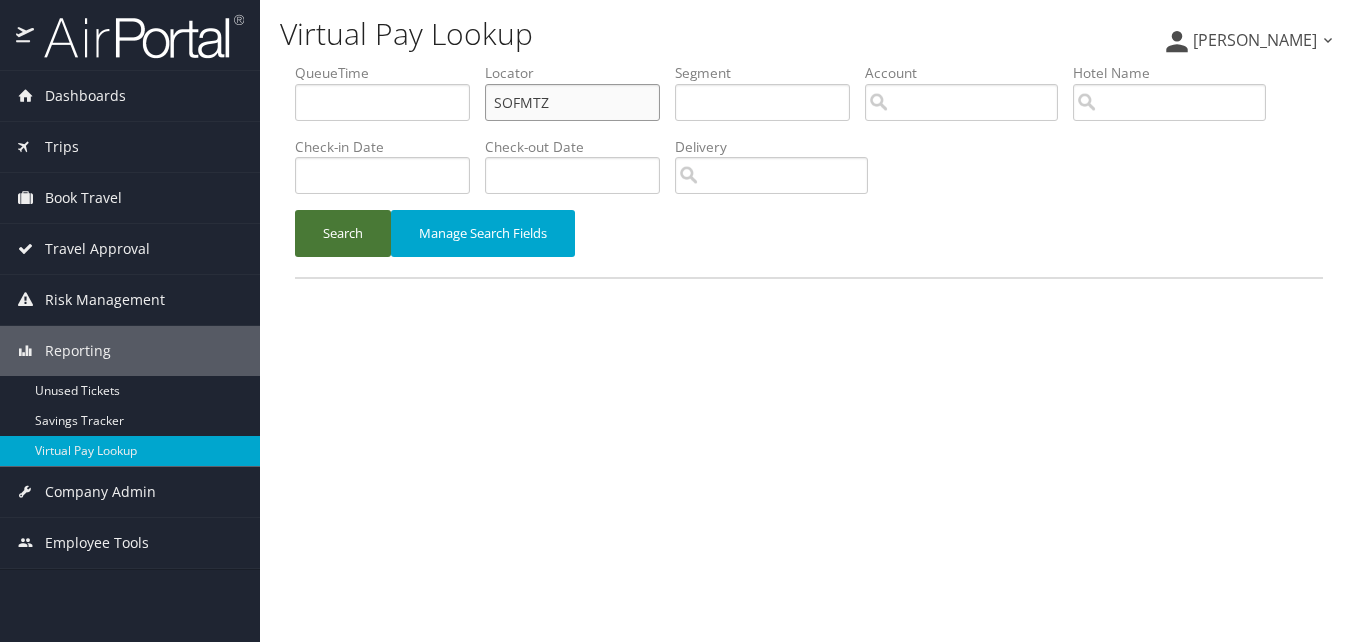 type on "SOFMTZ" 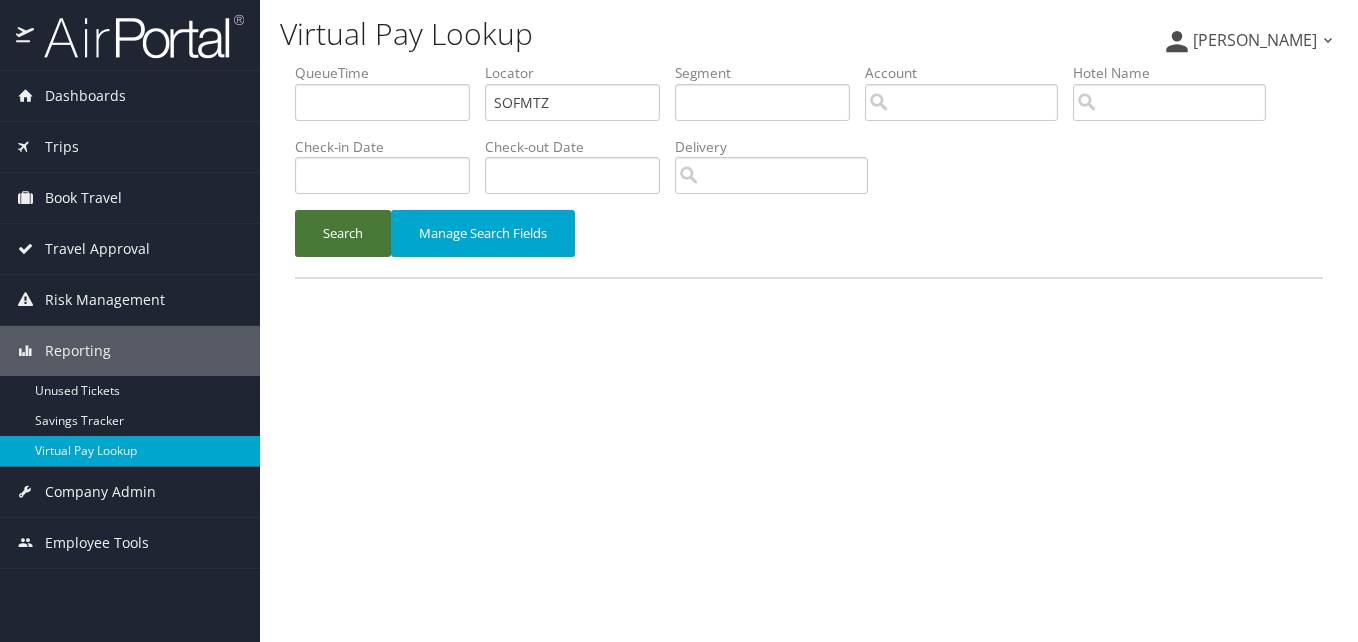 click on "Search" at bounding box center [343, 233] 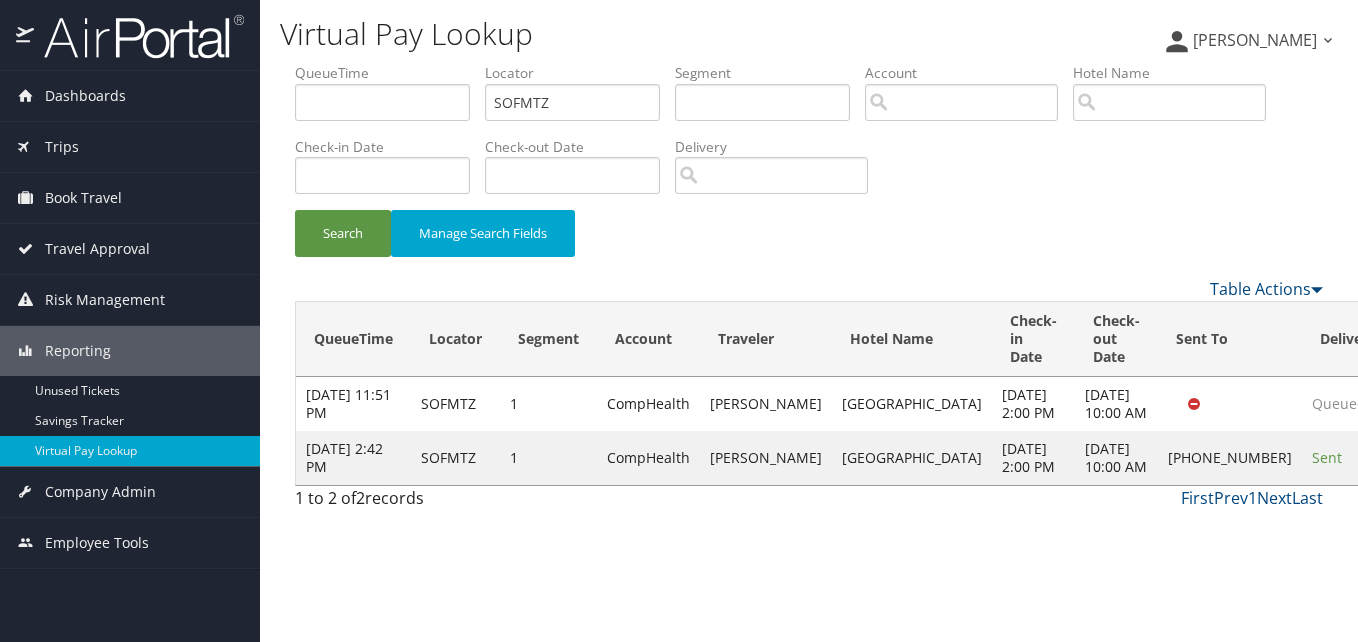 click on "Actions" at bounding box center [1433, 457] 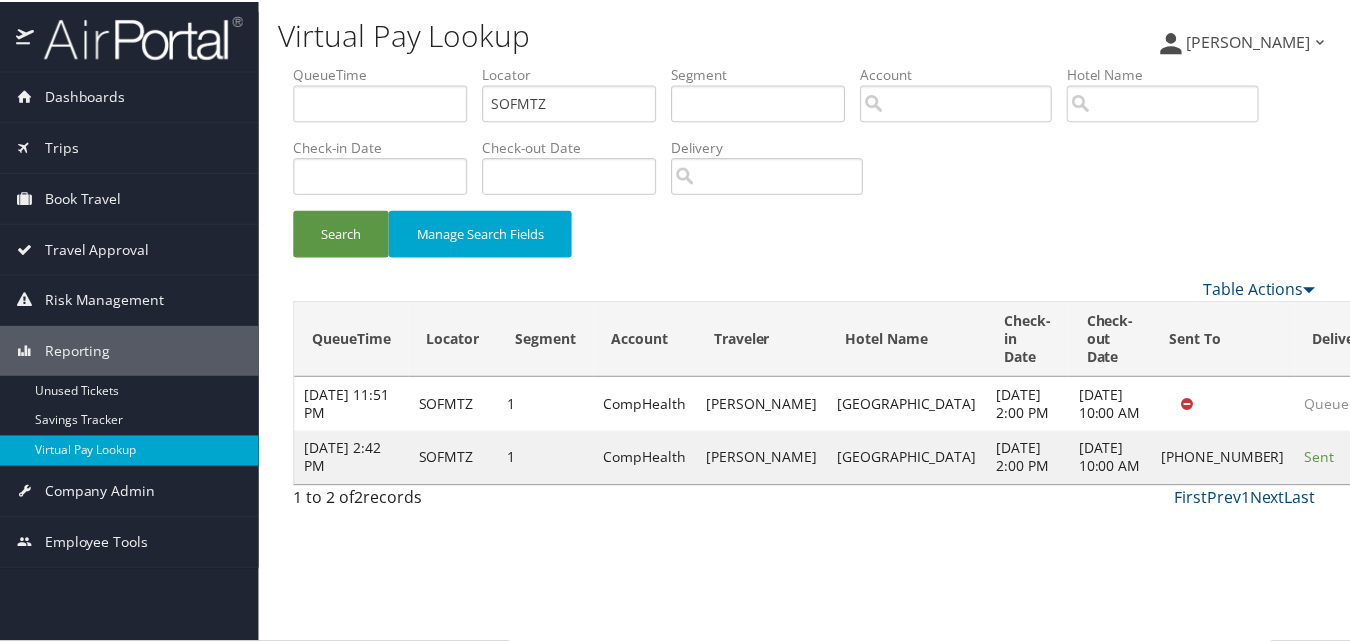 scroll, scrollTop: 1, scrollLeft: 0, axis: vertical 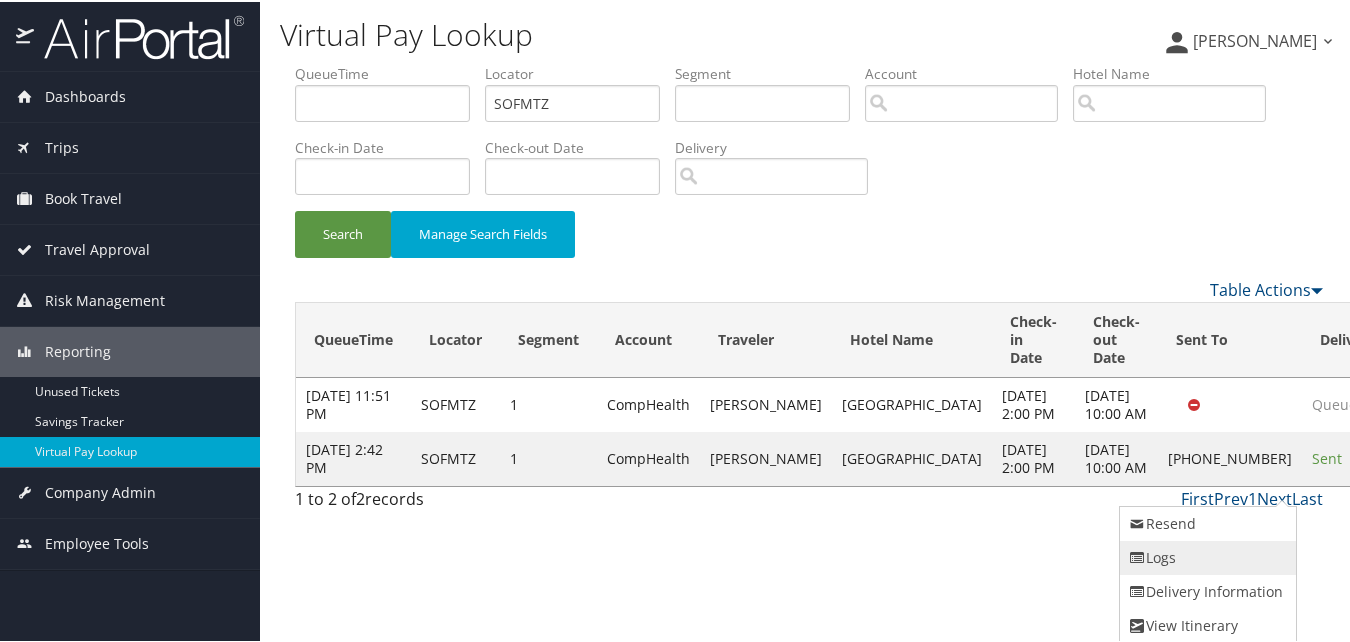 drag, startPoint x: 1248, startPoint y: 494, endPoint x: 1180, endPoint y: 548, distance: 86.833176 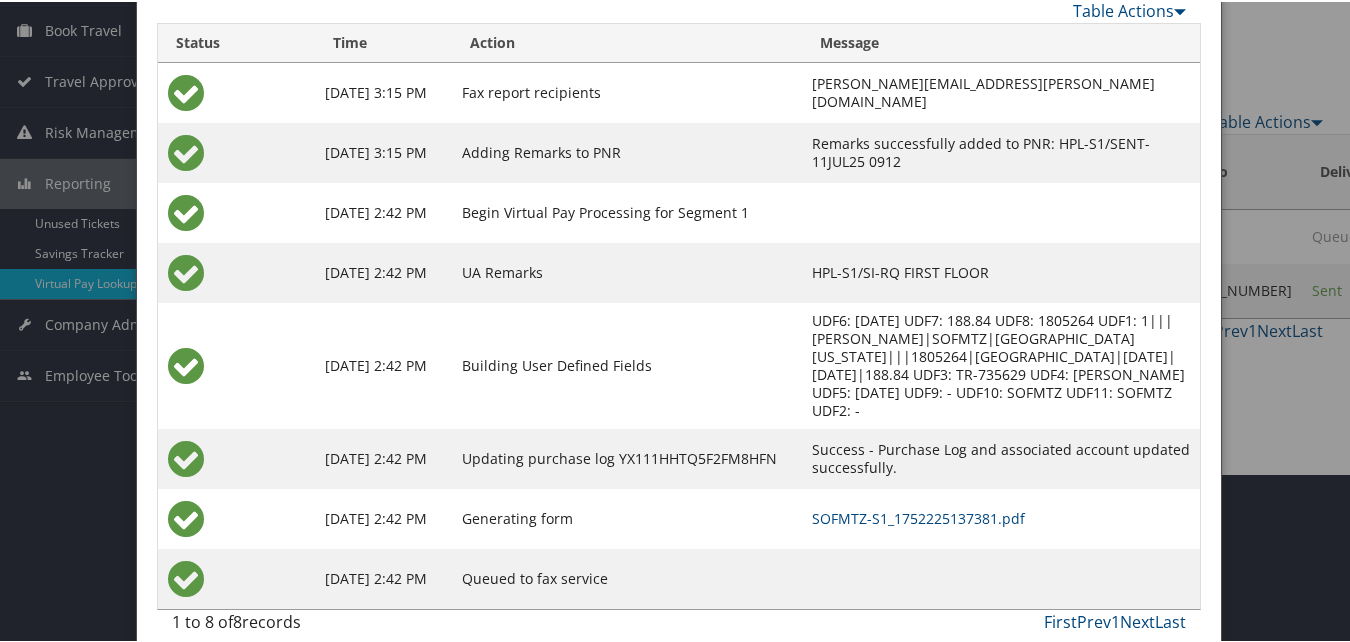 scroll, scrollTop: 172, scrollLeft: 0, axis: vertical 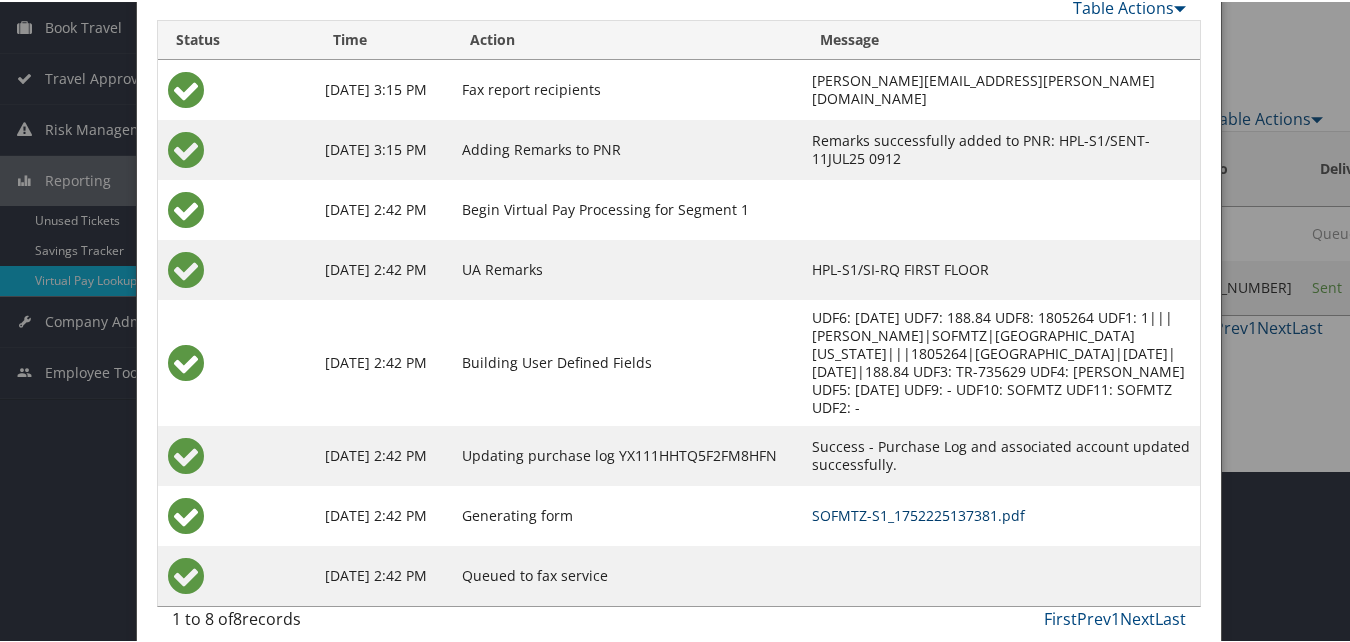 click on "SOFMTZ-S1_1752225137381.pdf" at bounding box center [918, 513] 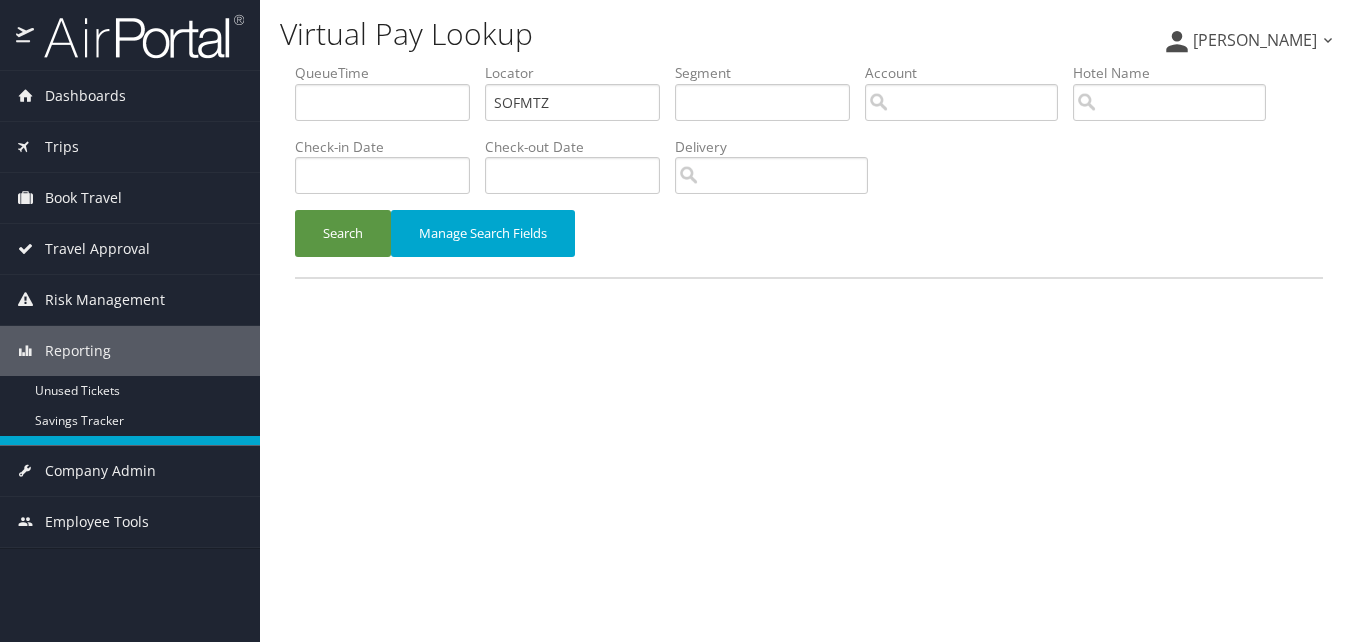 scroll, scrollTop: 0, scrollLeft: 0, axis: both 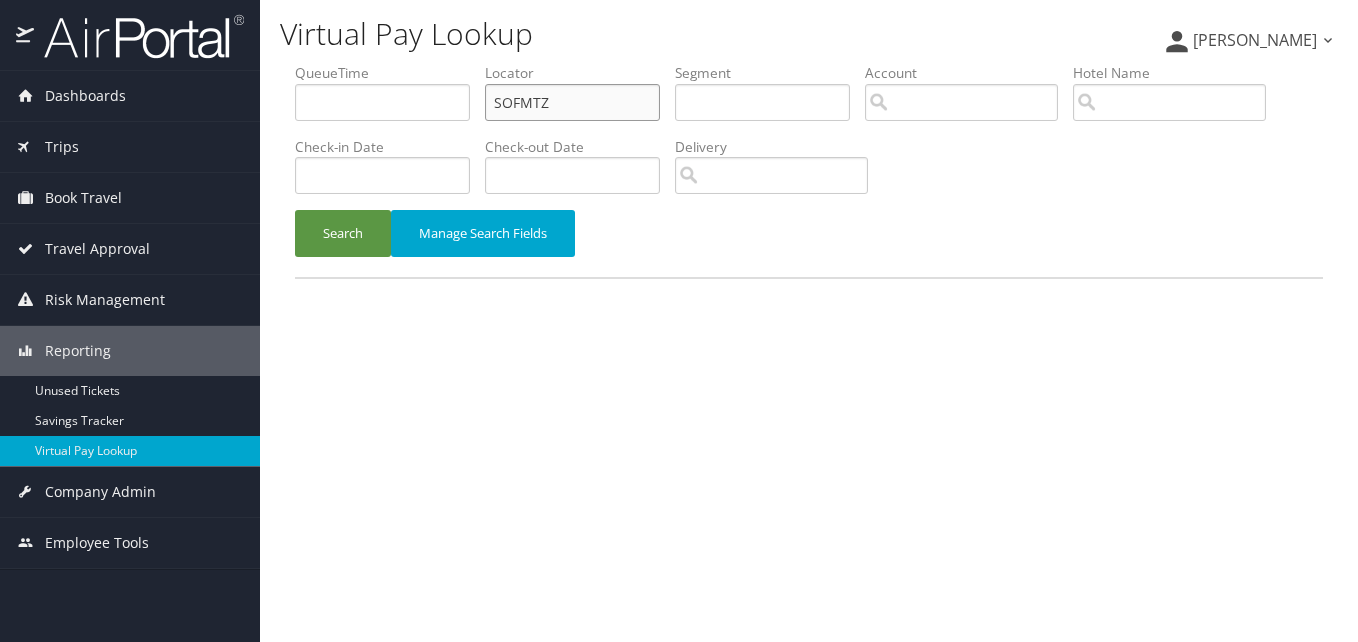 drag, startPoint x: 566, startPoint y: 110, endPoint x: 310, endPoint y: 122, distance: 256.2811 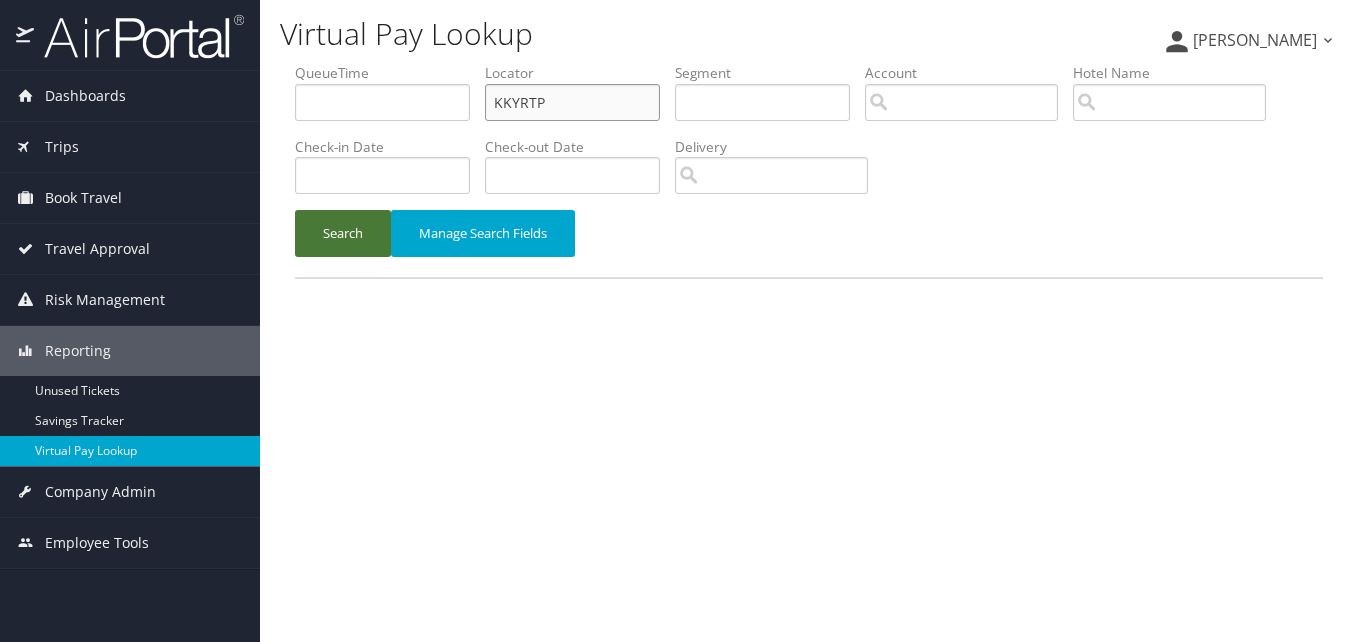 type on "KKYRTP" 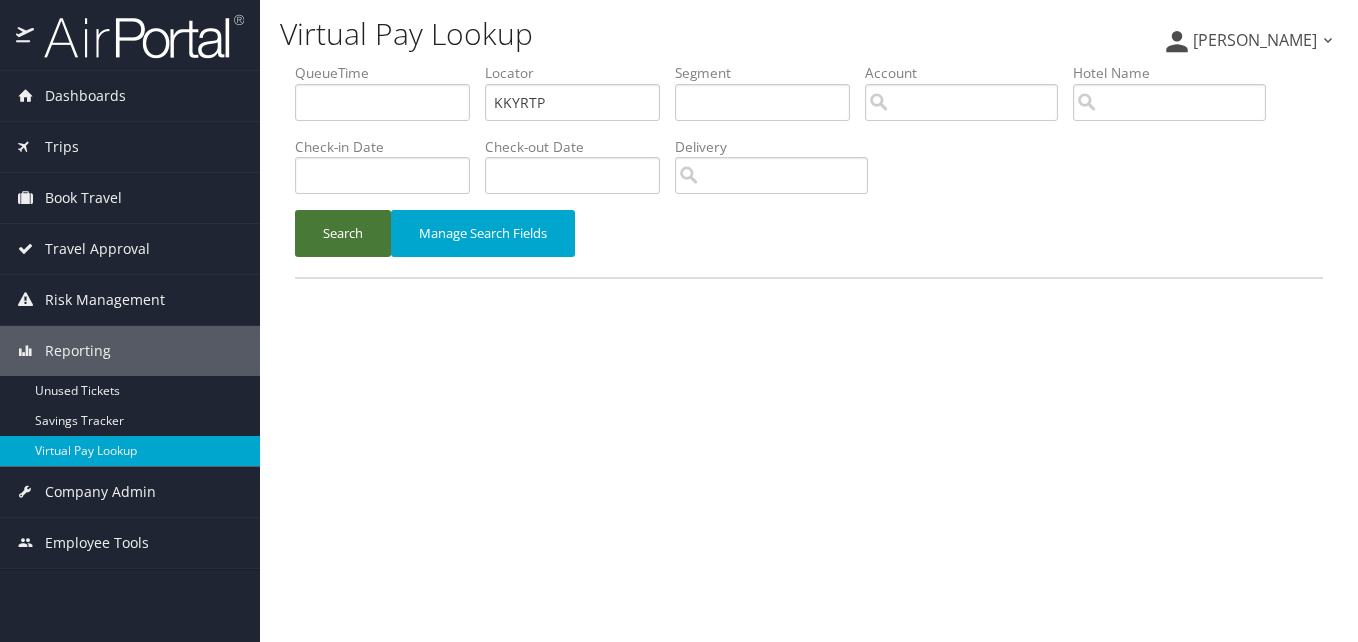 click on "Search" at bounding box center (343, 233) 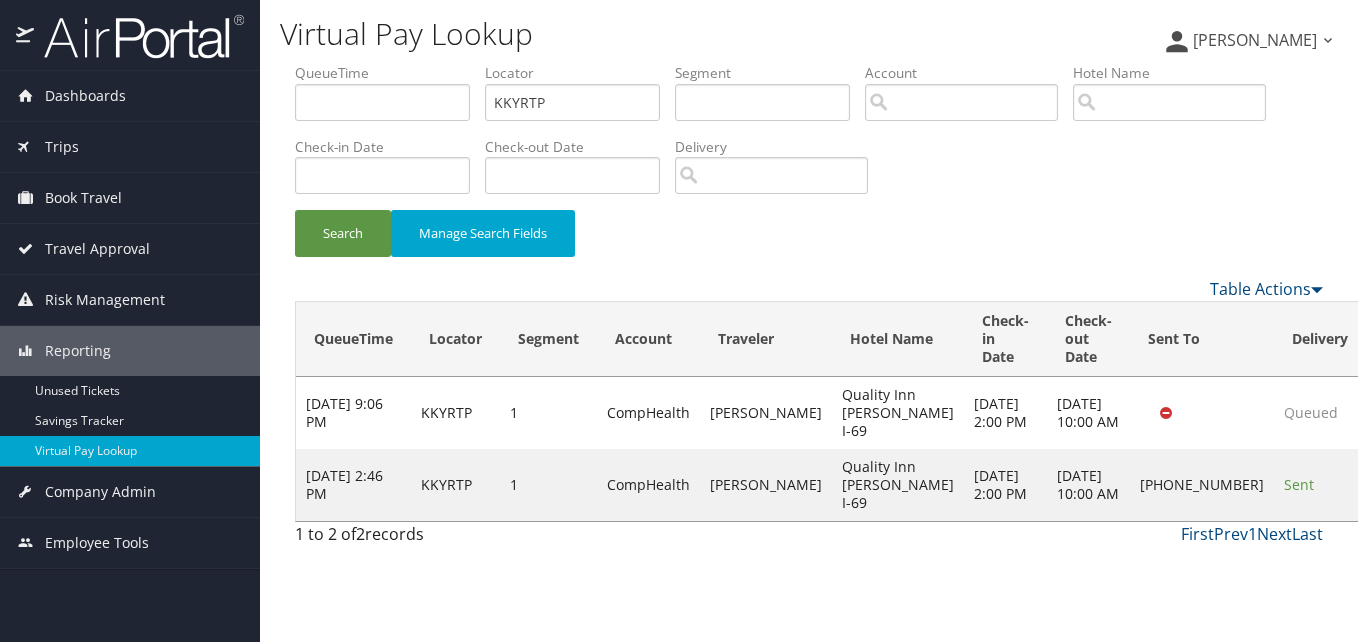 click on "Actions" at bounding box center (1405, 484) 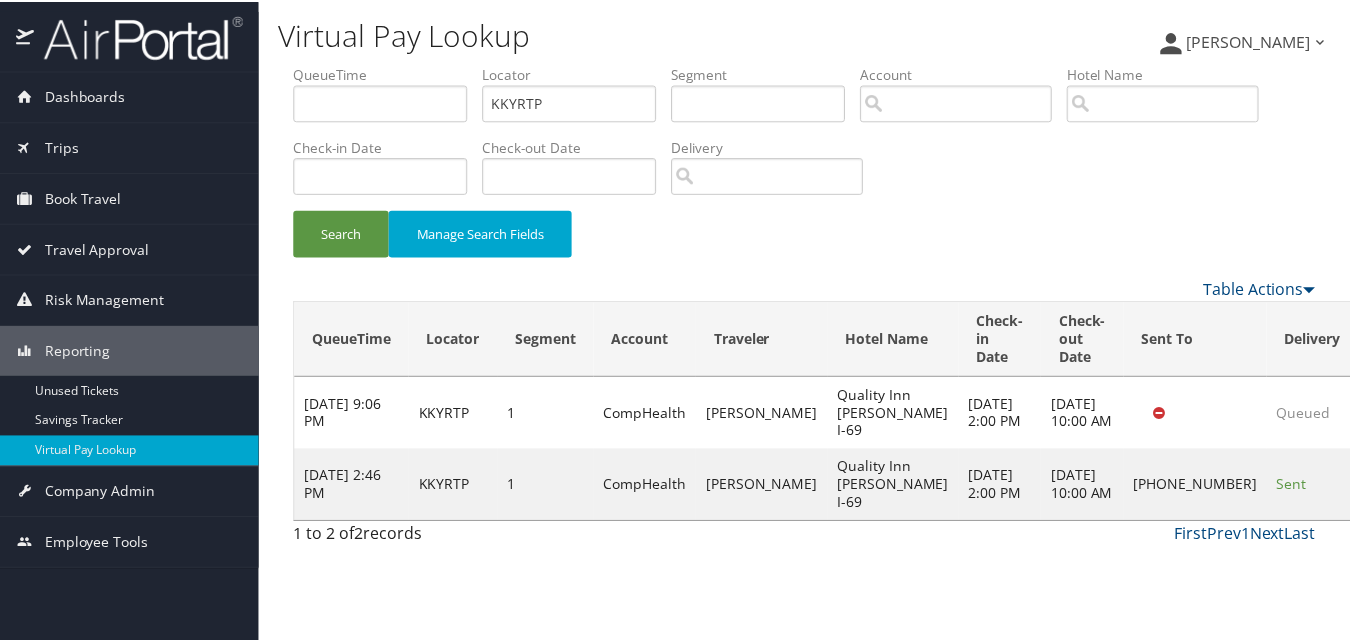 scroll, scrollTop: 19, scrollLeft: 0, axis: vertical 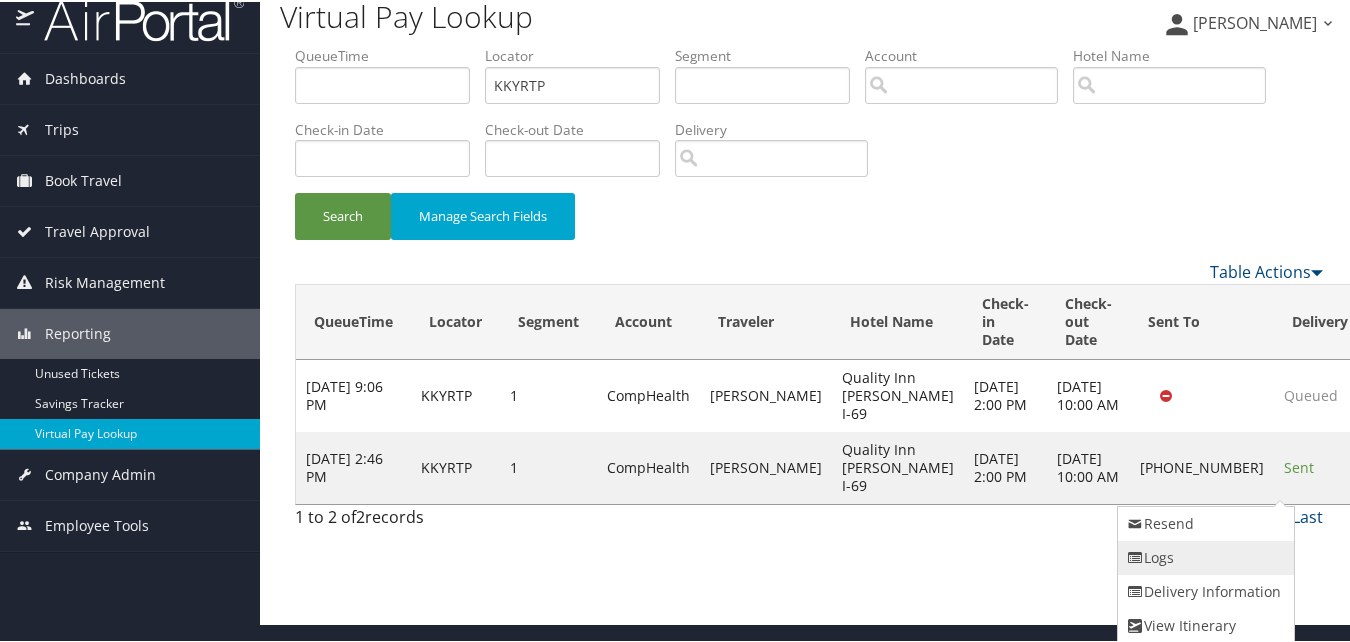 click on "Logs" at bounding box center [1203, 556] 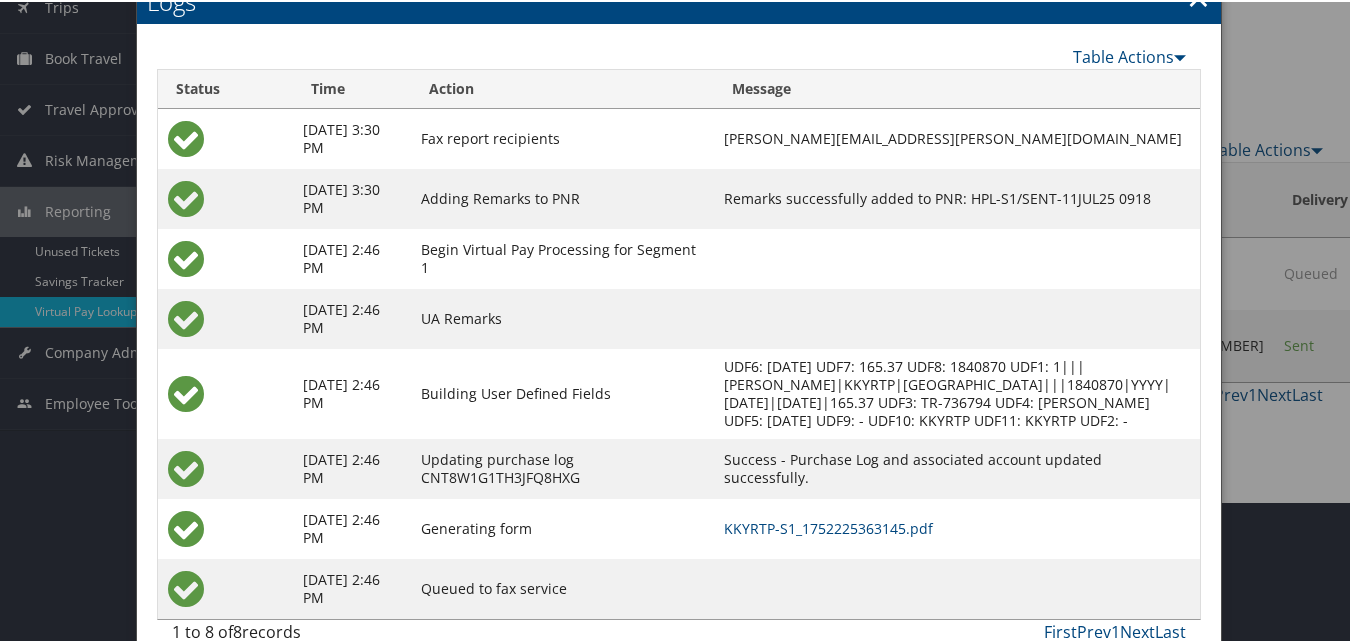 scroll, scrollTop: 190, scrollLeft: 0, axis: vertical 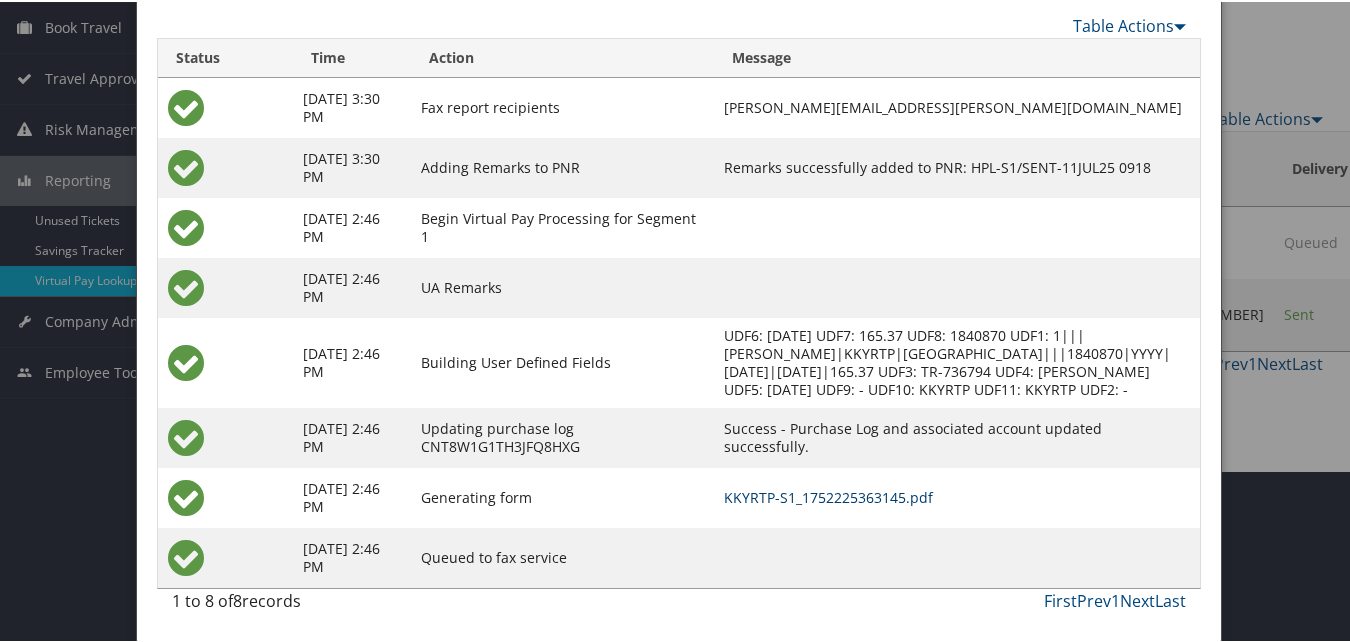 click on "KKYRTP-S1_1752225363145.pdf" at bounding box center (828, 495) 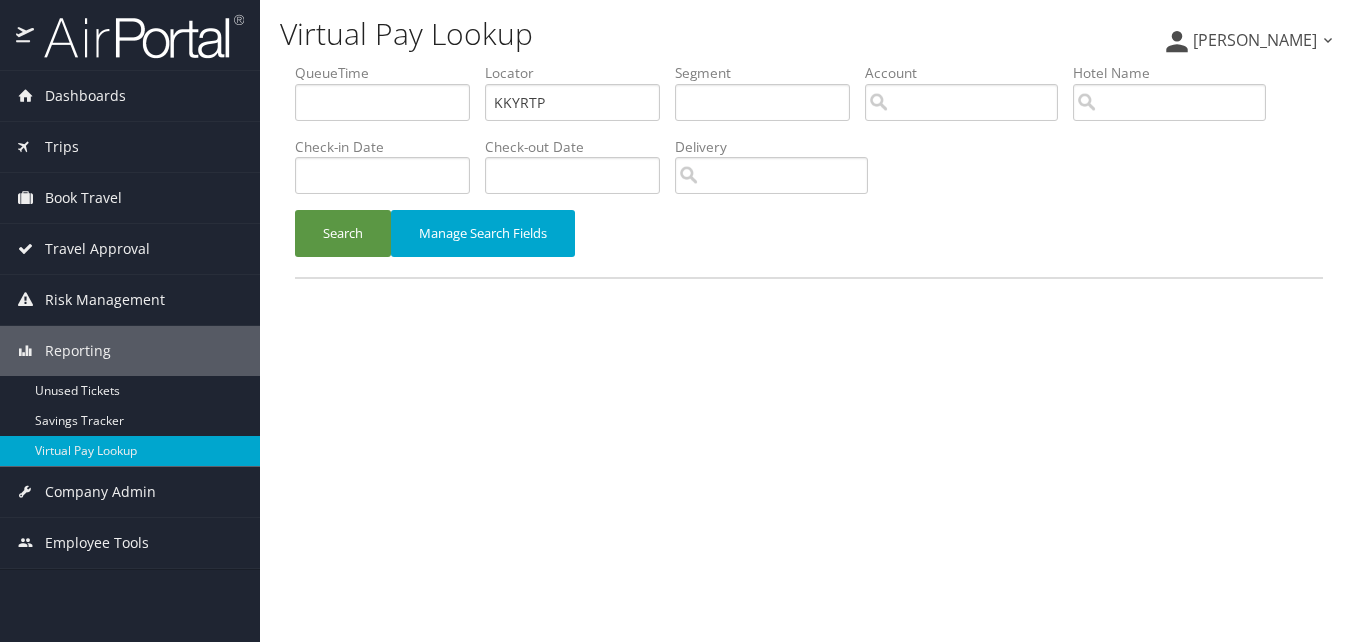 scroll, scrollTop: 0, scrollLeft: 0, axis: both 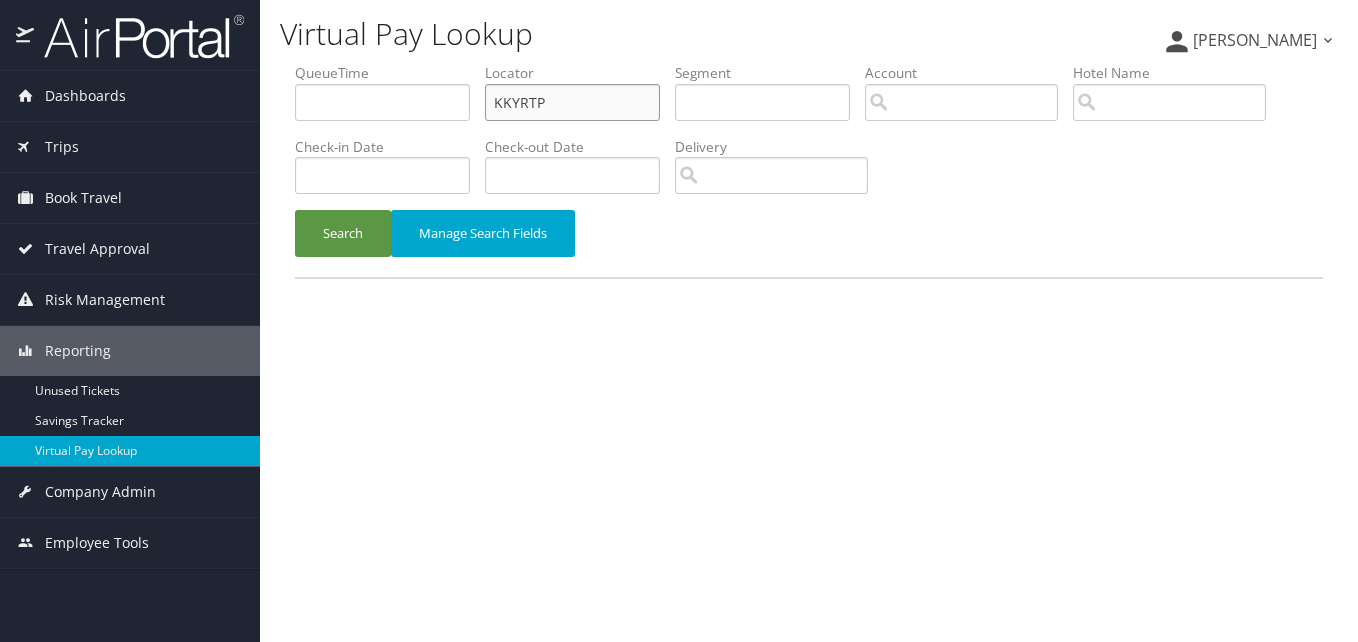 drag, startPoint x: 579, startPoint y: 114, endPoint x: 405, endPoint y: 144, distance: 176.56726 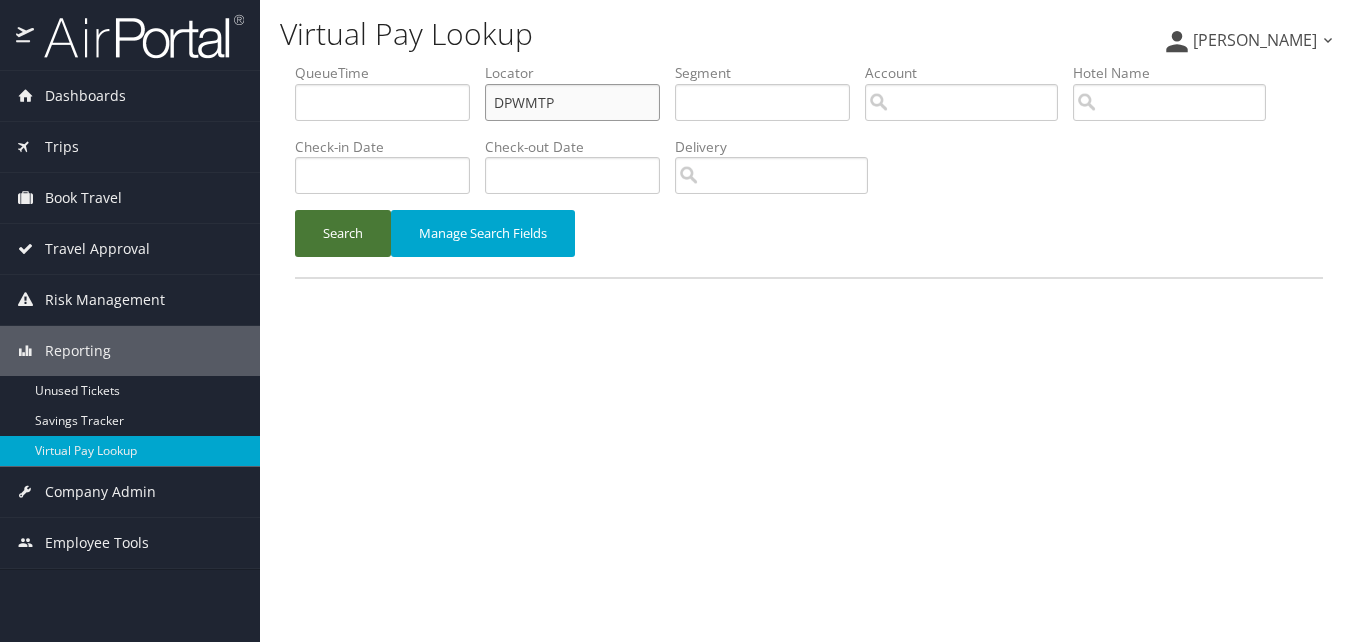 type on "DPWMTP" 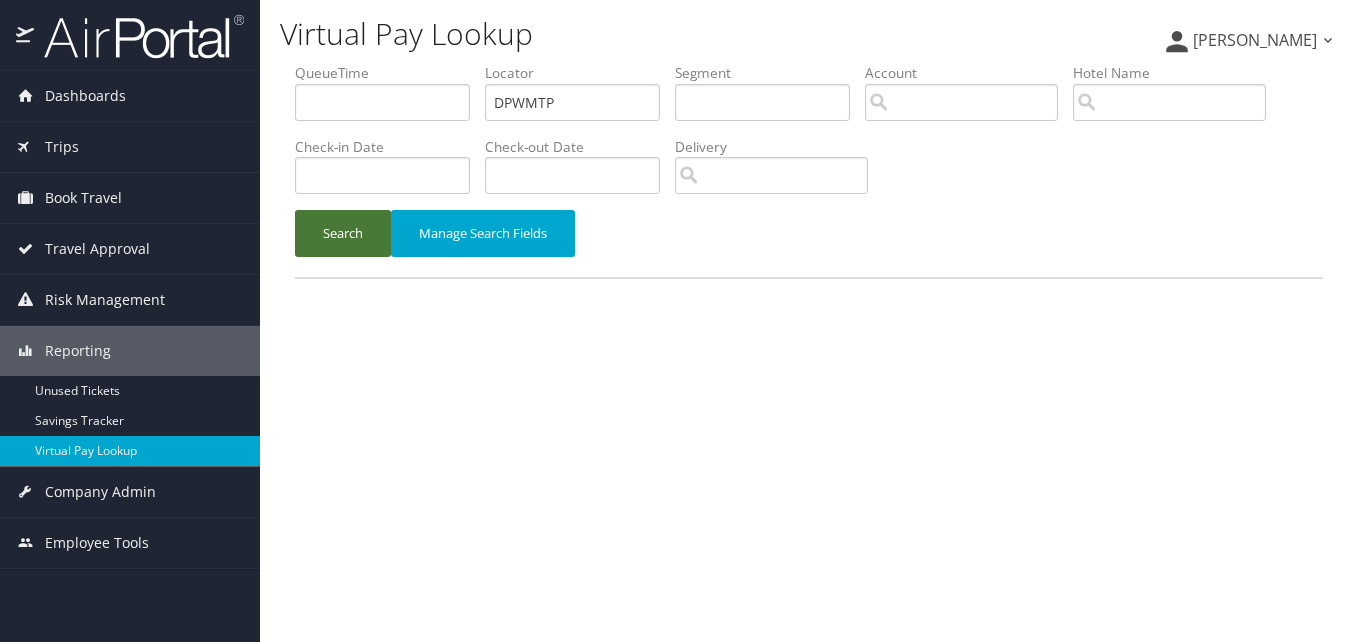 click on "Search" at bounding box center [343, 233] 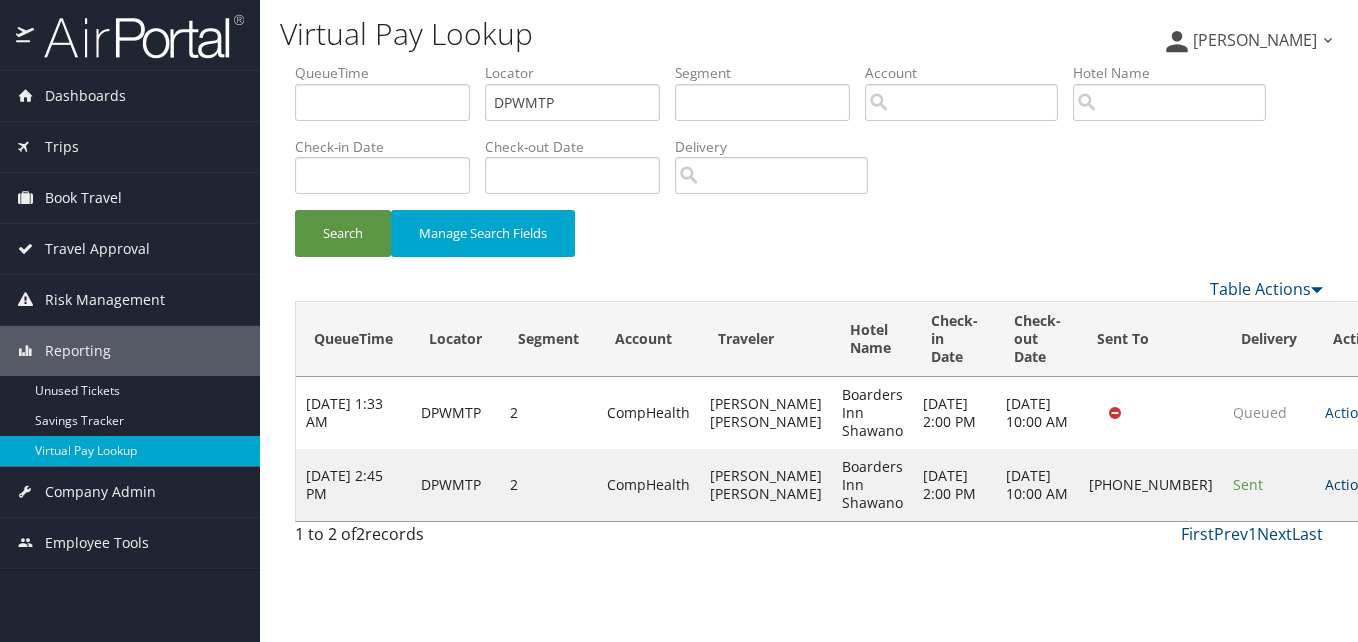 click on "Actions" at bounding box center [1354, 484] 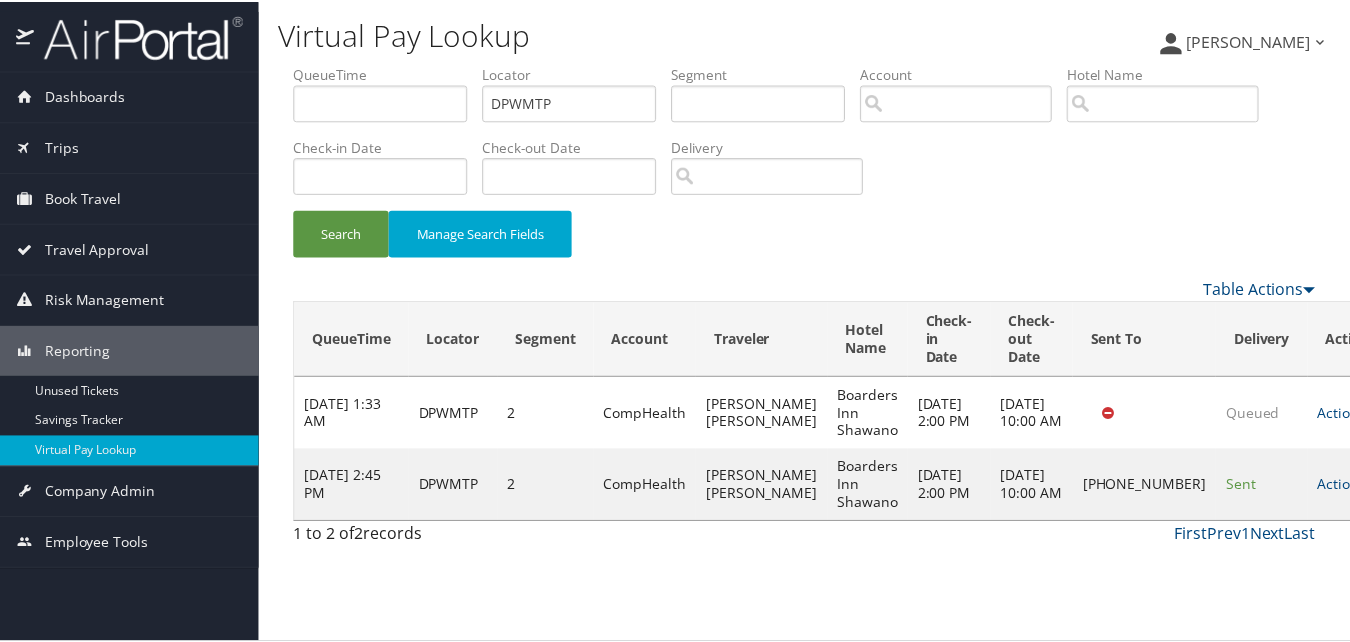 scroll, scrollTop: 1, scrollLeft: 0, axis: vertical 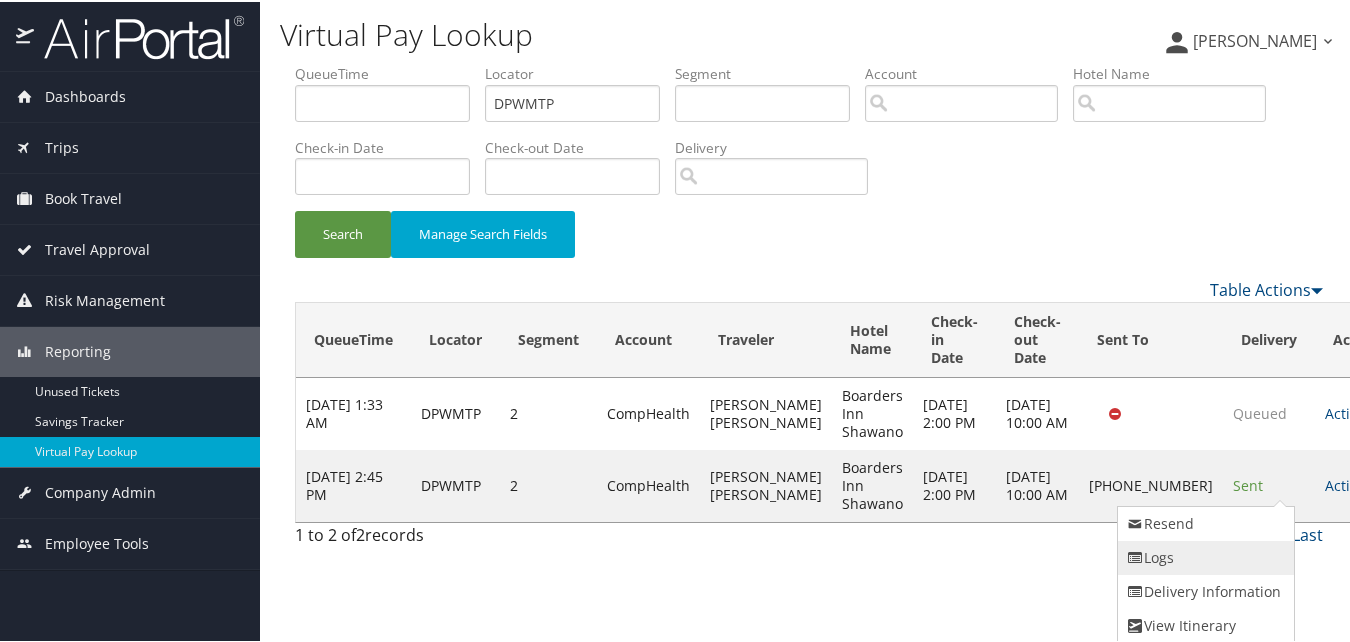 click on "Logs" at bounding box center [1203, 556] 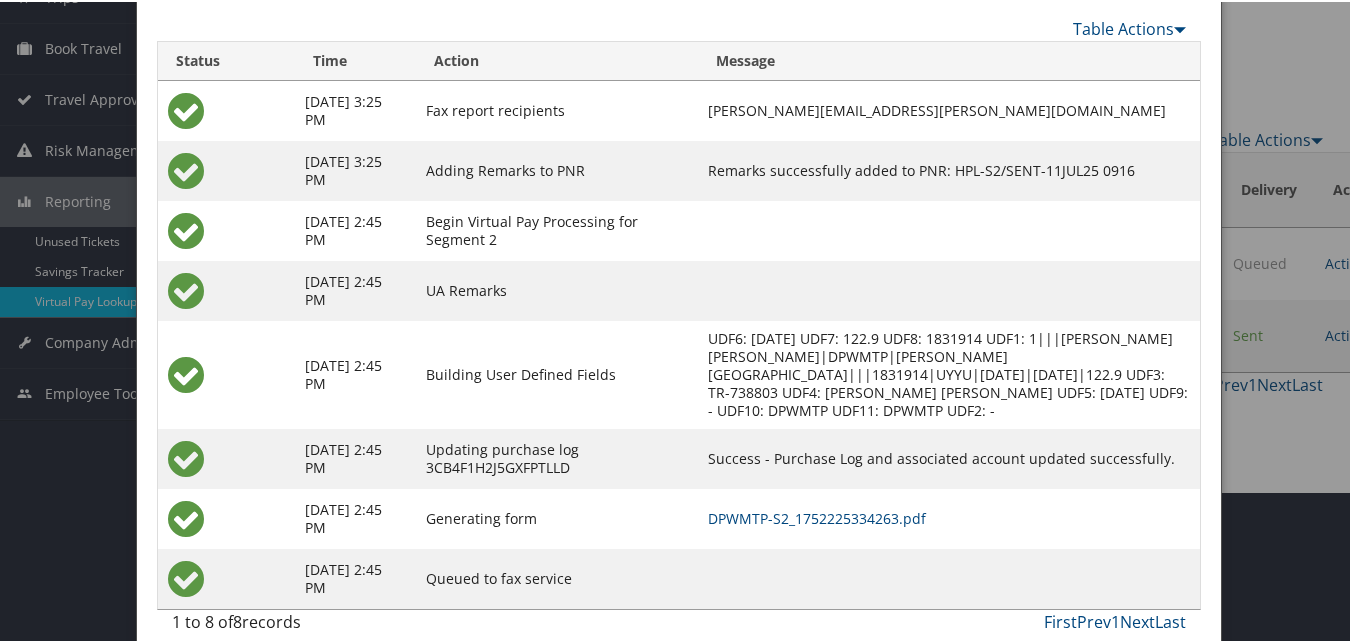 scroll, scrollTop: 172, scrollLeft: 0, axis: vertical 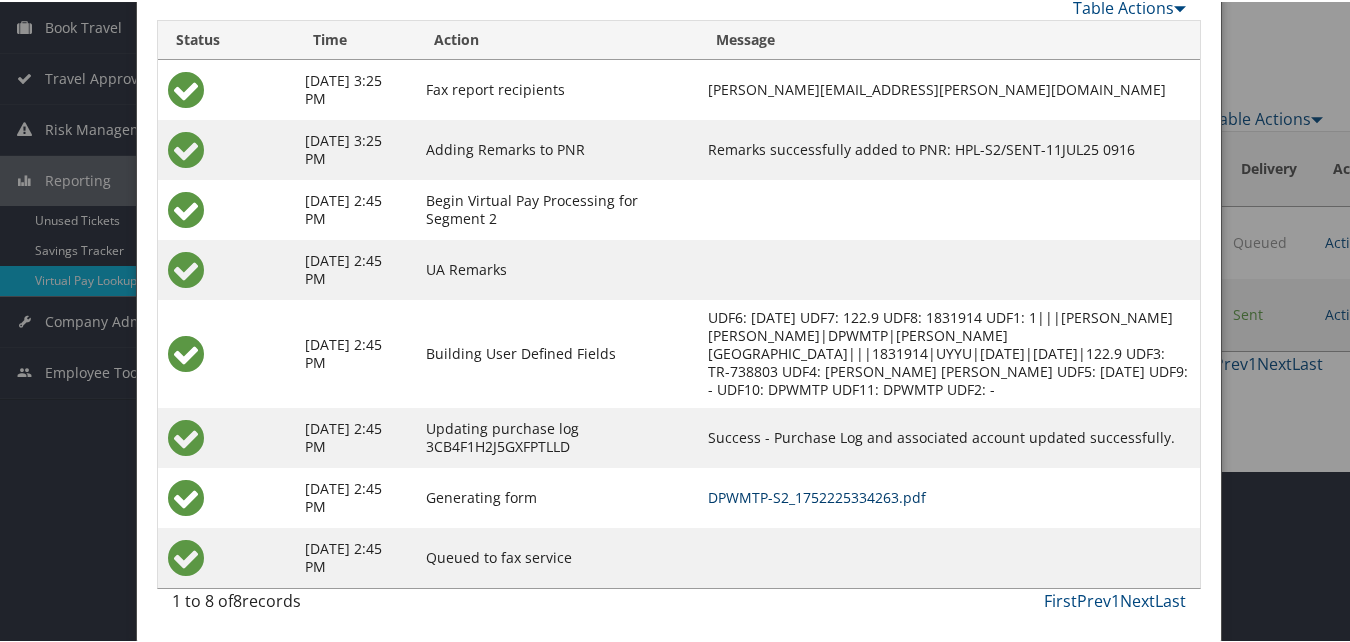 click on "DPWMTP-S2_1752225334263.pdf" at bounding box center [817, 495] 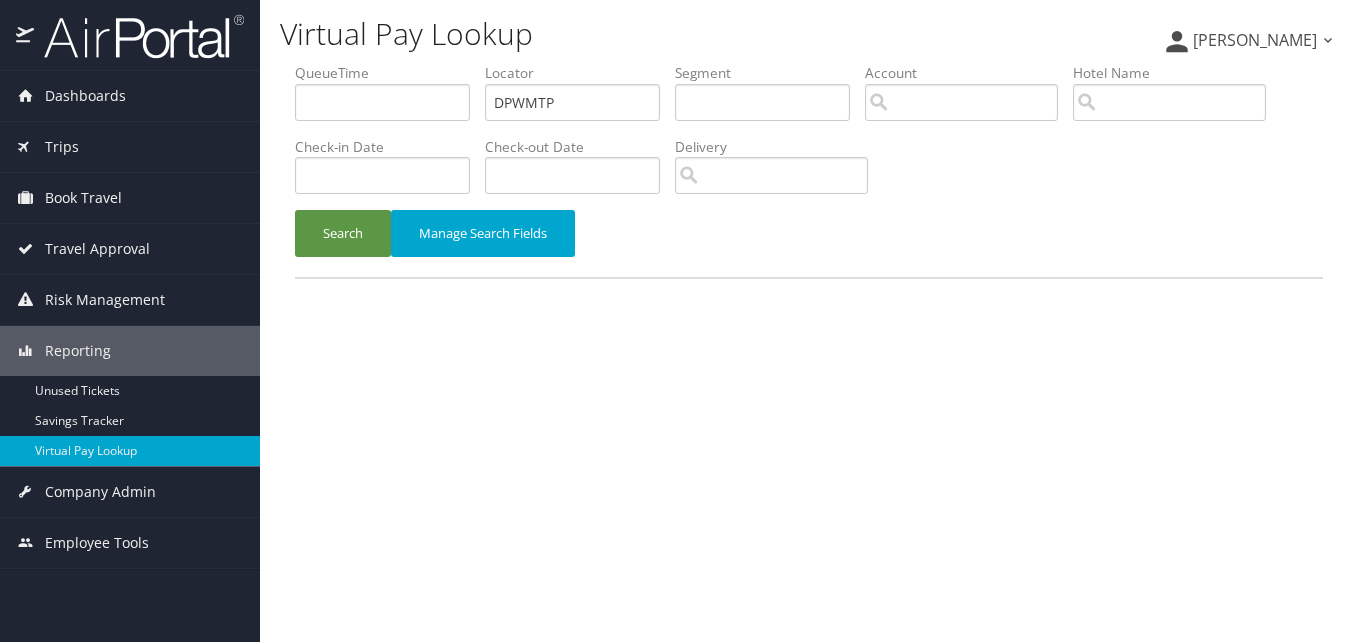 scroll, scrollTop: 0, scrollLeft: 0, axis: both 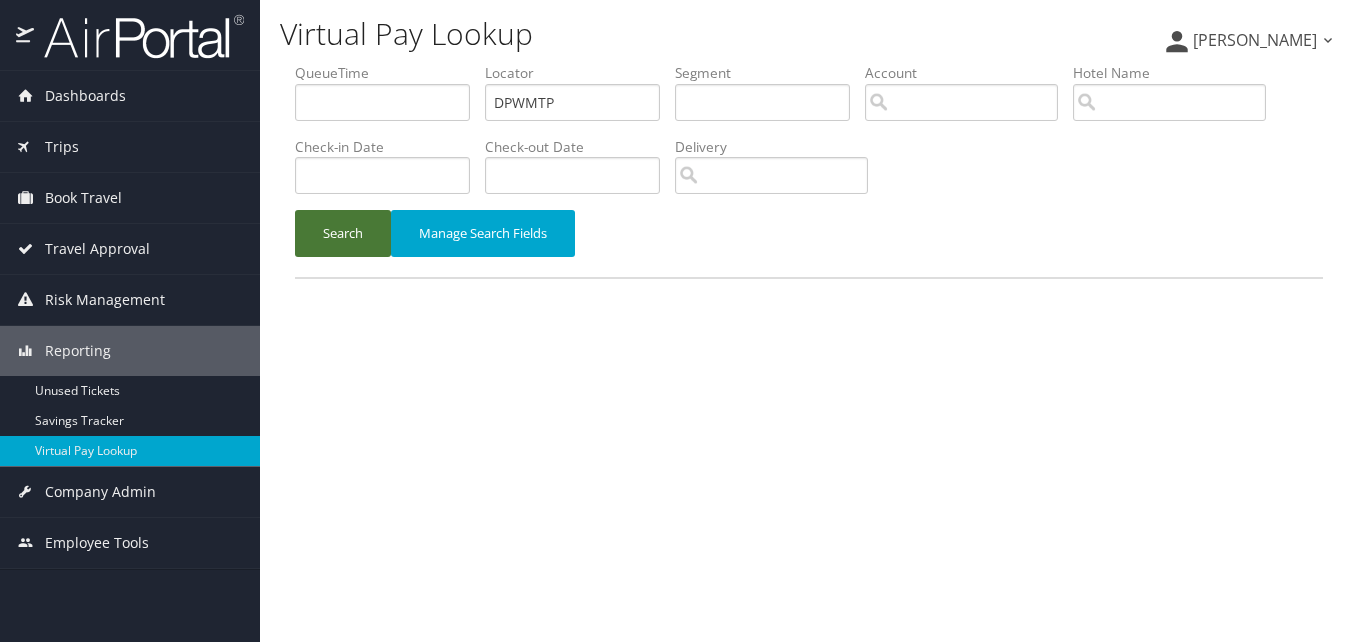 drag, startPoint x: 328, startPoint y: 232, endPoint x: 341, endPoint y: 246, distance: 19.104973 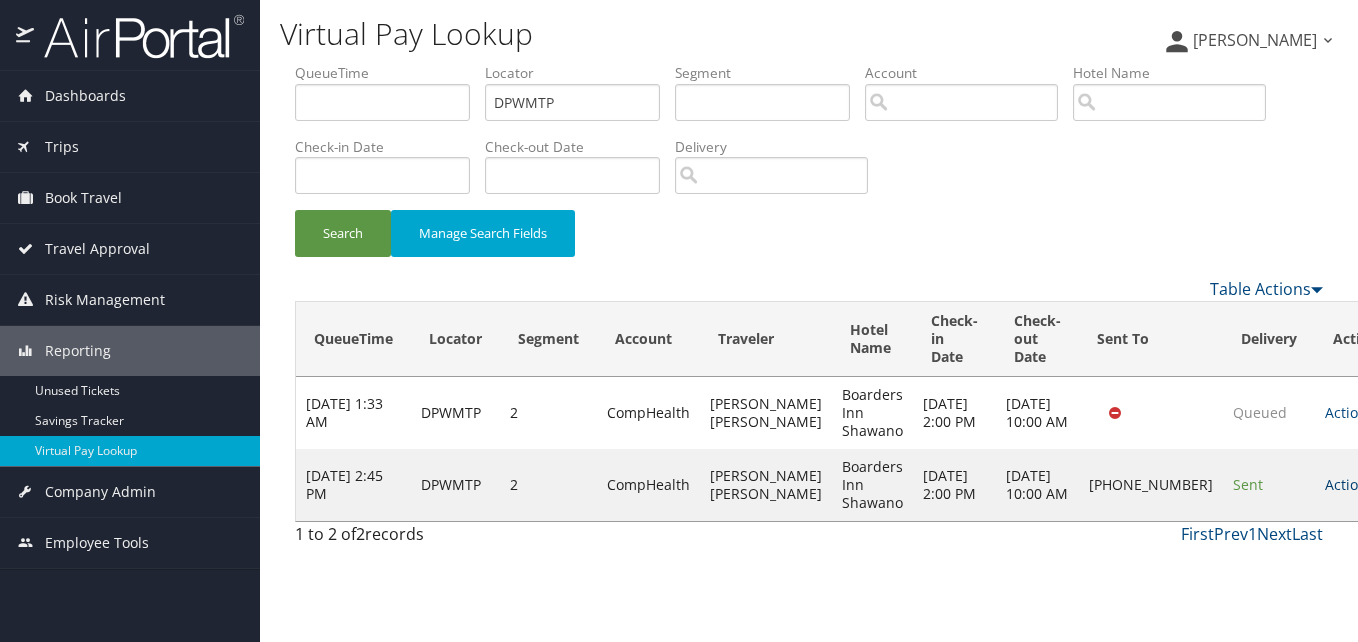 click on "Actions" at bounding box center (1354, 484) 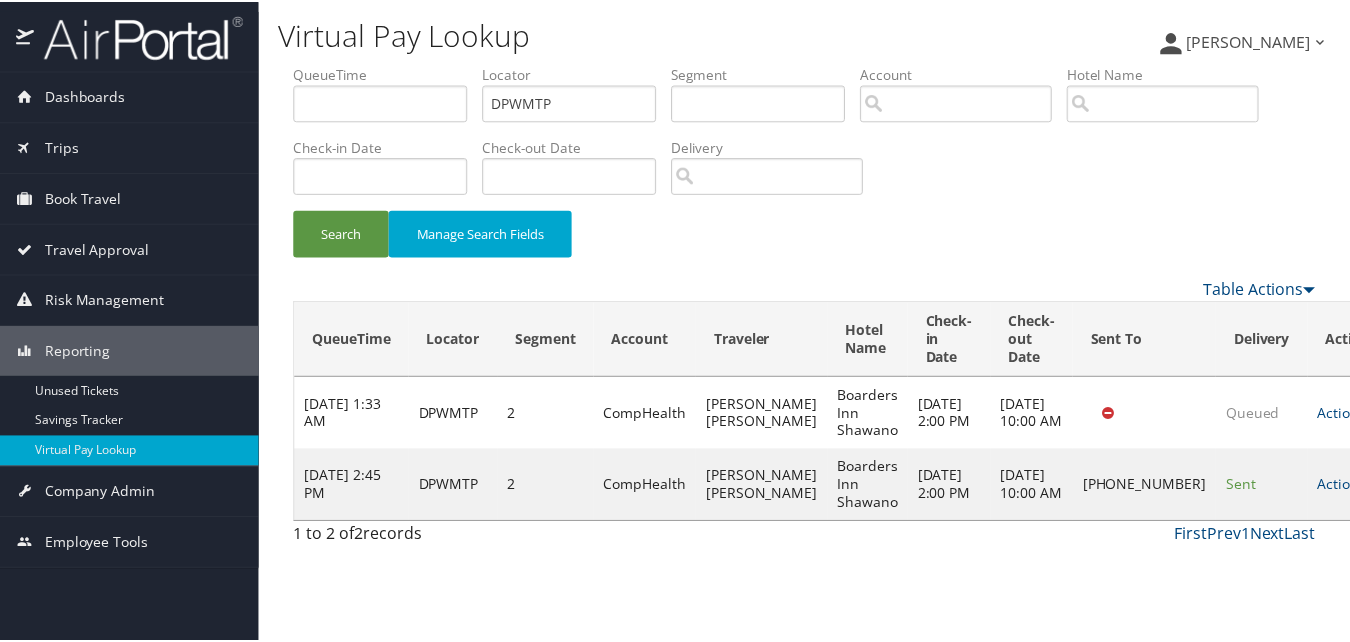 scroll, scrollTop: 1, scrollLeft: 0, axis: vertical 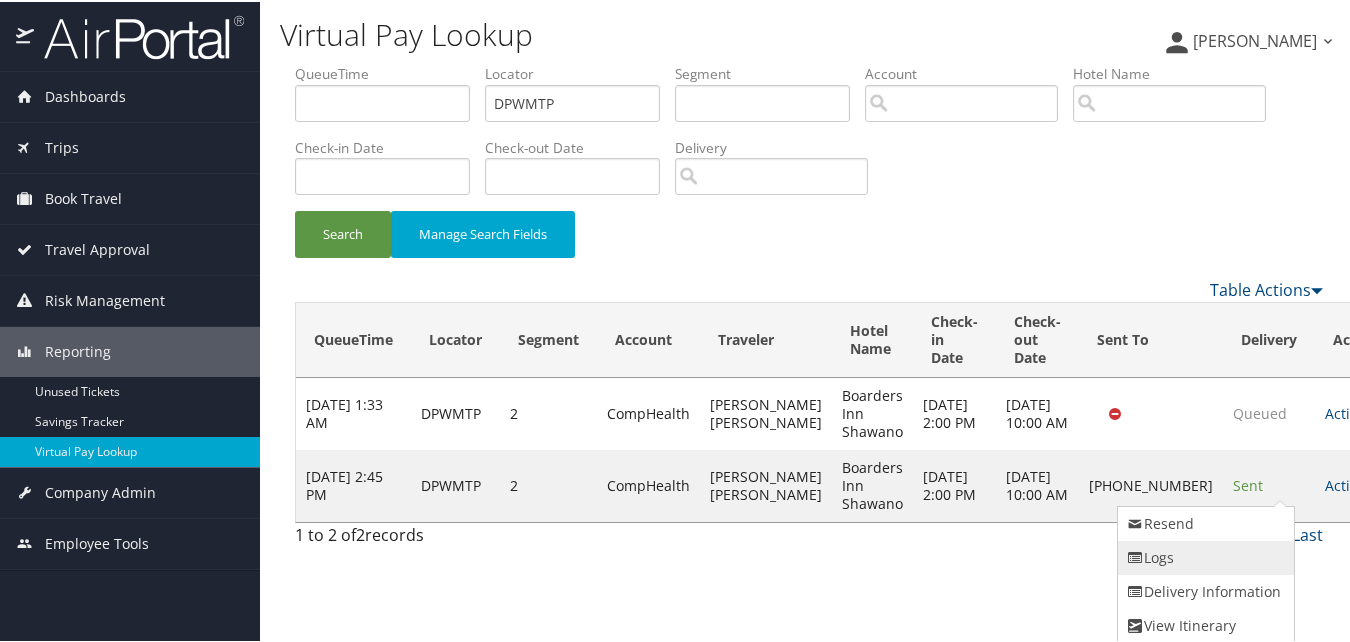 click on "Logs" at bounding box center [1203, 556] 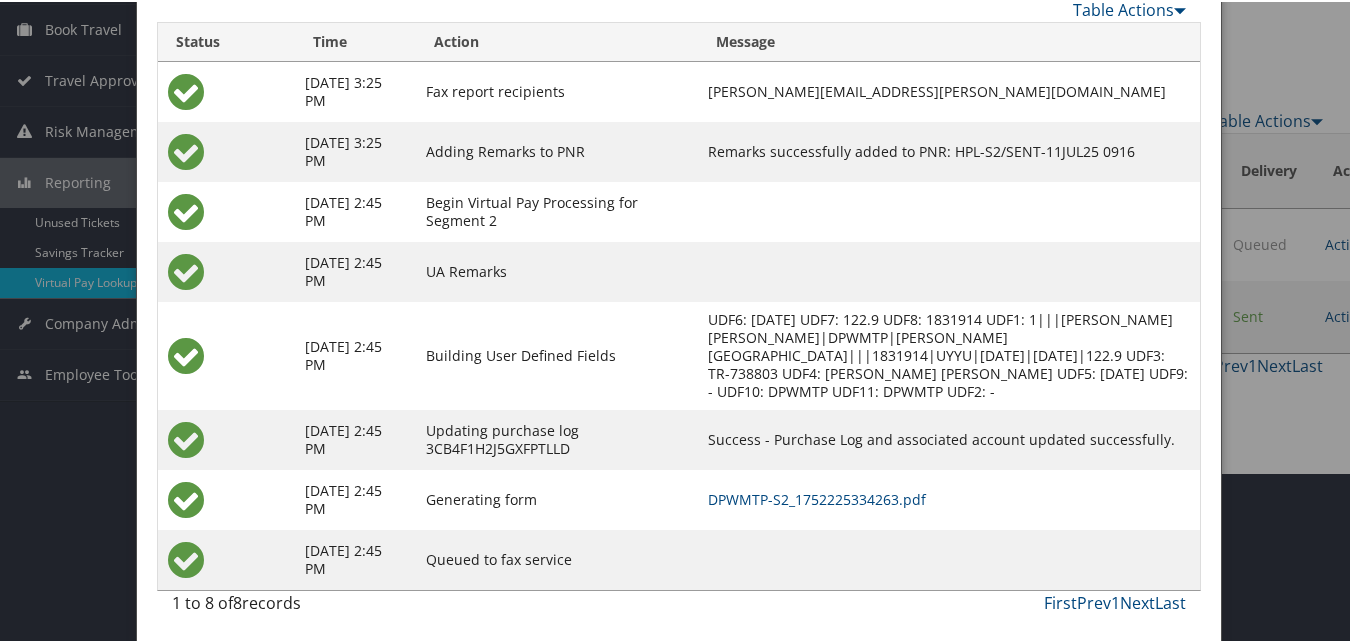 scroll, scrollTop: 172, scrollLeft: 0, axis: vertical 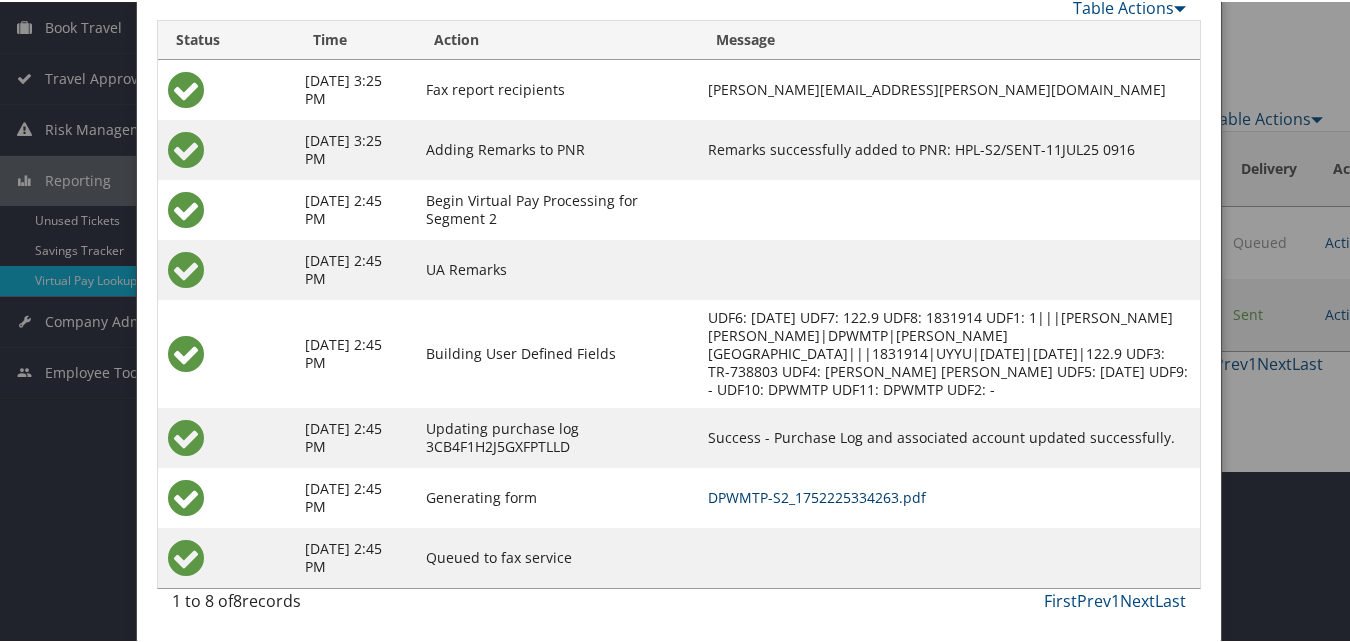 click on "DPWMTP-S2_1752225334263.pdf" at bounding box center [817, 495] 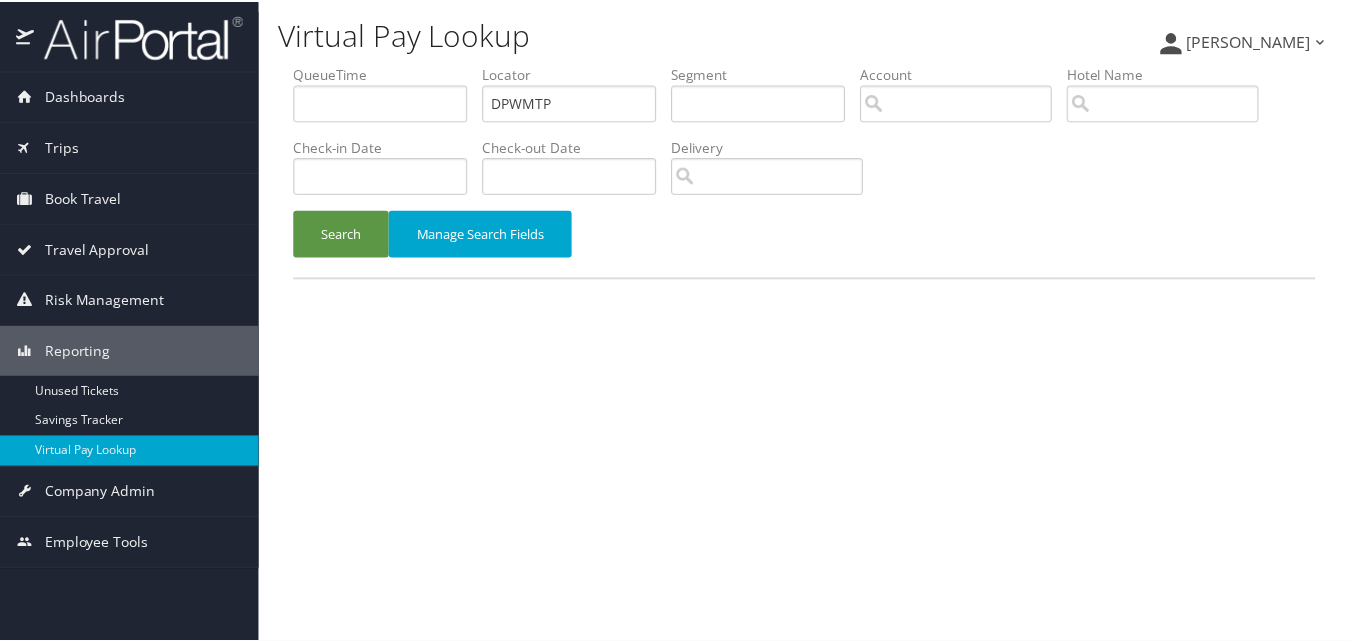 scroll, scrollTop: 0, scrollLeft: 0, axis: both 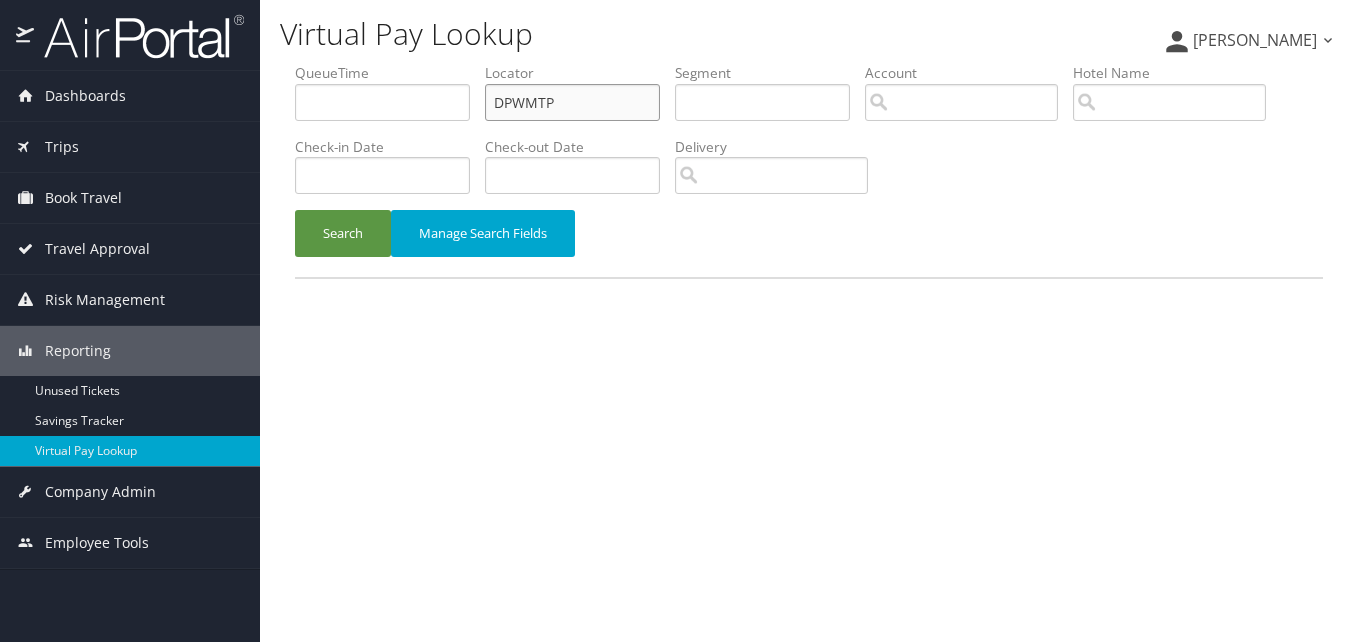 click on "QueueTime Locator DPWMTP Segment Account Traveler Hotel Name Check-in Date Check-out Date Delivery" at bounding box center [809, 63] 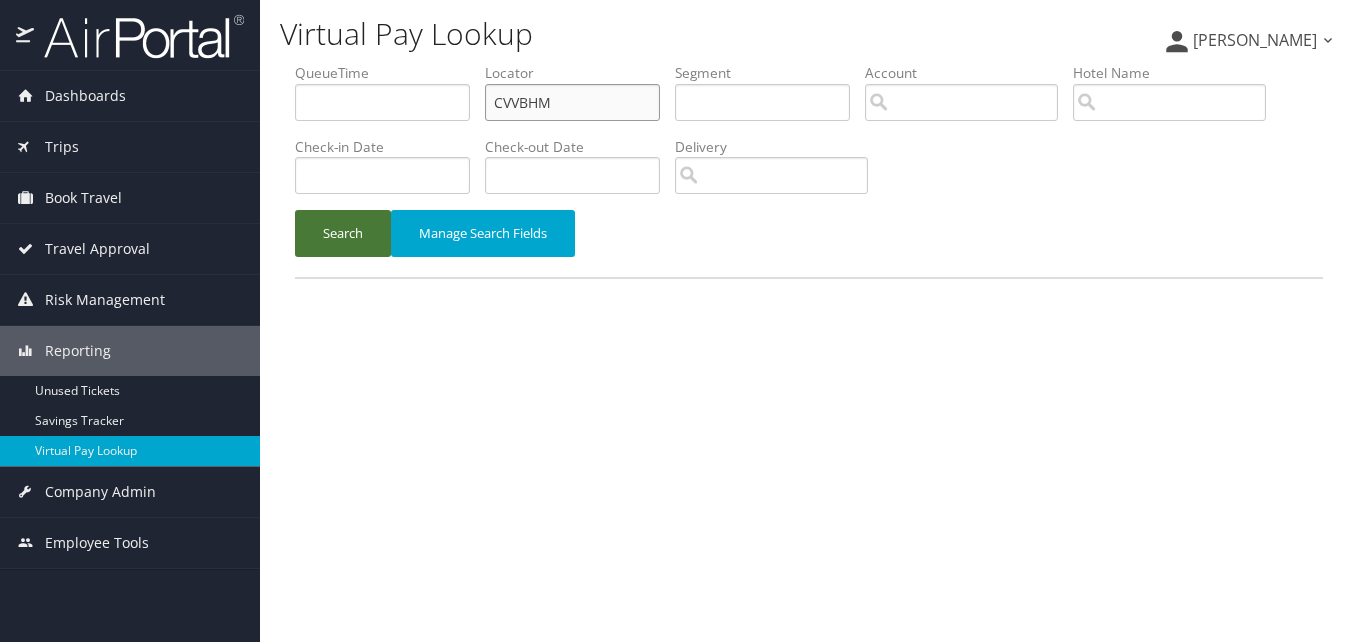 type on "CVVBHM" 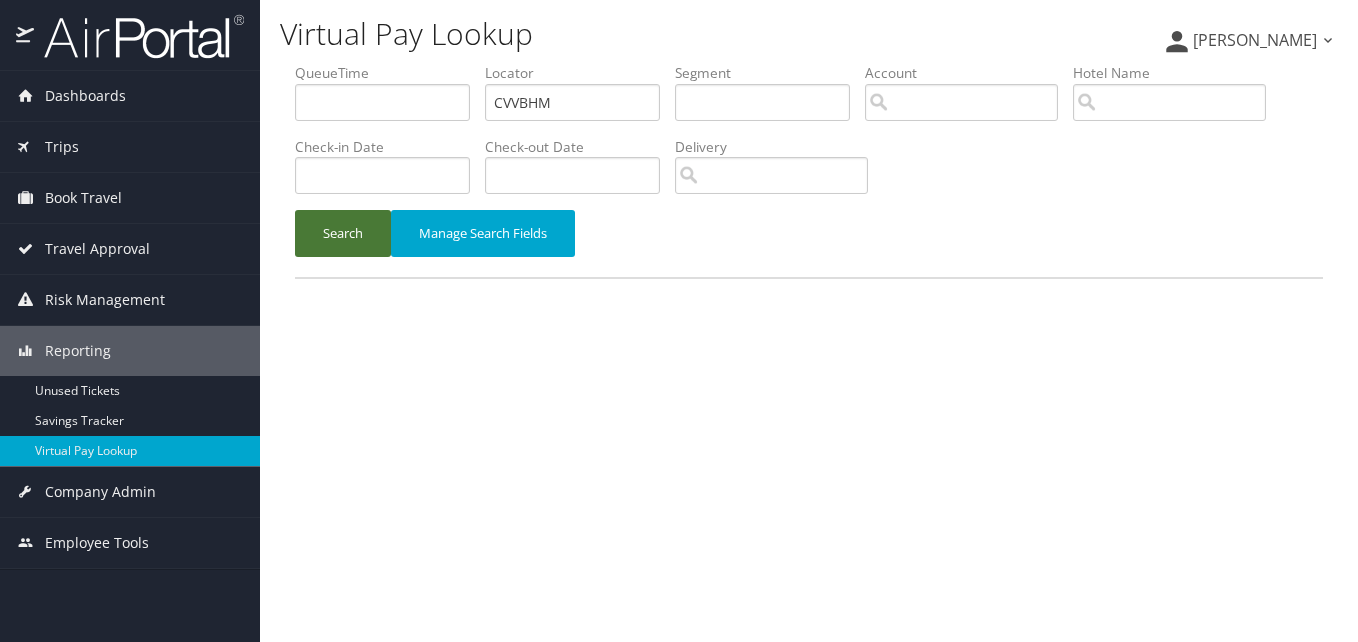 click on "Search" at bounding box center [343, 233] 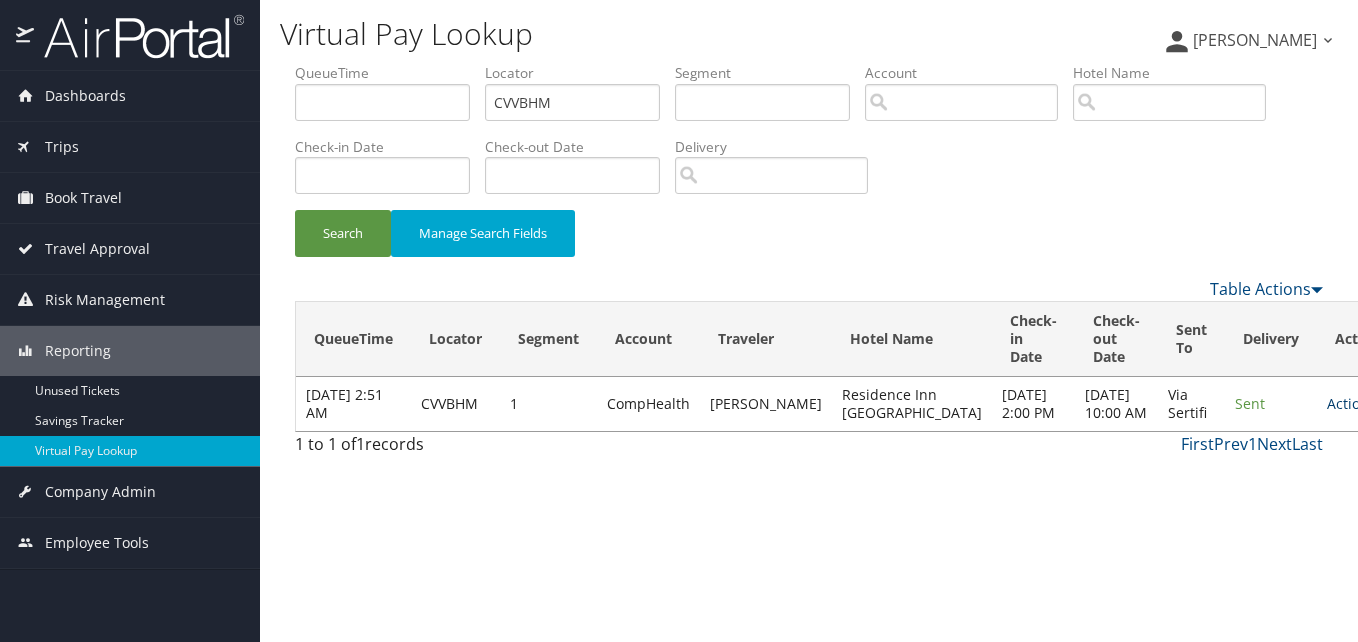 click on "Actions" at bounding box center [1356, 403] 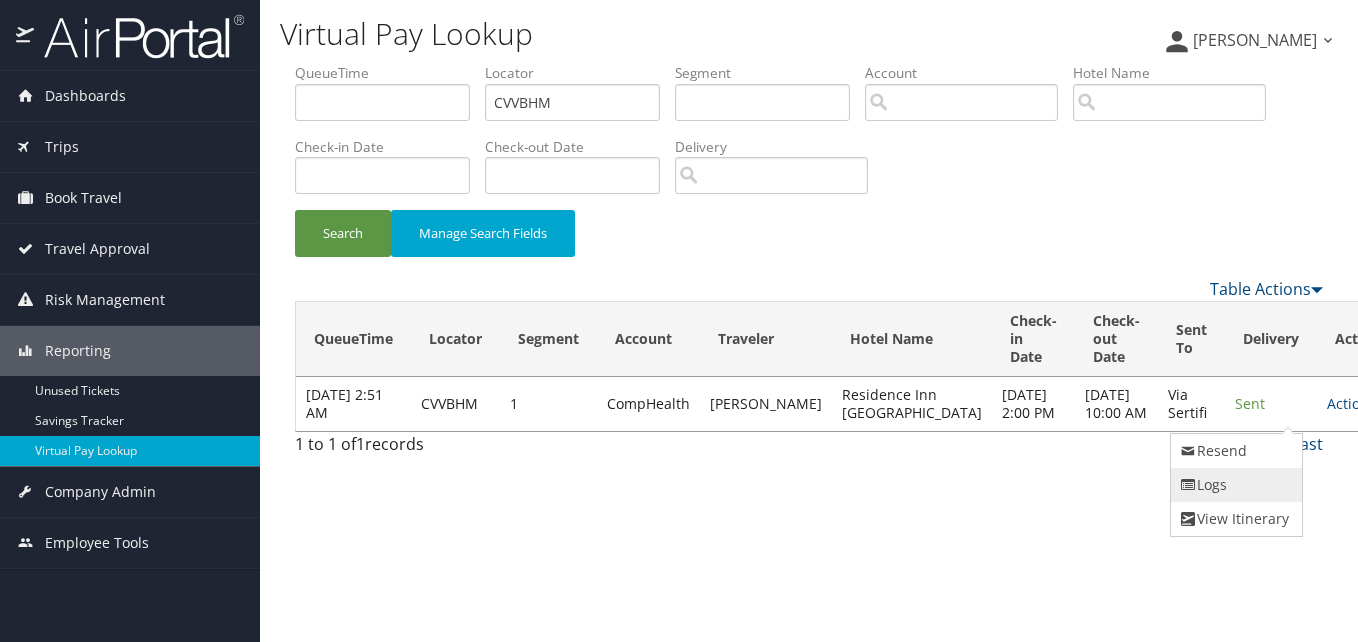 click on "Logs" at bounding box center [1234, 485] 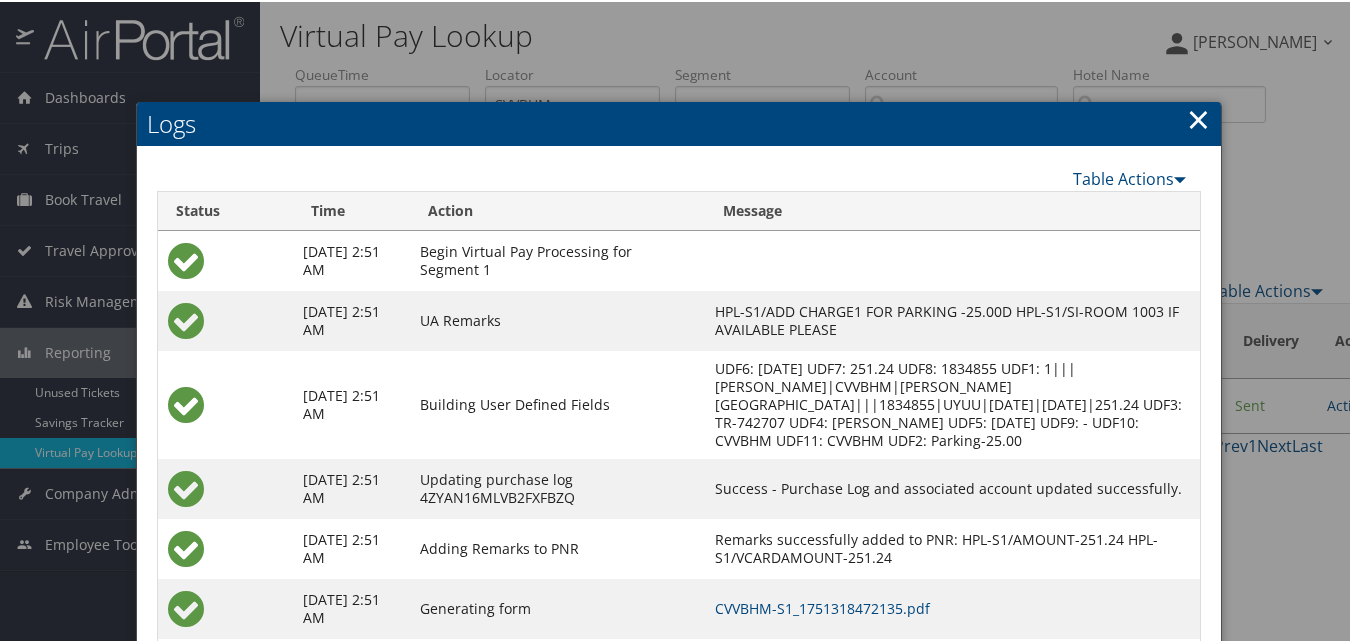scroll, scrollTop: 189, scrollLeft: 0, axis: vertical 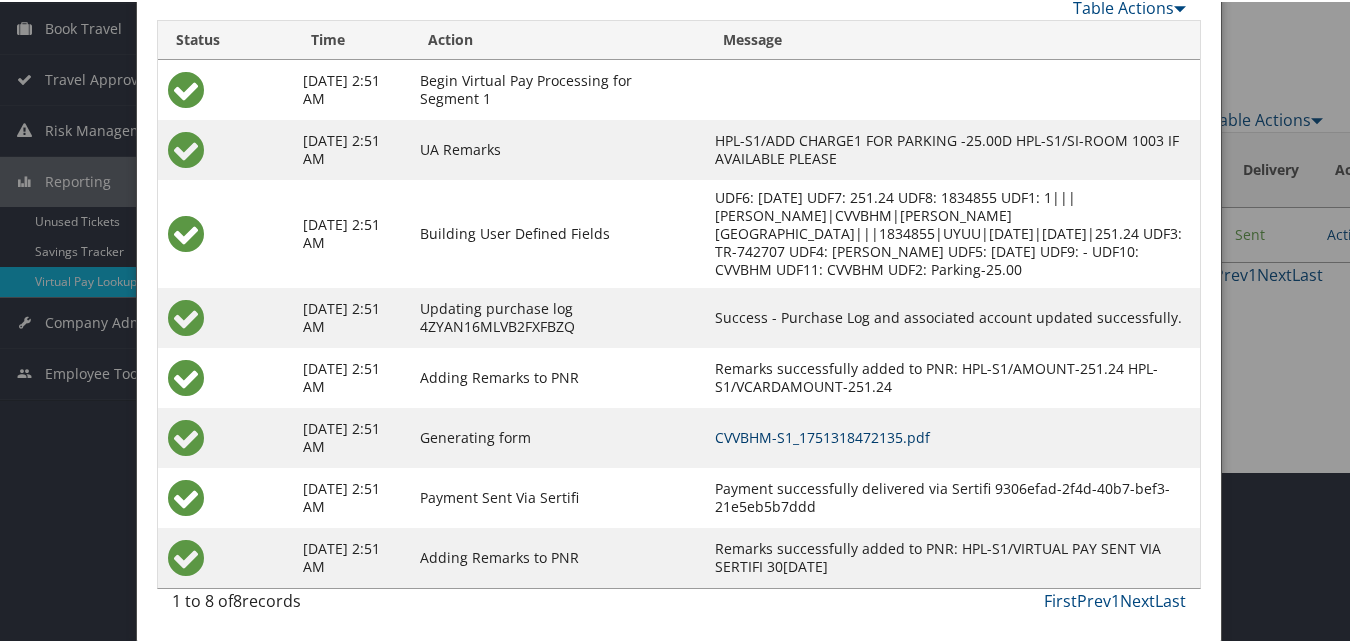 click on "CVVBHM-S1_1751318472135.pdf" at bounding box center [822, 435] 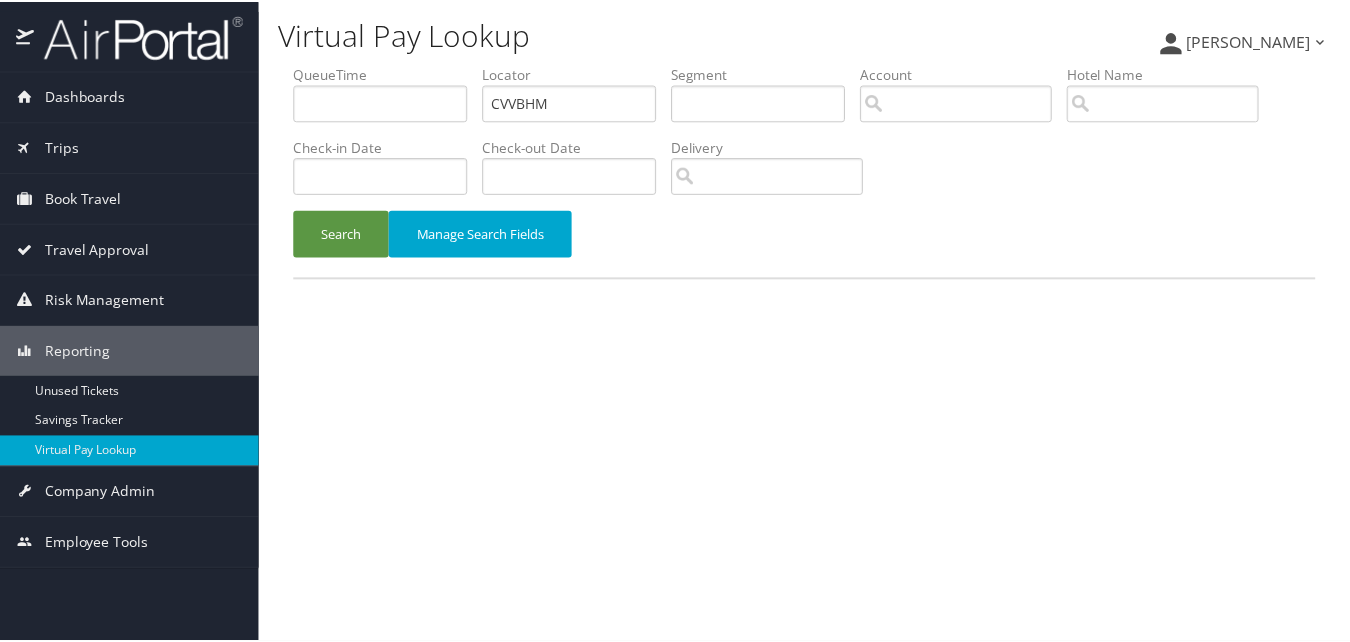 scroll, scrollTop: 0, scrollLeft: 0, axis: both 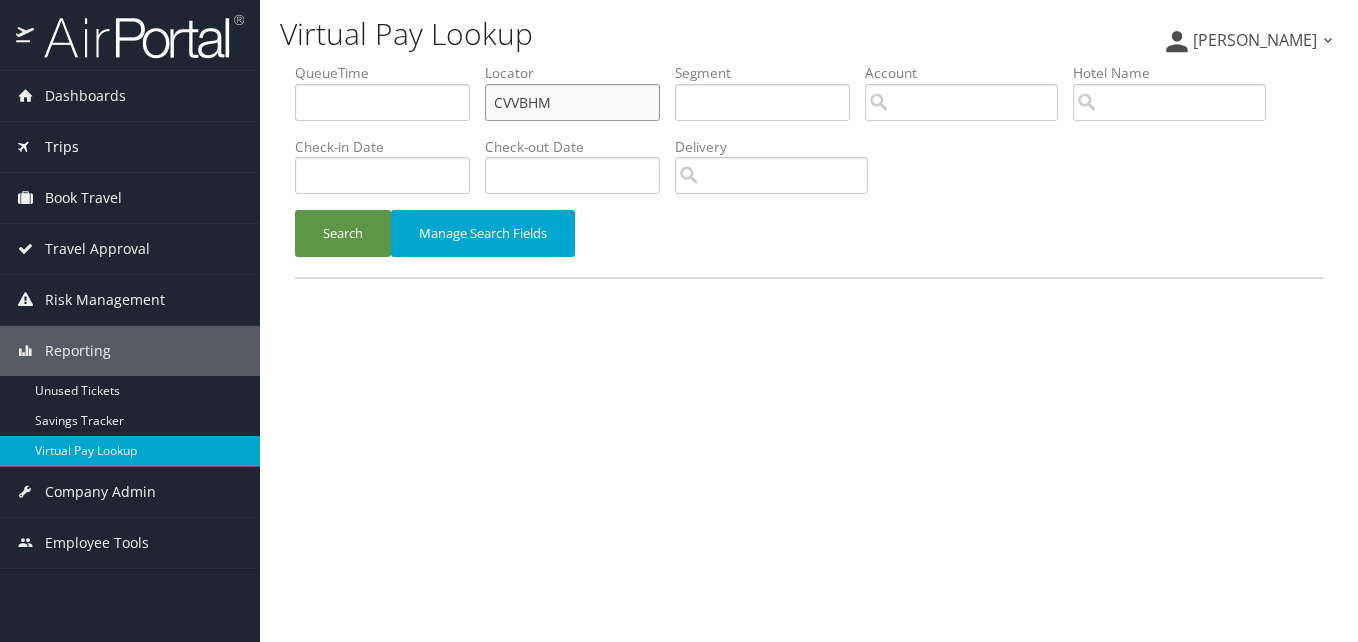 drag, startPoint x: 570, startPoint y: 103, endPoint x: 211, endPoint y: 160, distance: 363.49692 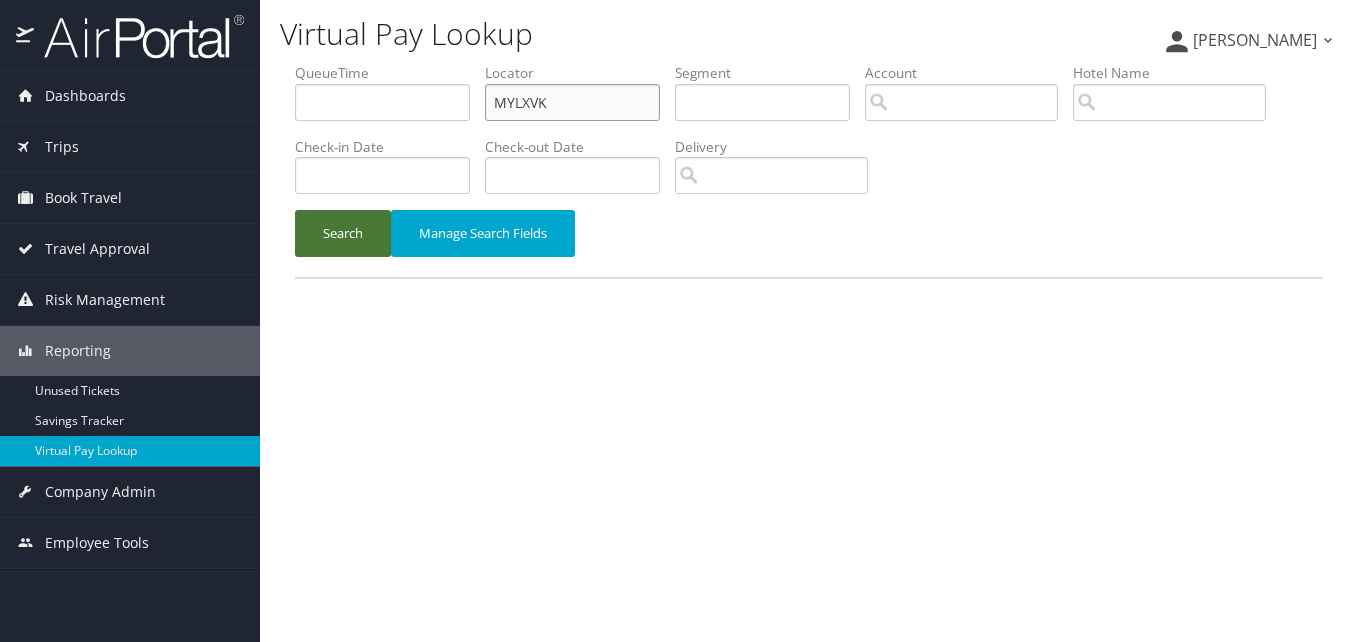 type on "MYLXVK" 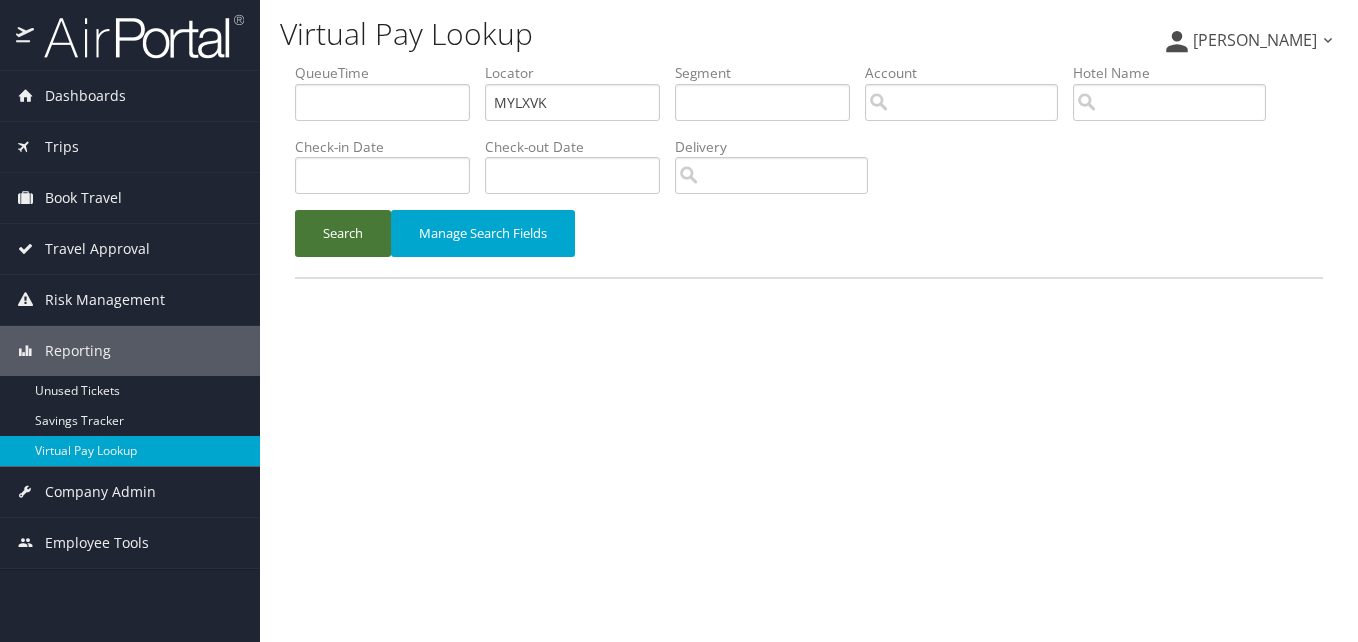 click on "Search" at bounding box center [343, 233] 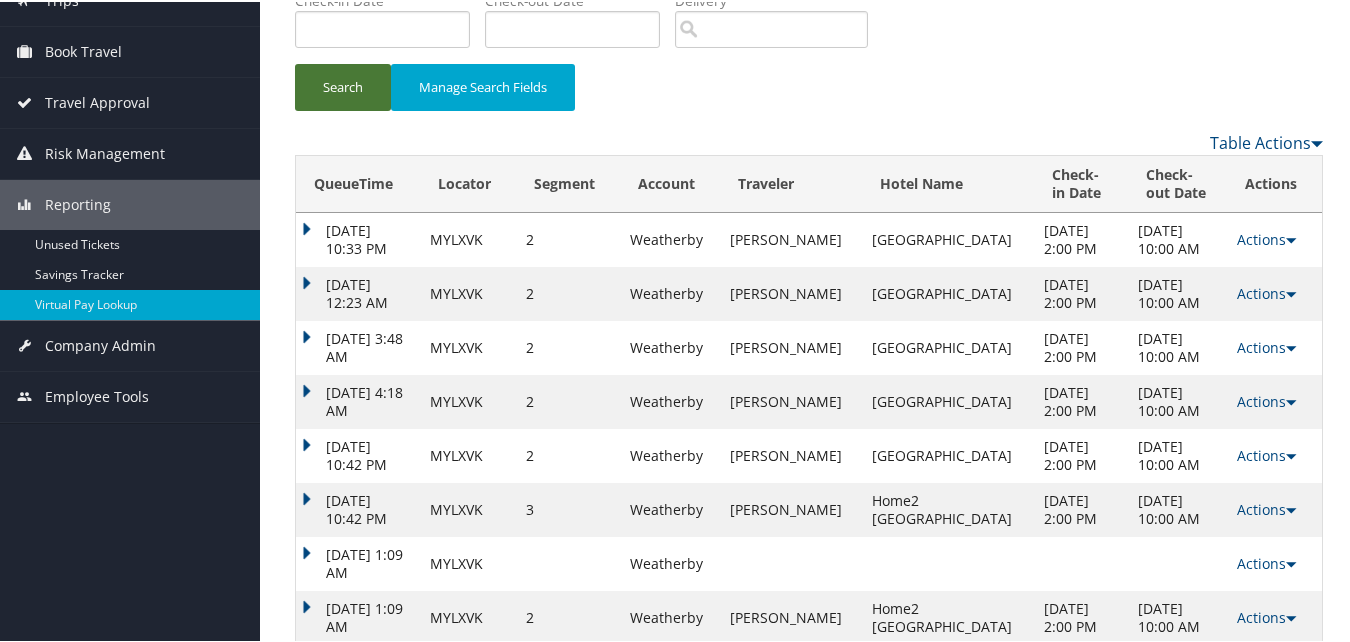 scroll, scrollTop: 292, scrollLeft: 0, axis: vertical 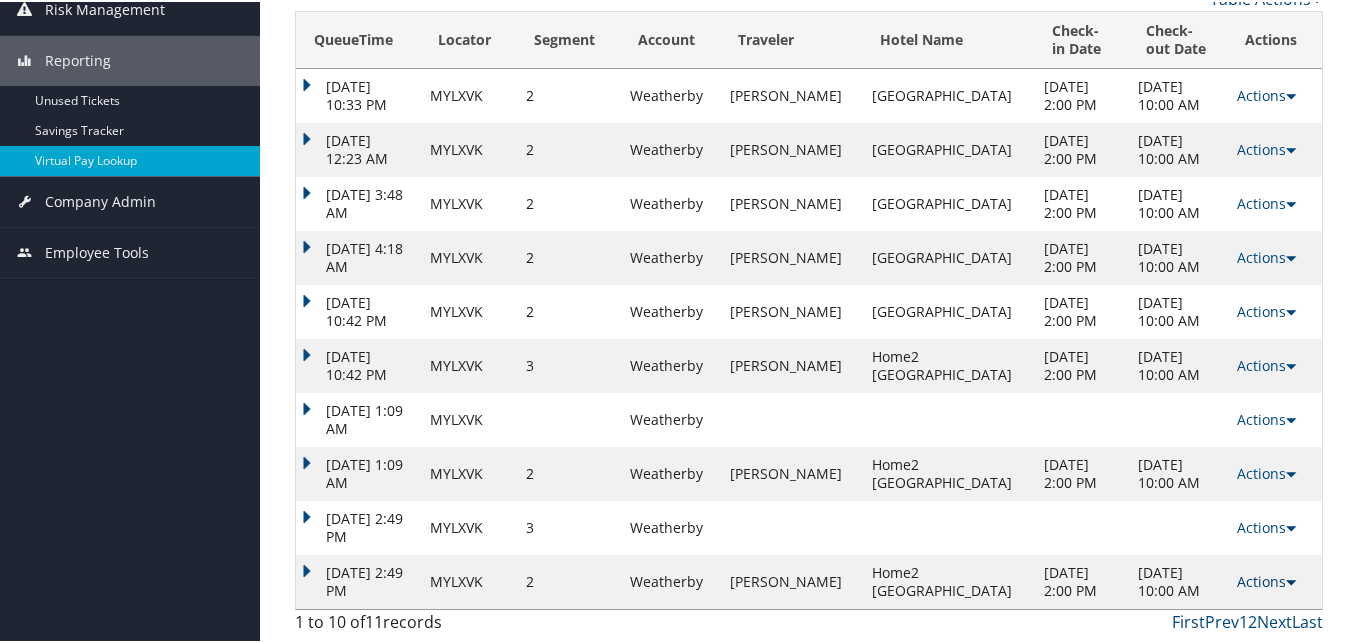 click on "Actions" at bounding box center (1266, 579) 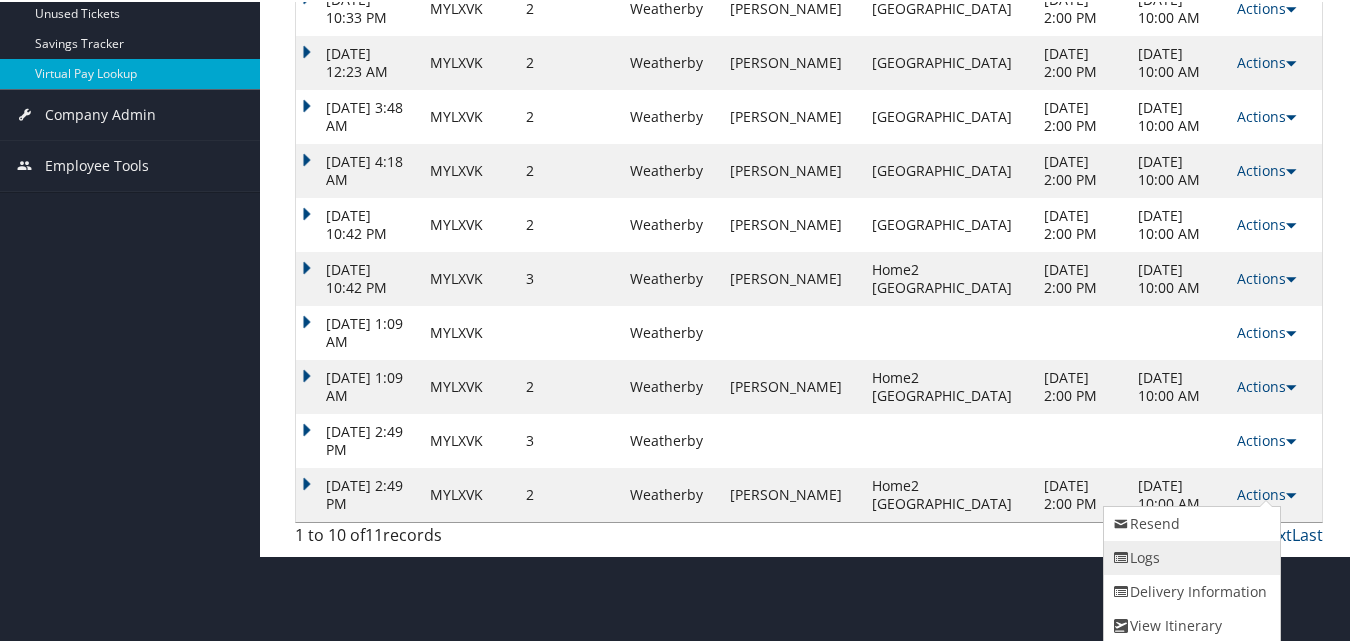 click on "Logs" at bounding box center [1189, 556] 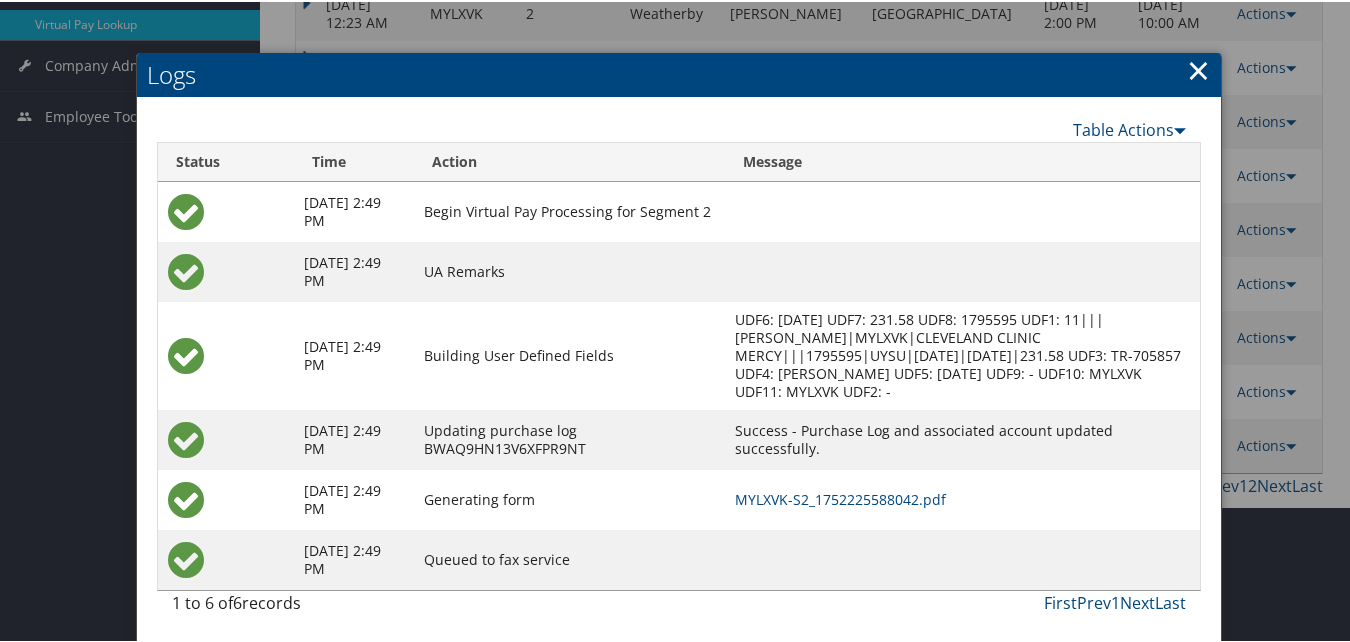 scroll, scrollTop: 430, scrollLeft: 0, axis: vertical 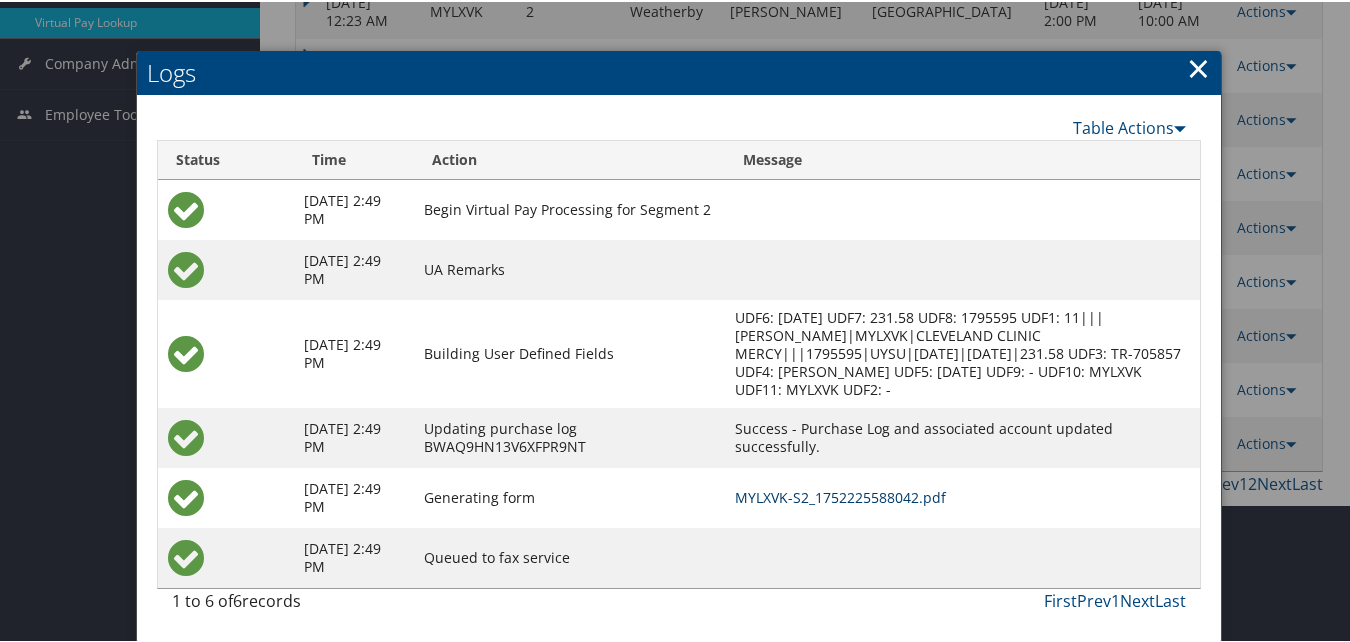 click on "MYLXVK-S2_1752225588042.pdf" at bounding box center (840, 495) 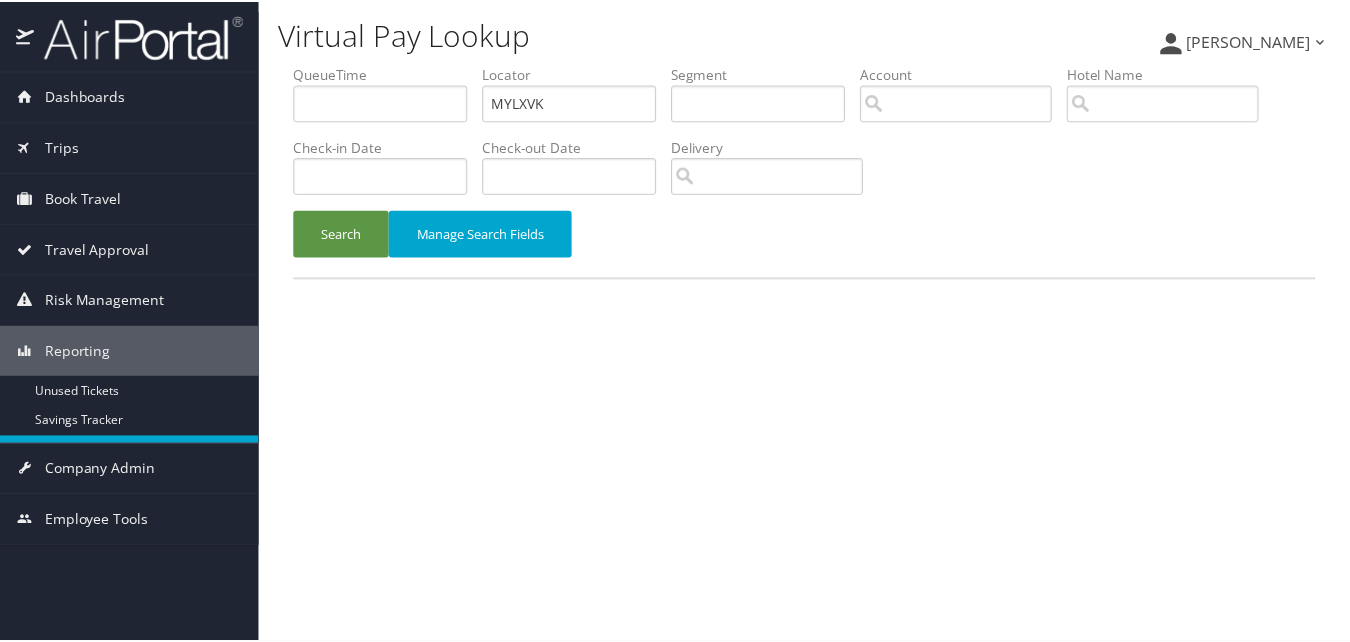 scroll, scrollTop: 0, scrollLeft: 0, axis: both 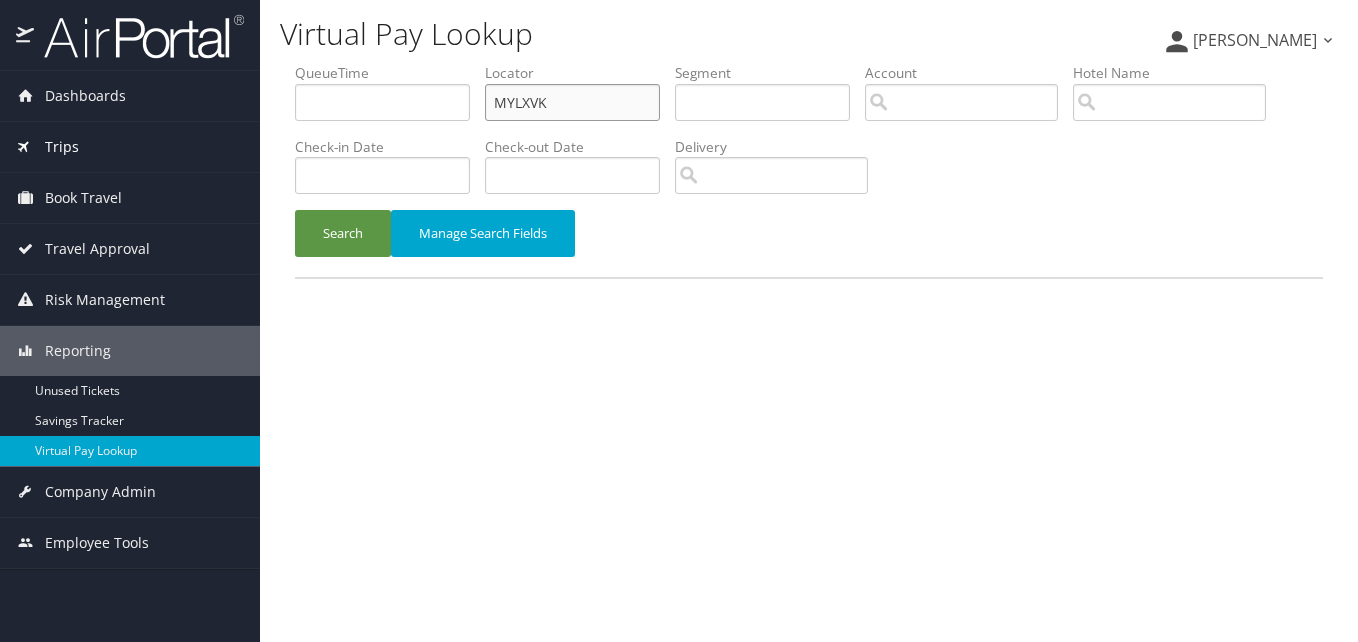 drag, startPoint x: 414, startPoint y: 109, endPoint x: 156, endPoint y: 124, distance: 258.43567 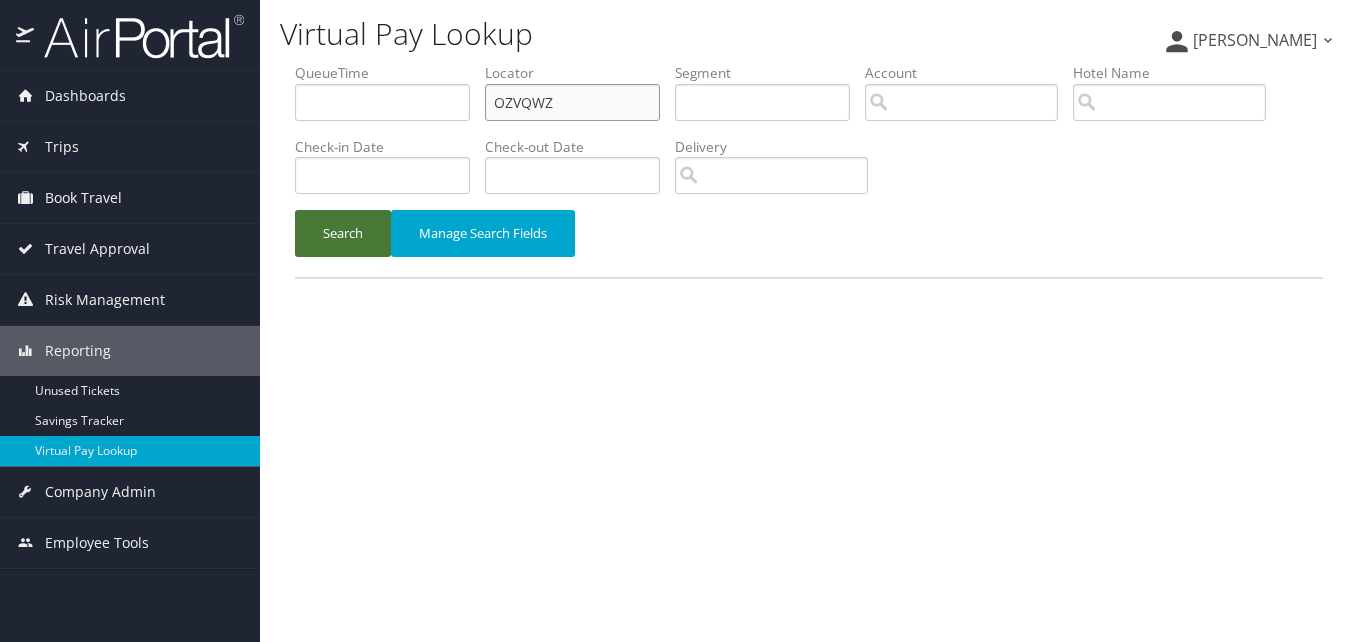 type on "OZVQWZ" 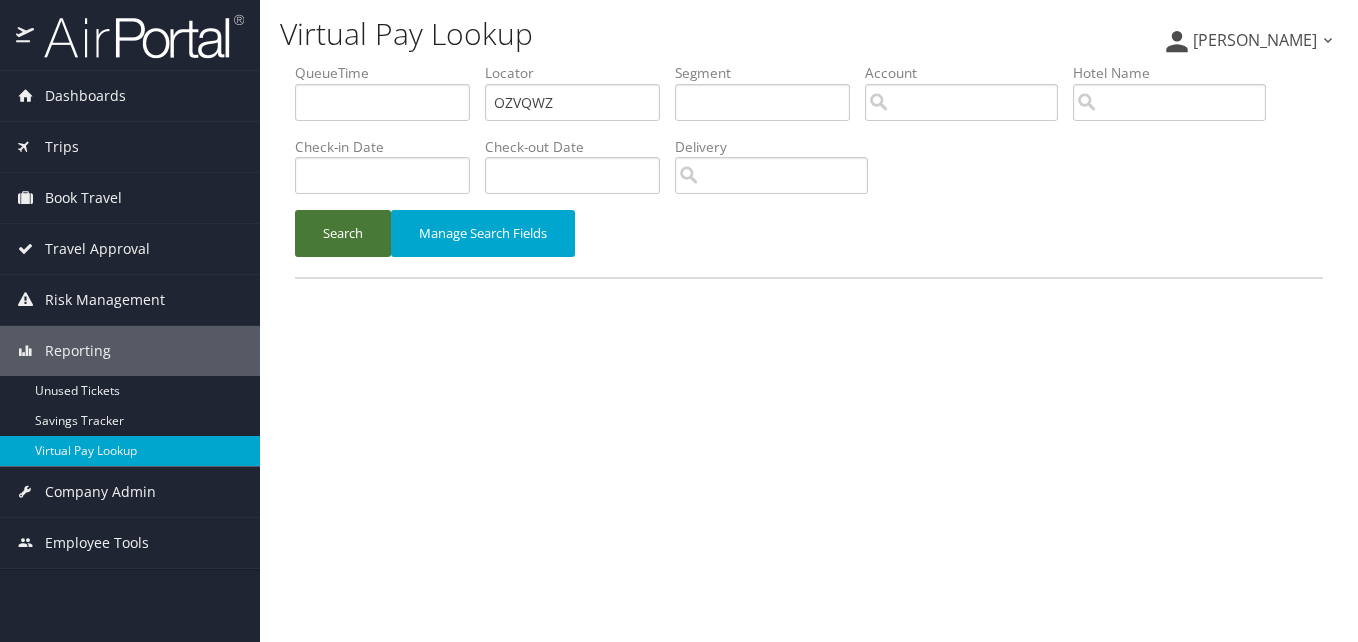 click on "Search" at bounding box center (343, 233) 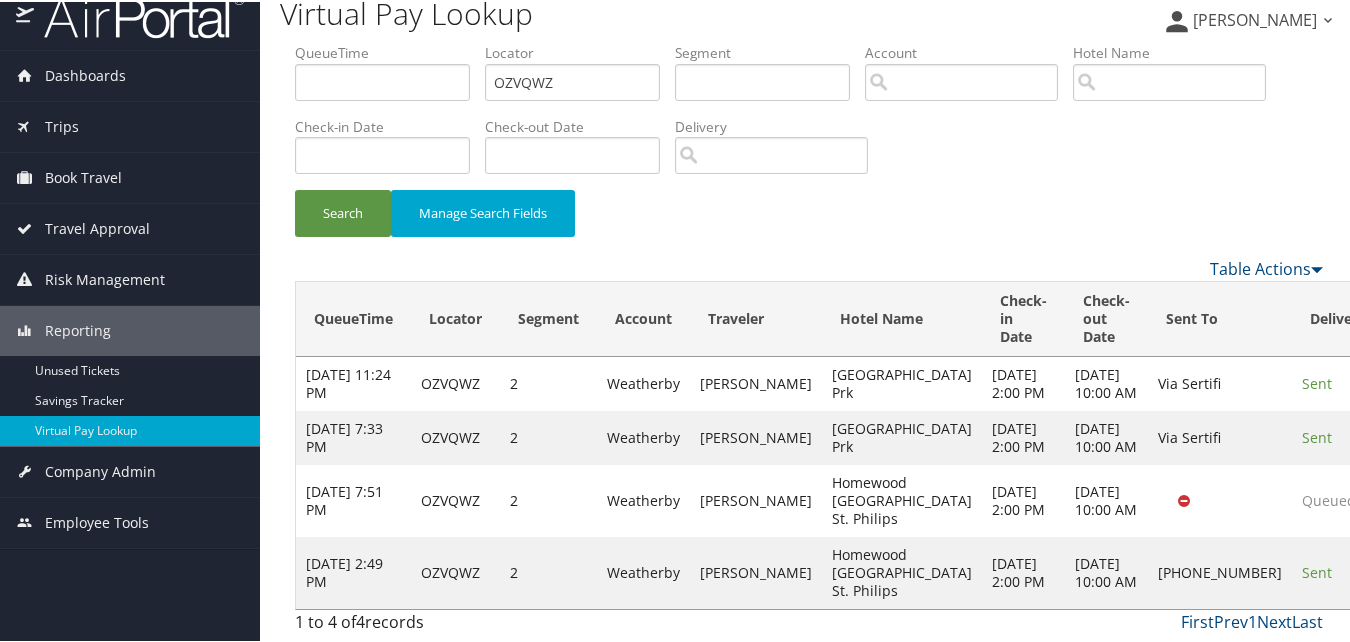 click on "Actions" at bounding box center (1423, 570) 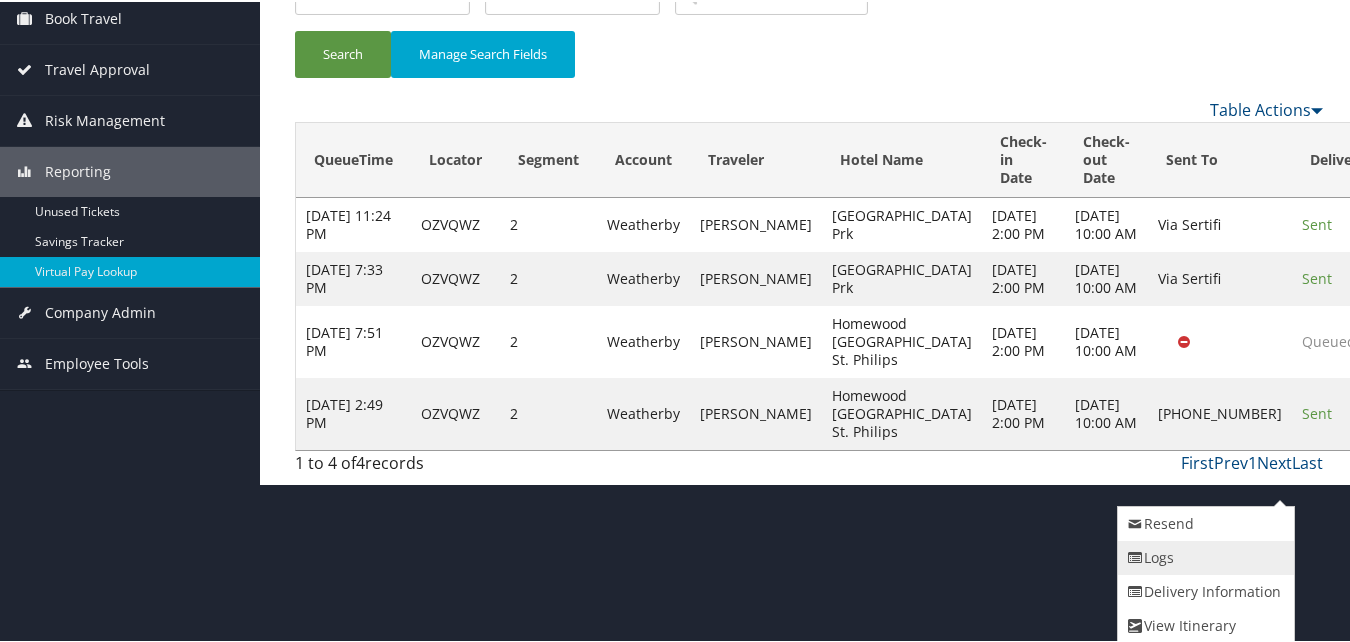 click on "Logs" at bounding box center (1203, 556) 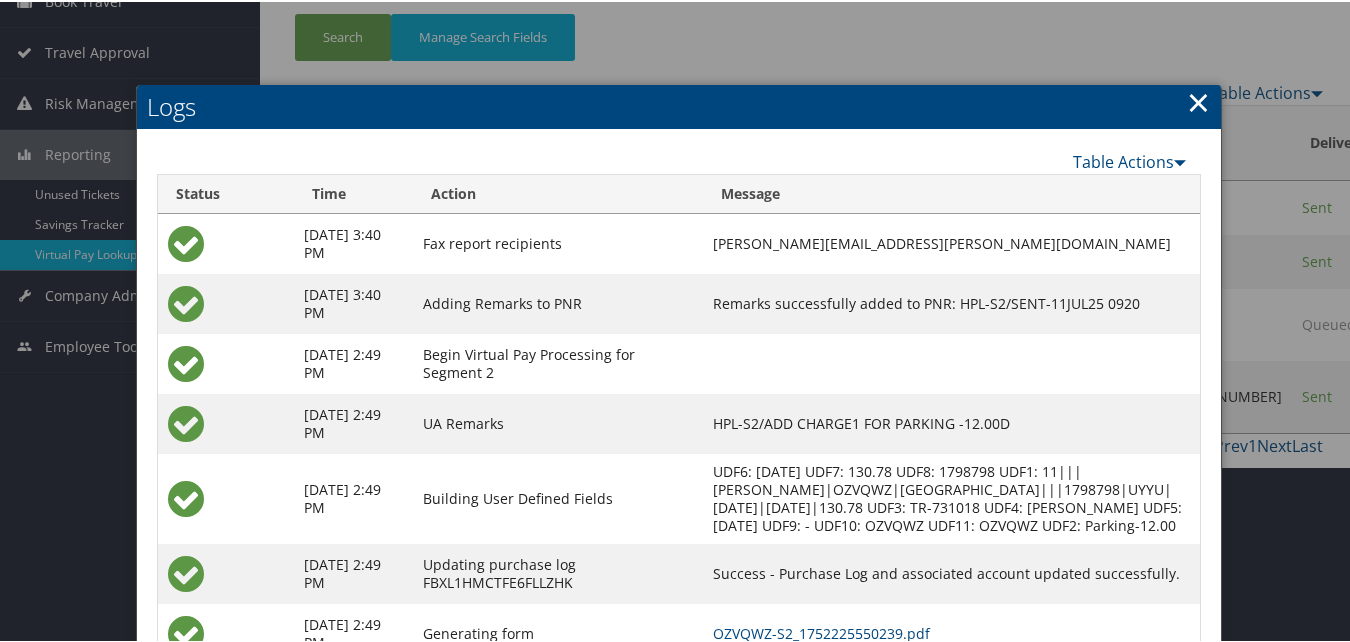 scroll, scrollTop: 370, scrollLeft: 0, axis: vertical 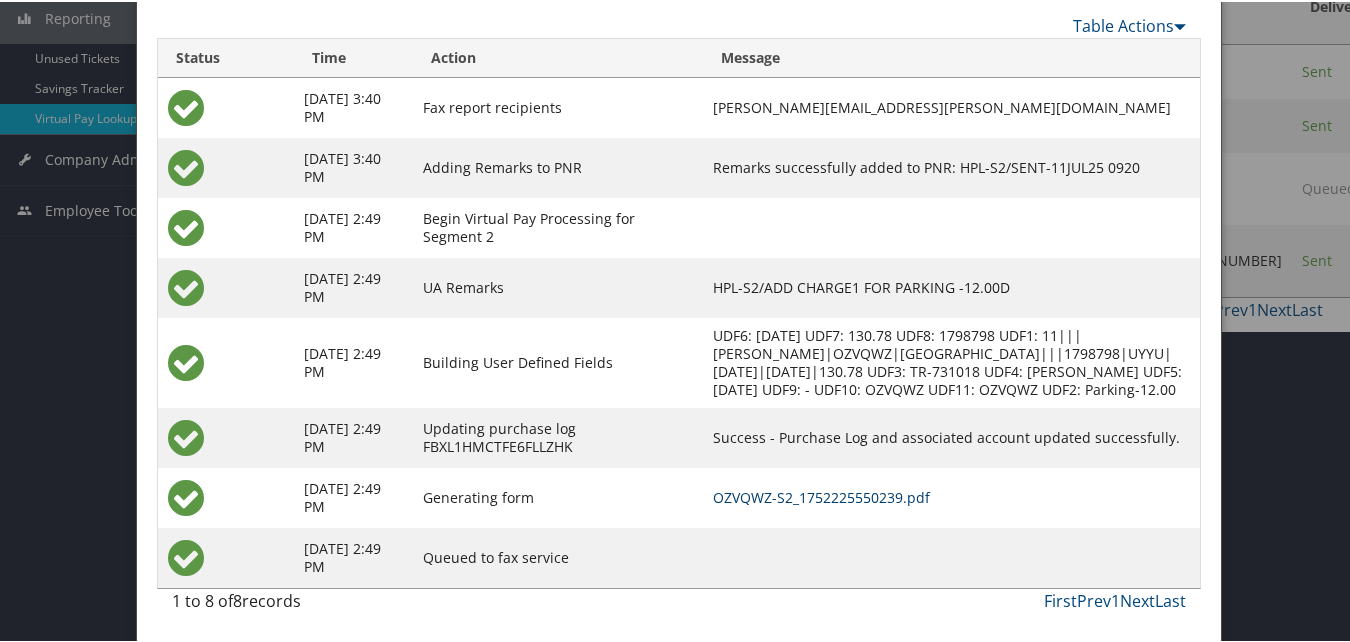 click on "OZVQWZ-S2_1752225550239.pdf" at bounding box center (821, 495) 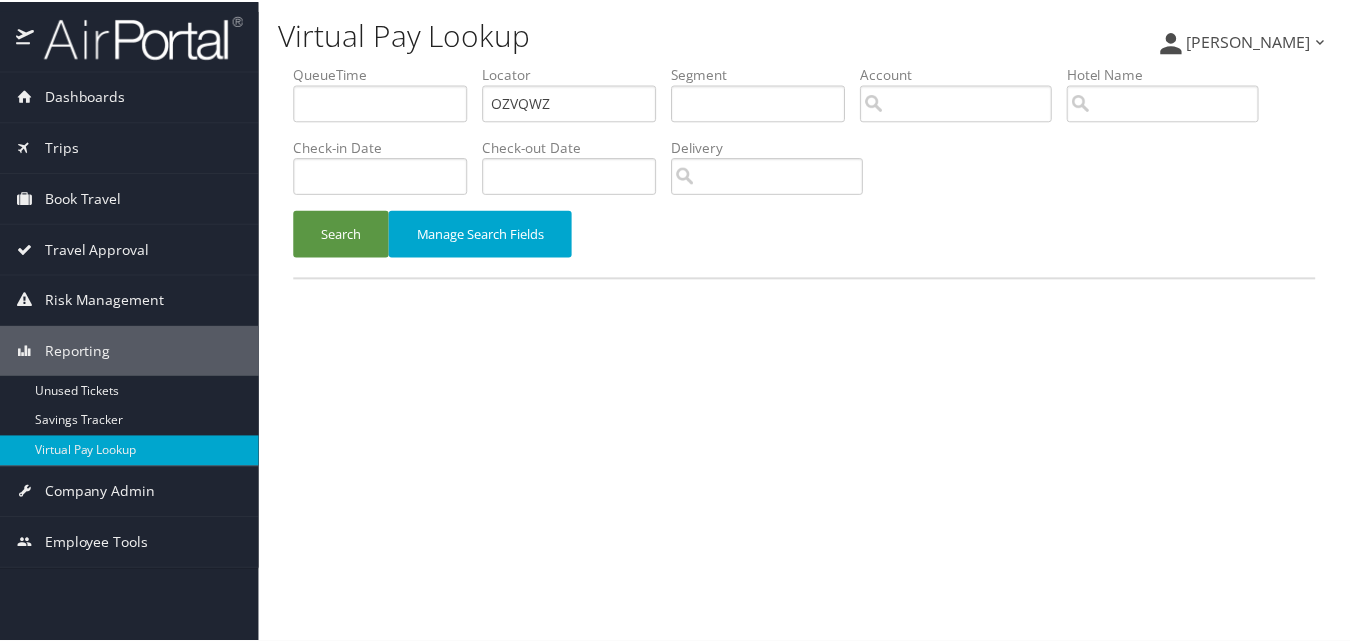 scroll, scrollTop: 0, scrollLeft: 0, axis: both 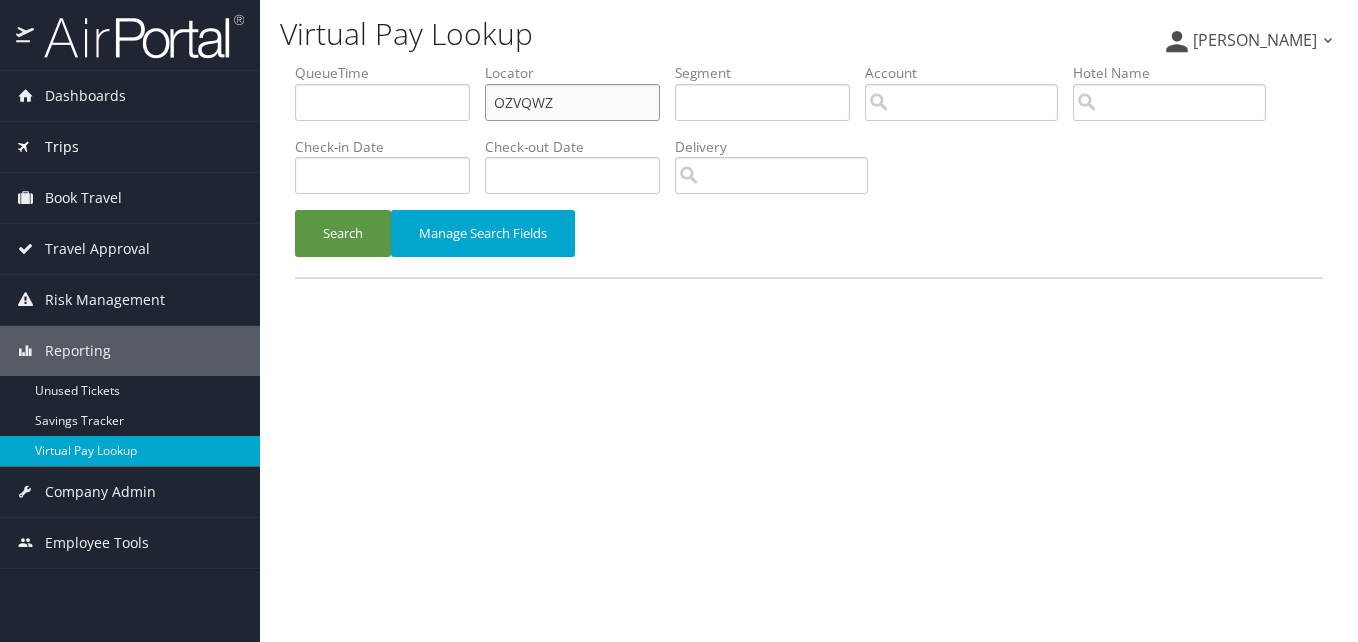 drag, startPoint x: 580, startPoint y: 105, endPoint x: 0, endPoint y: 141, distance: 581.11615 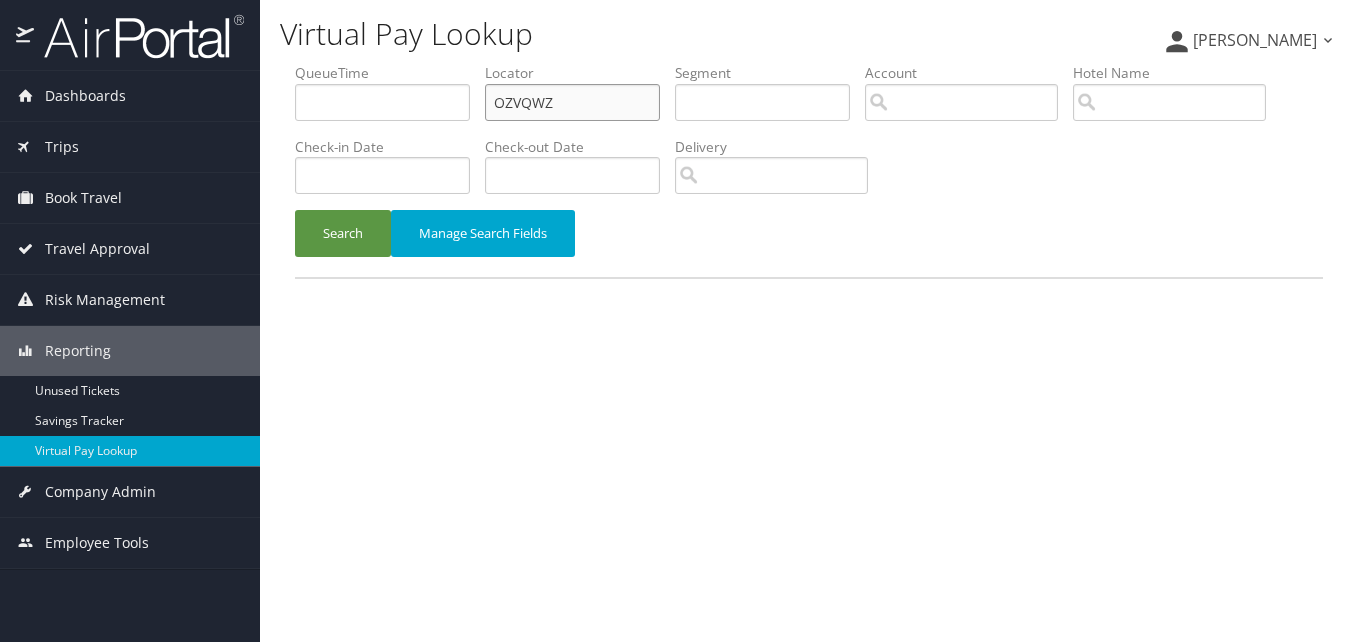 paste on "KWIQZX" 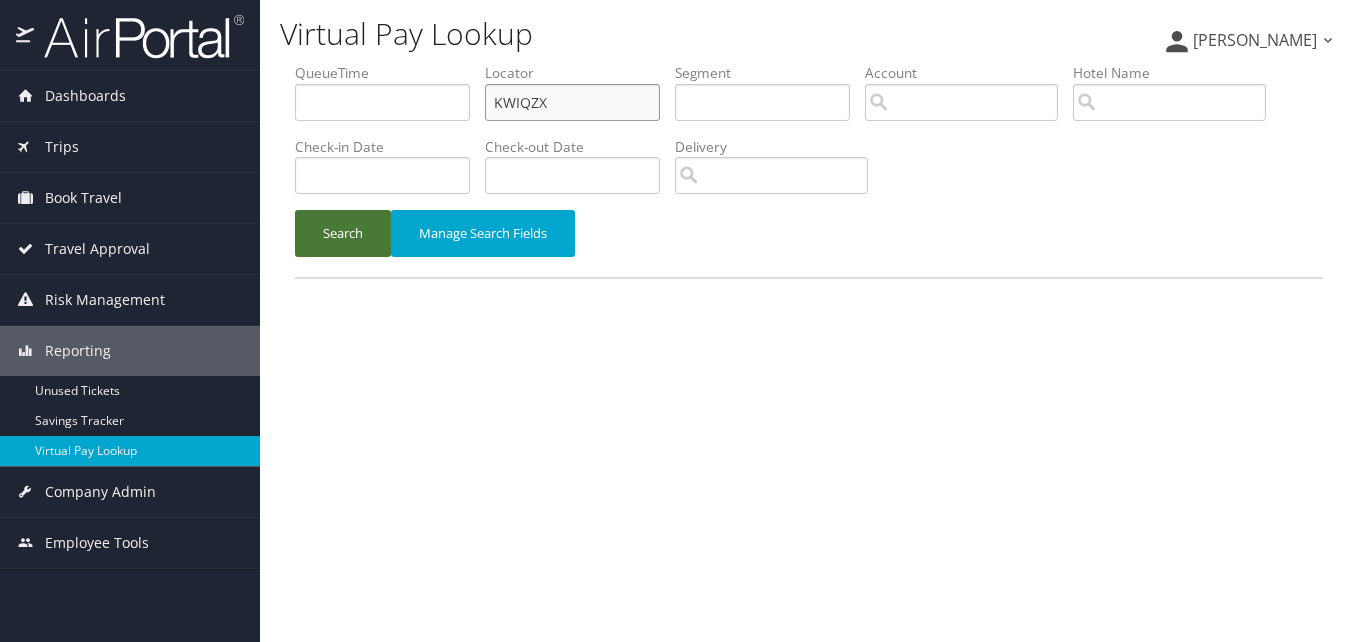 type on "KWIQZX" 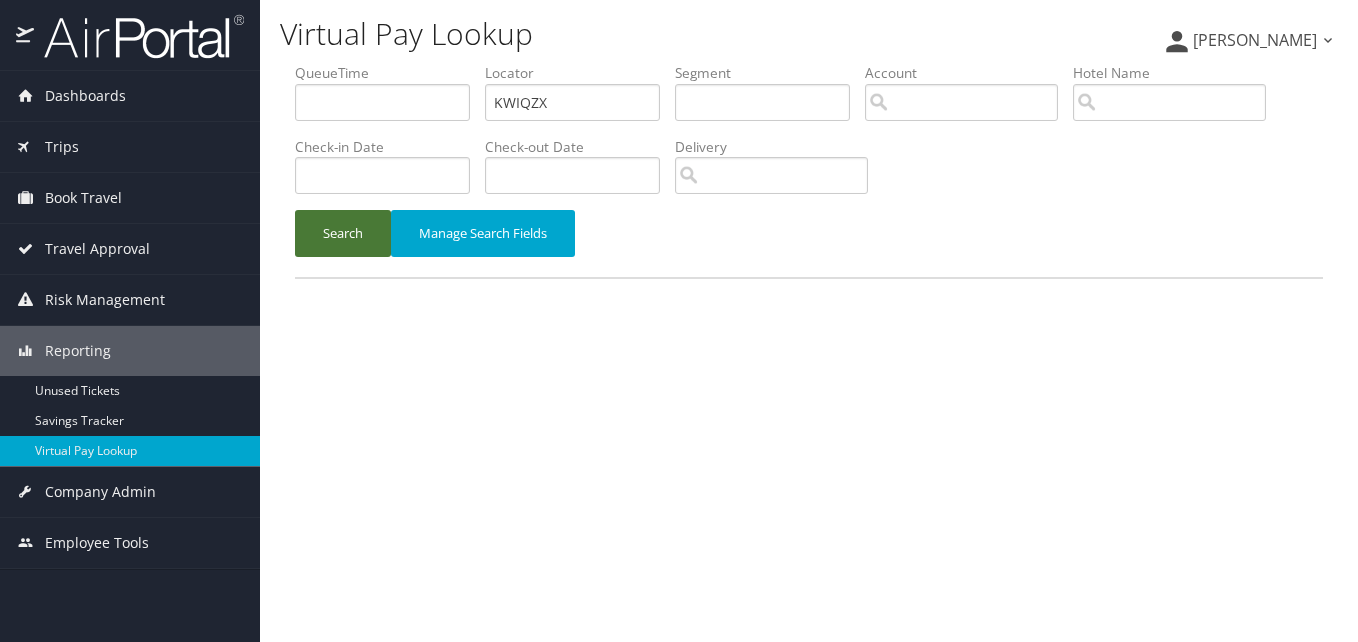 click on "Search" at bounding box center [343, 233] 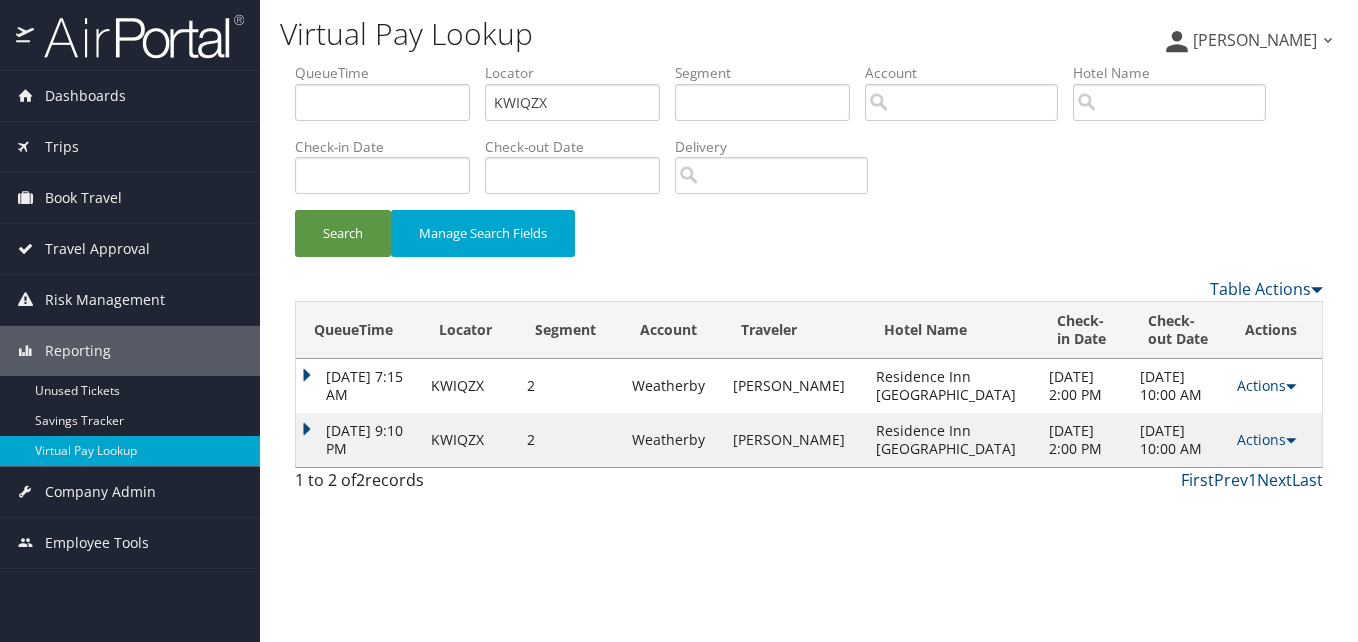 click on "Actions   Resend  Logs  View Itinerary" at bounding box center [1274, 440] 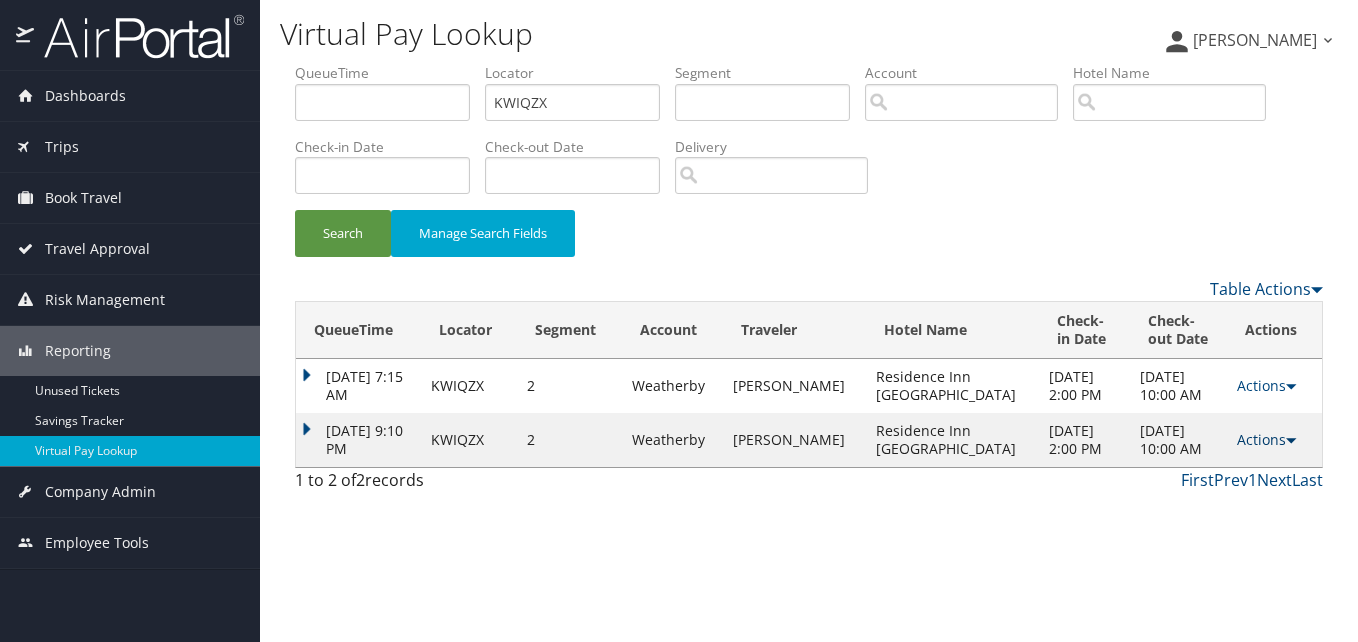 click on "Actions" at bounding box center (1266, 439) 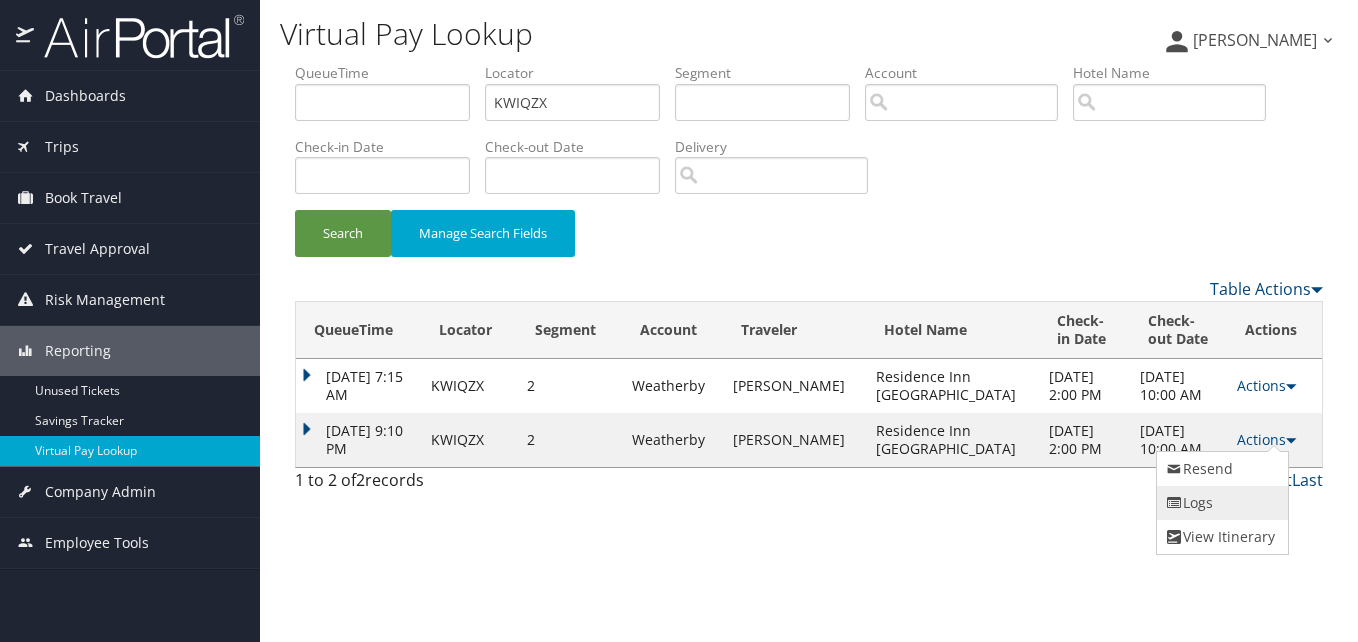 click on "Logs" at bounding box center [1220, 503] 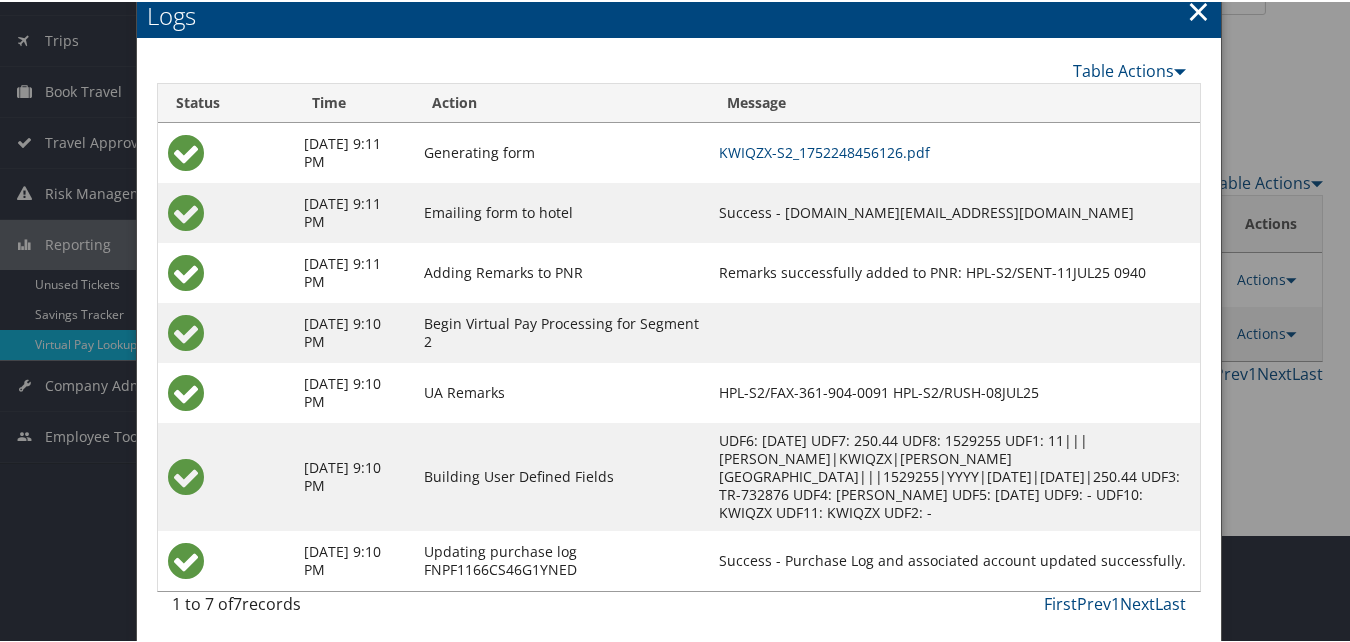 scroll, scrollTop: 111, scrollLeft: 0, axis: vertical 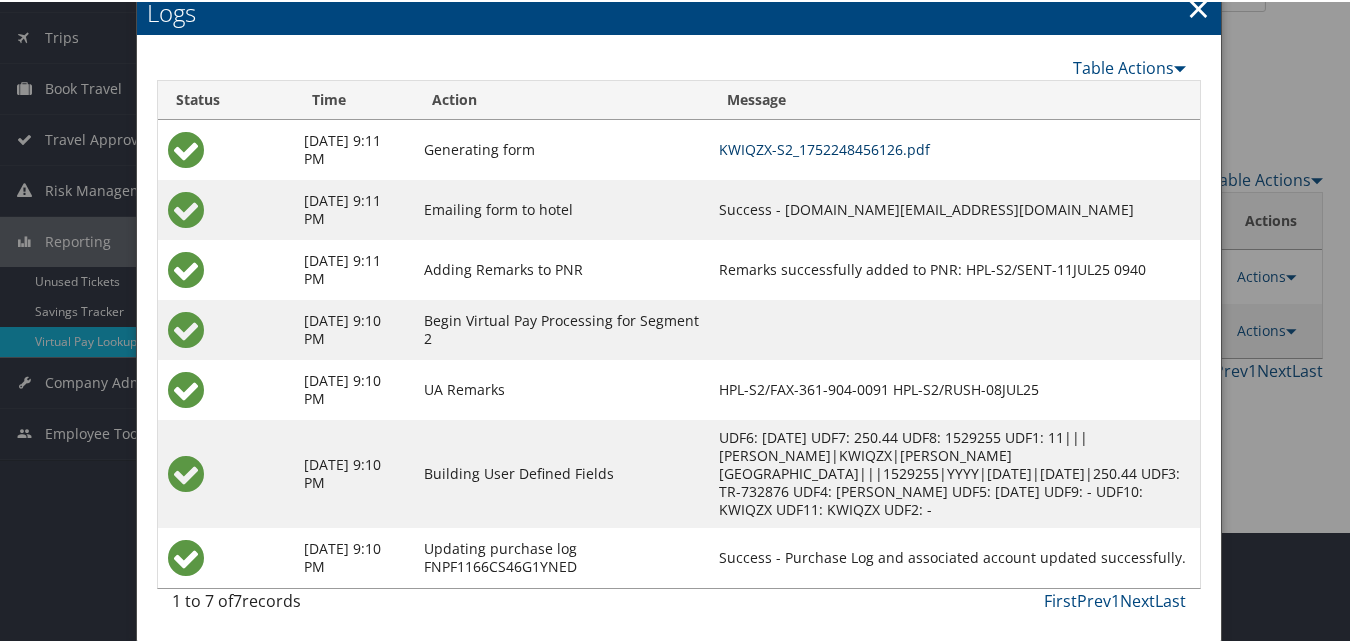 click on "KWIQZX-S2_1752248456126.pdf" at bounding box center [824, 147] 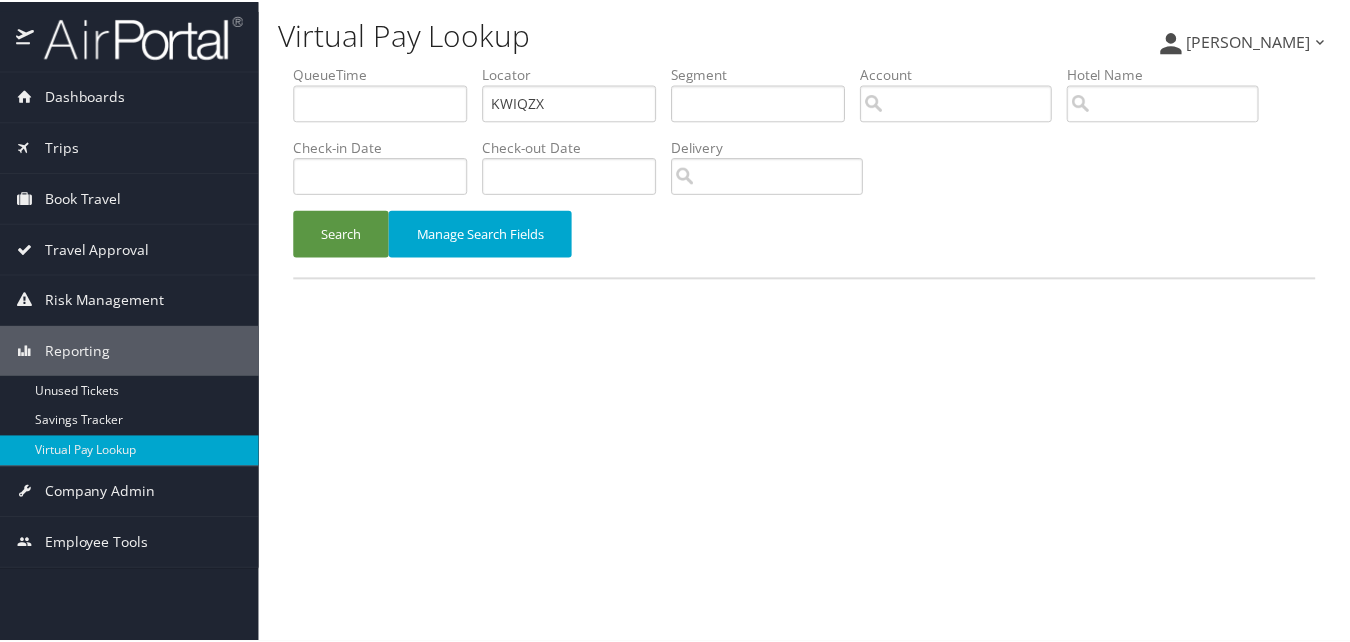 scroll, scrollTop: 0, scrollLeft: 0, axis: both 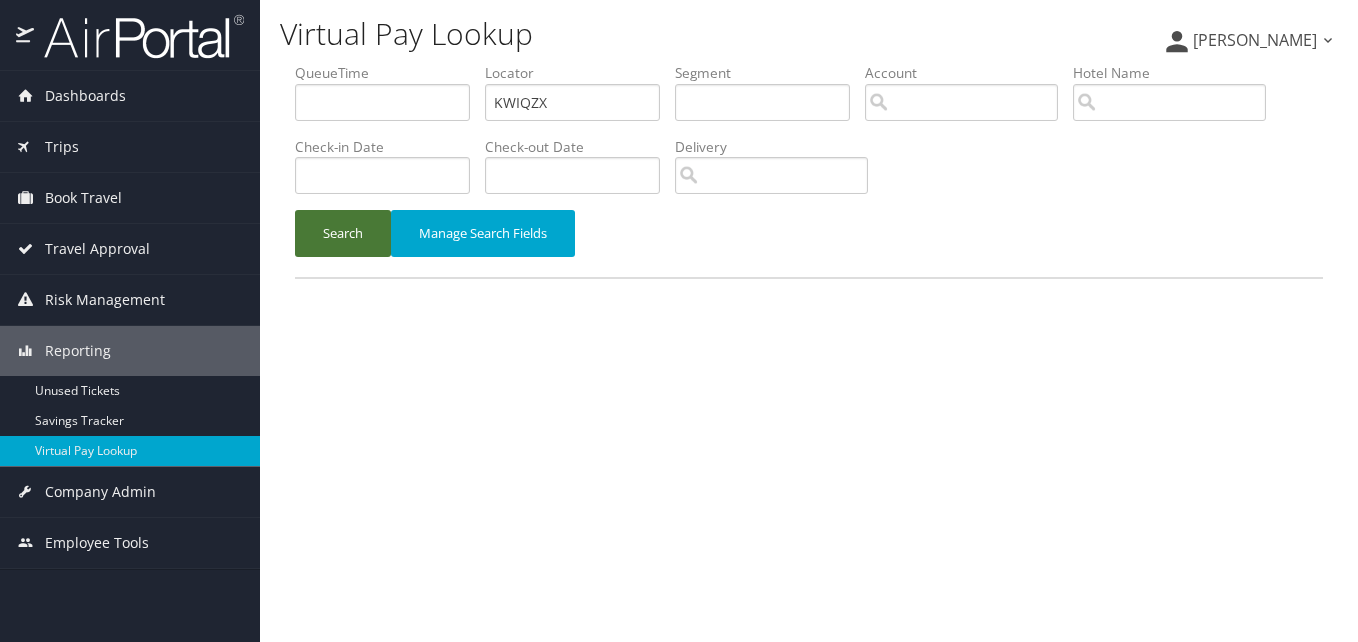 click on "Search" at bounding box center [343, 233] 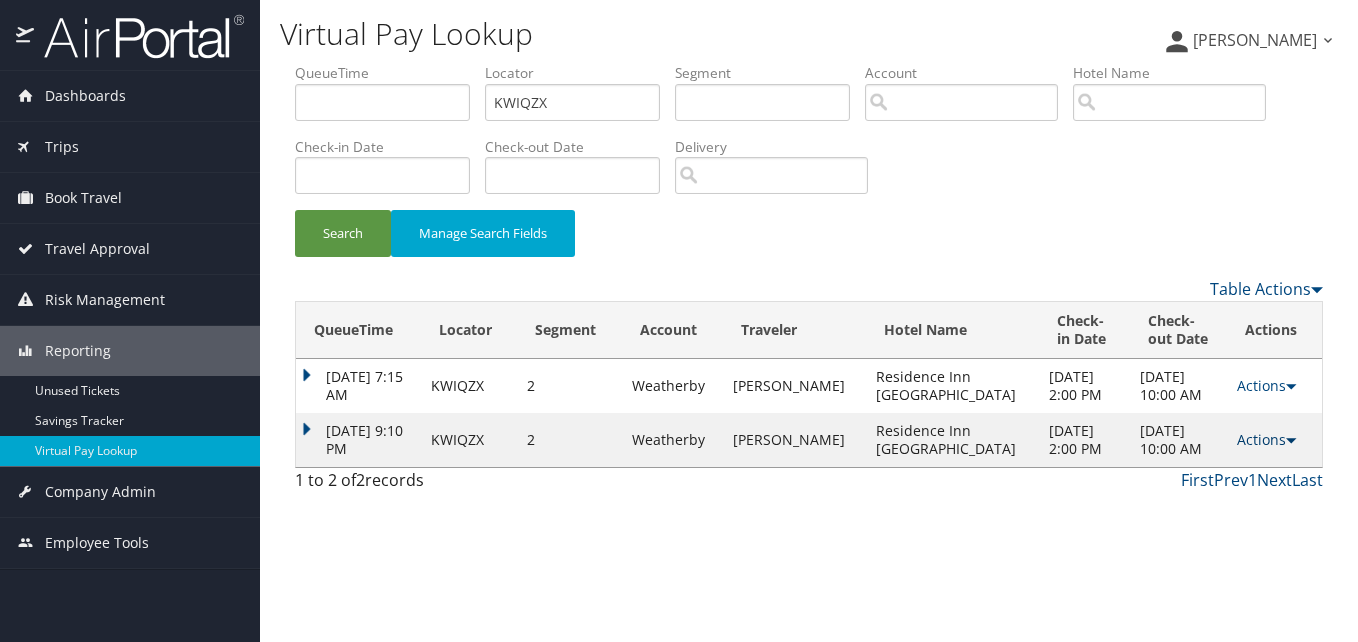 click on "Actions" at bounding box center [1266, 439] 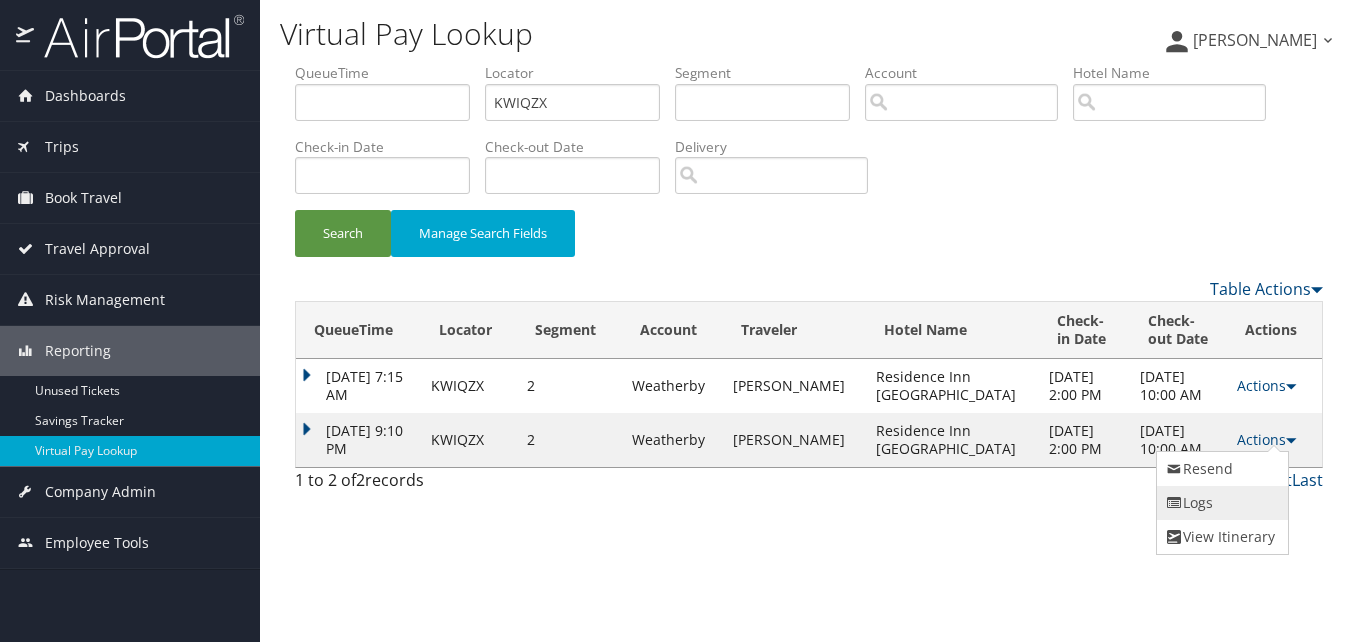 click on "Logs" at bounding box center [1220, 503] 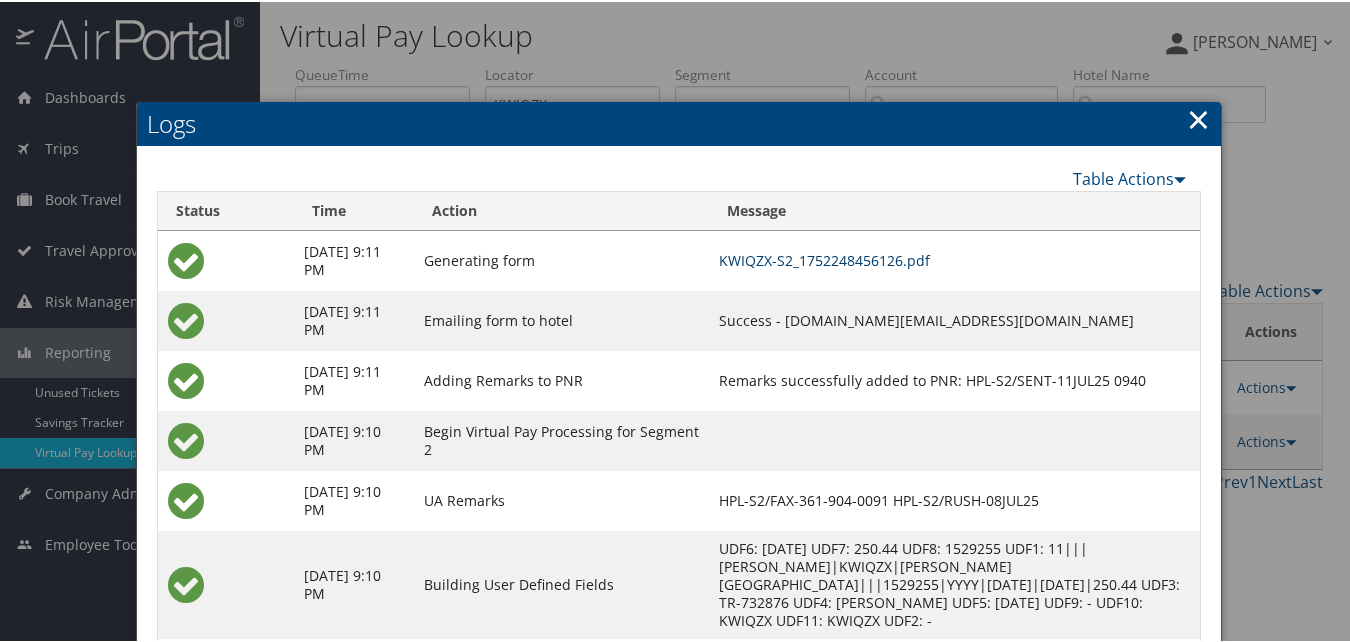 click on "KWIQZX-S2_1752248456126.pdf" at bounding box center [824, 258] 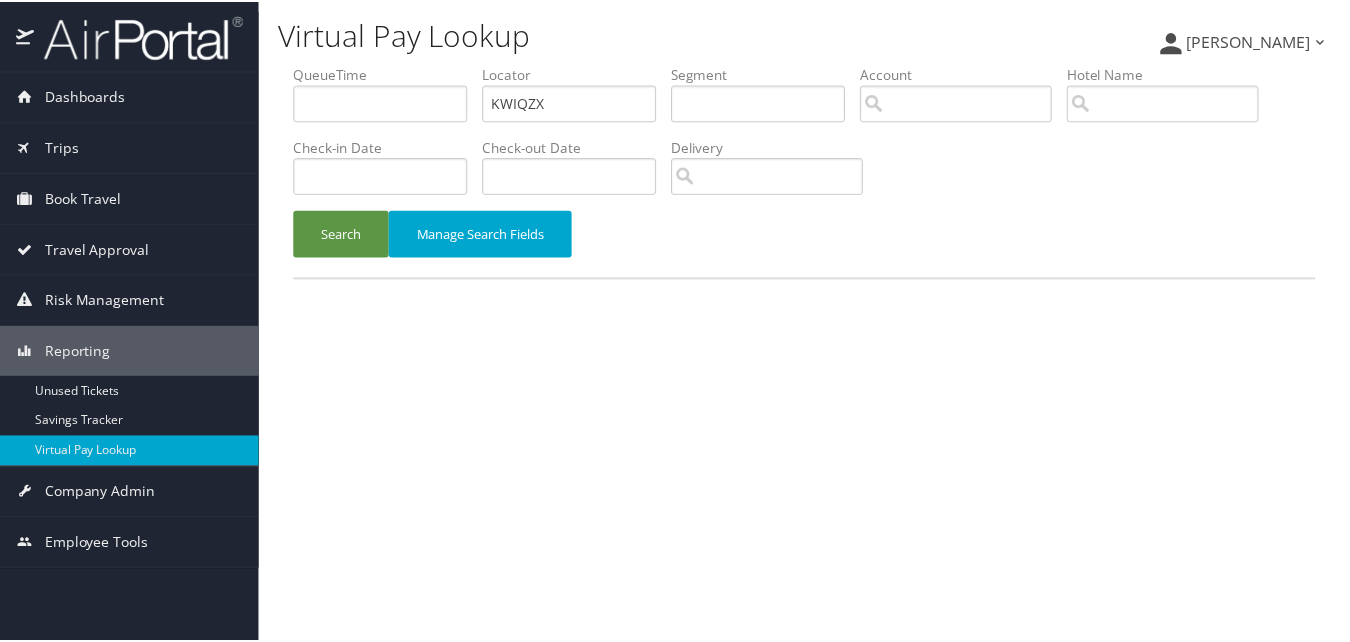 scroll, scrollTop: 0, scrollLeft: 0, axis: both 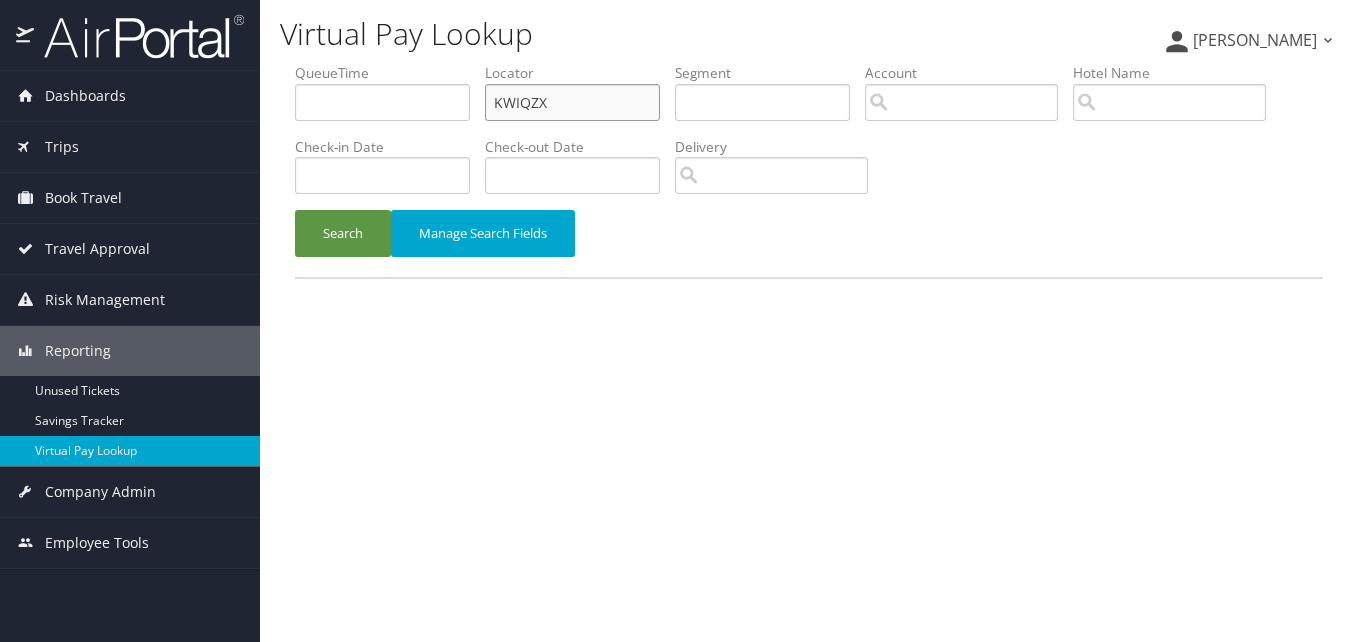 drag, startPoint x: 579, startPoint y: 104, endPoint x: 357, endPoint y: 120, distance: 222.57584 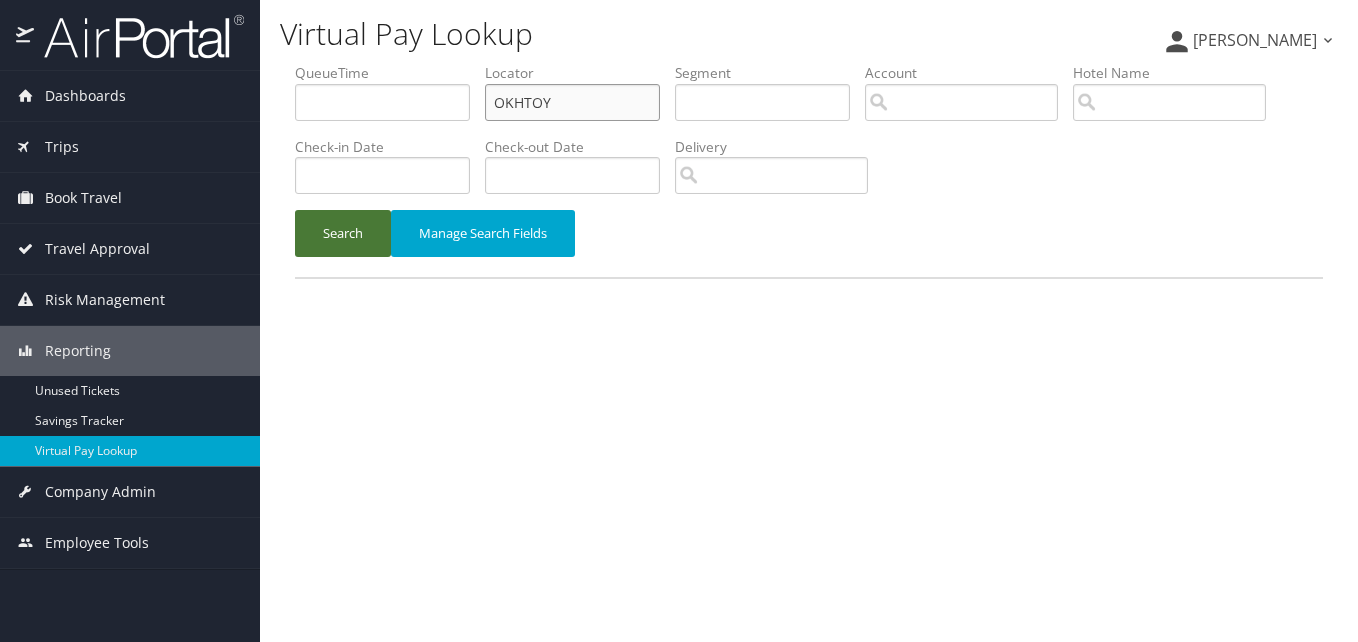 type on "OKHTOY" 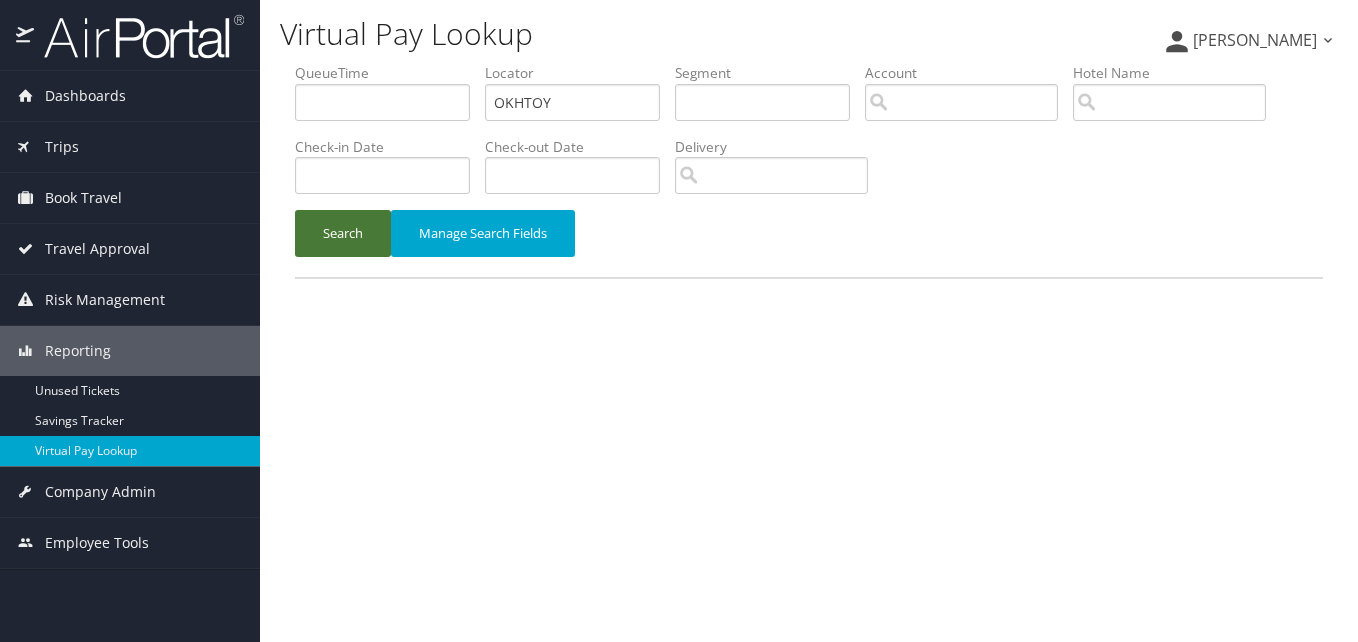 click on "Search" at bounding box center (343, 233) 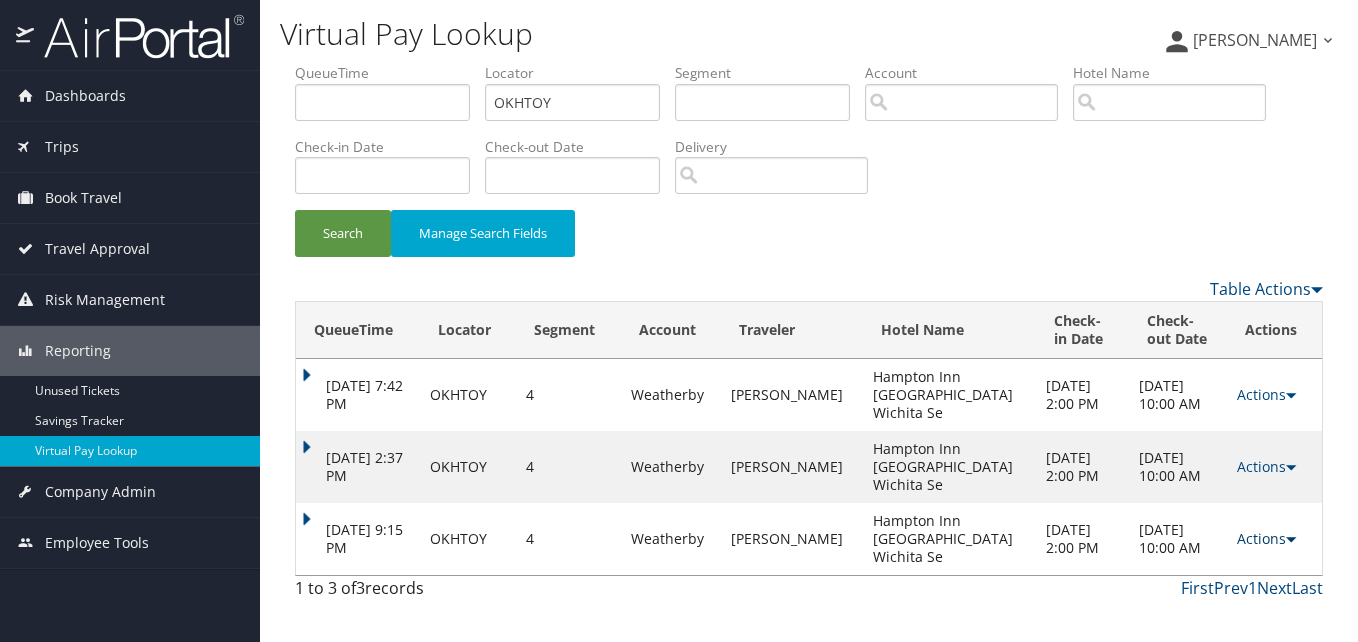 click on "Actions" at bounding box center (1266, 538) 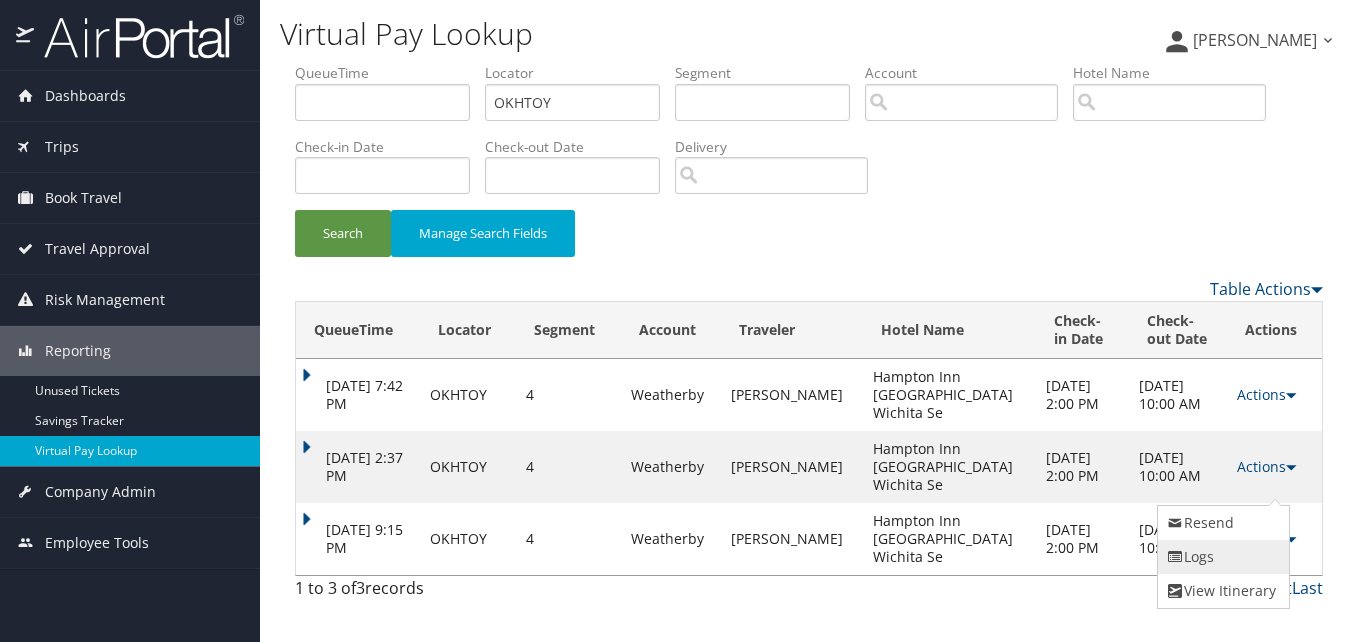 click on "Logs" at bounding box center [1221, 557] 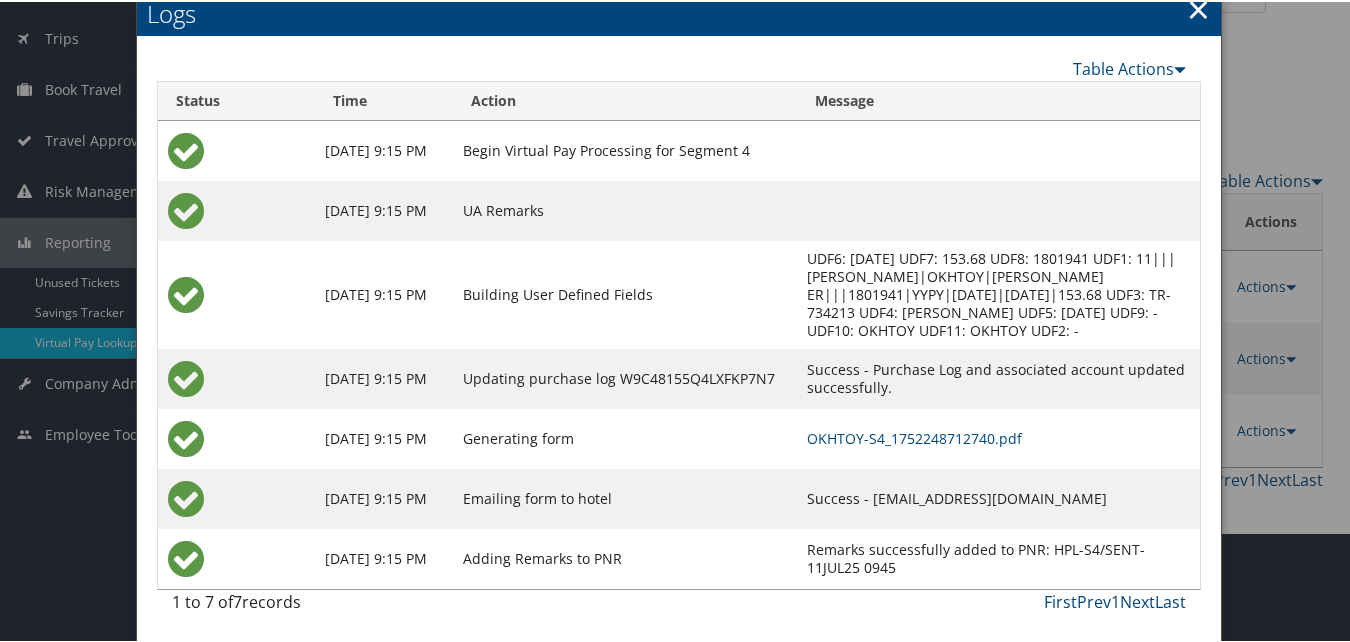 scroll, scrollTop: 111, scrollLeft: 0, axis: vertical 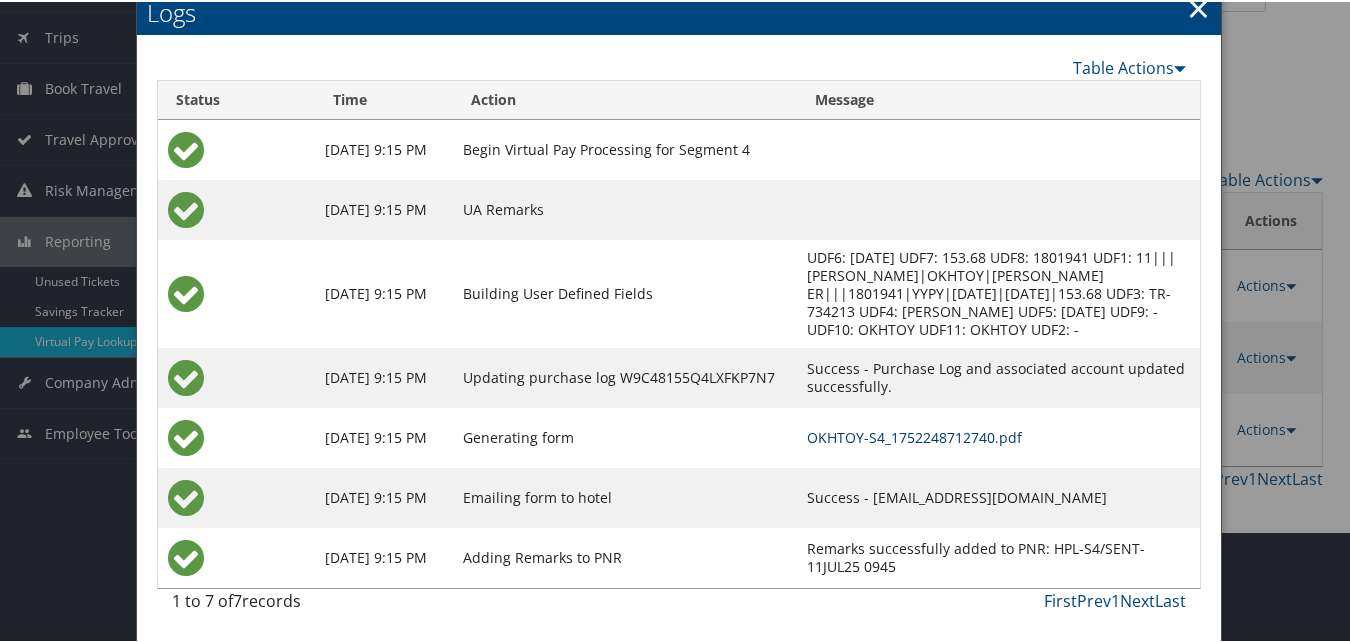 click on "OKHTOY-S4_1752248712740.pdf" at bounding box center (914, 435) 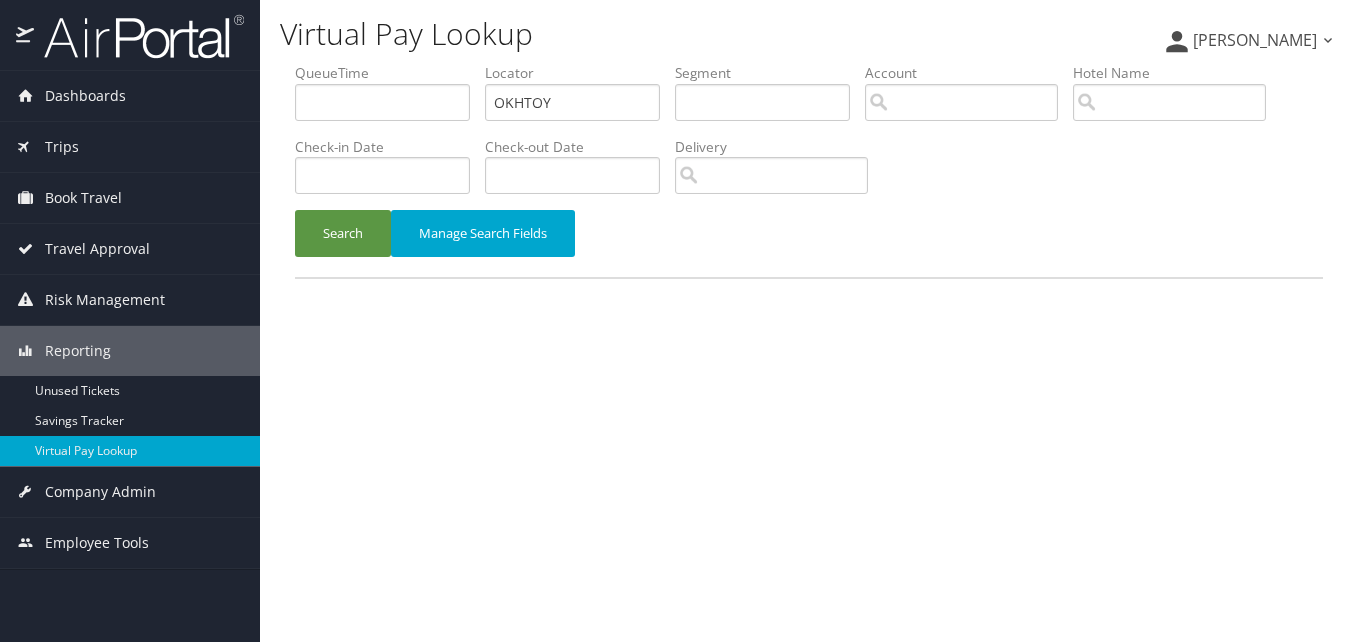 scroll, scrollTop: 0, scrollLeft: 0, axis: both 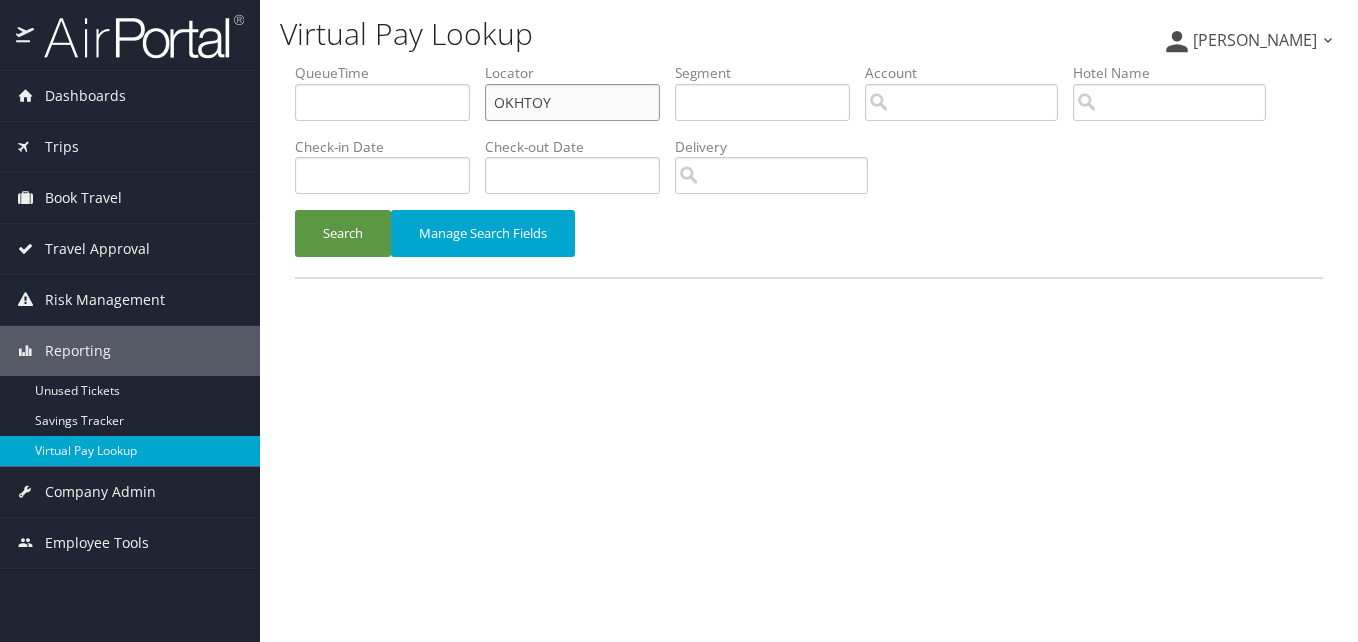 drag, startPoint x: 563, startPoint y: 107, endPoint x: 377, endPoint y: 132, distance: 187.67259 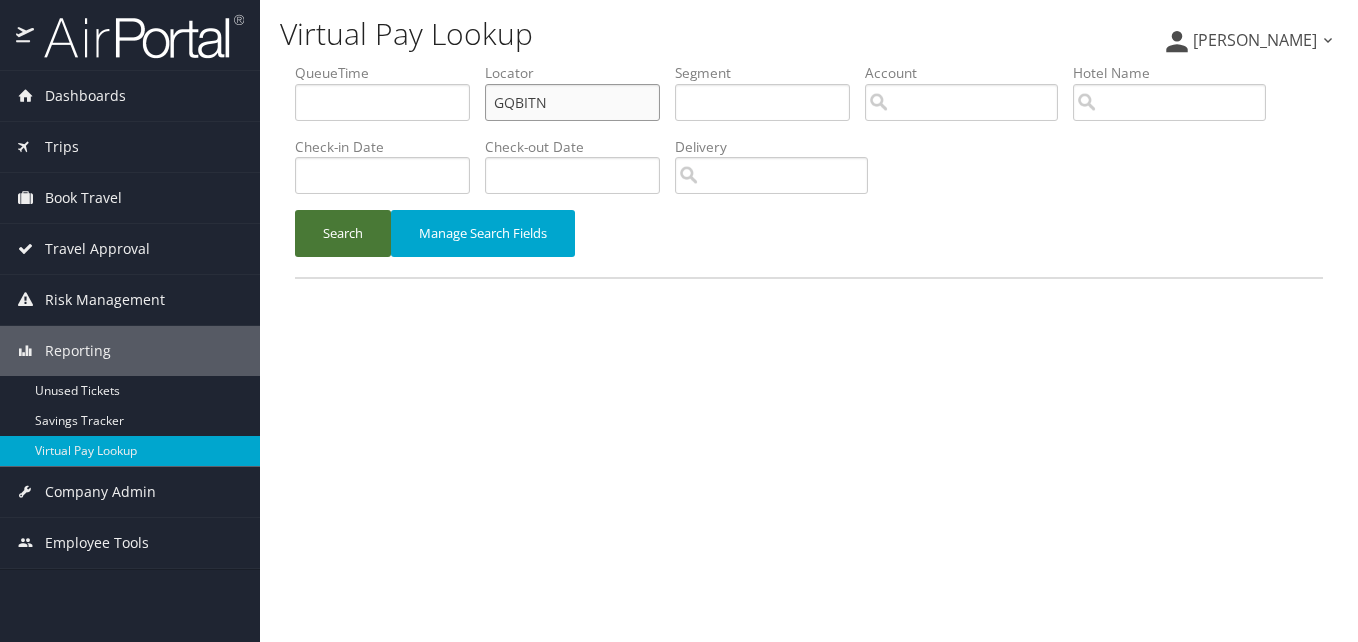 type on "GQBITN" 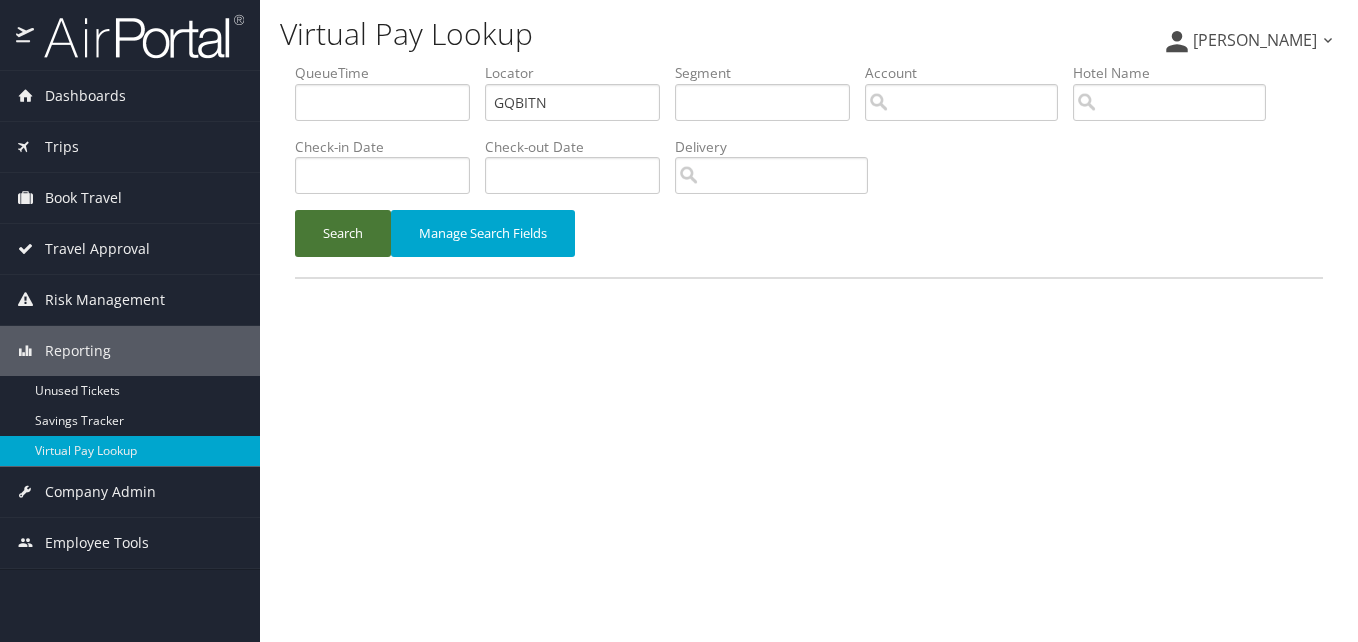click on "Search" at bounding box center (343, 233) 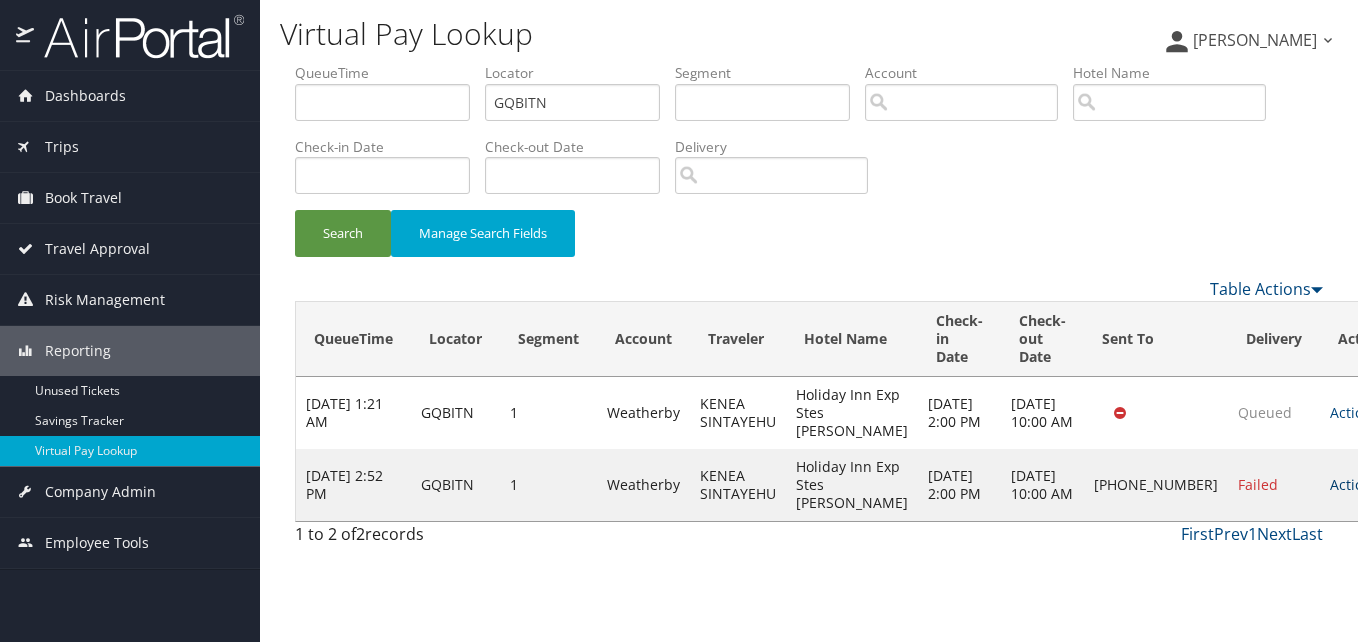 click on "Actions" at bounding box center (1359, 484) 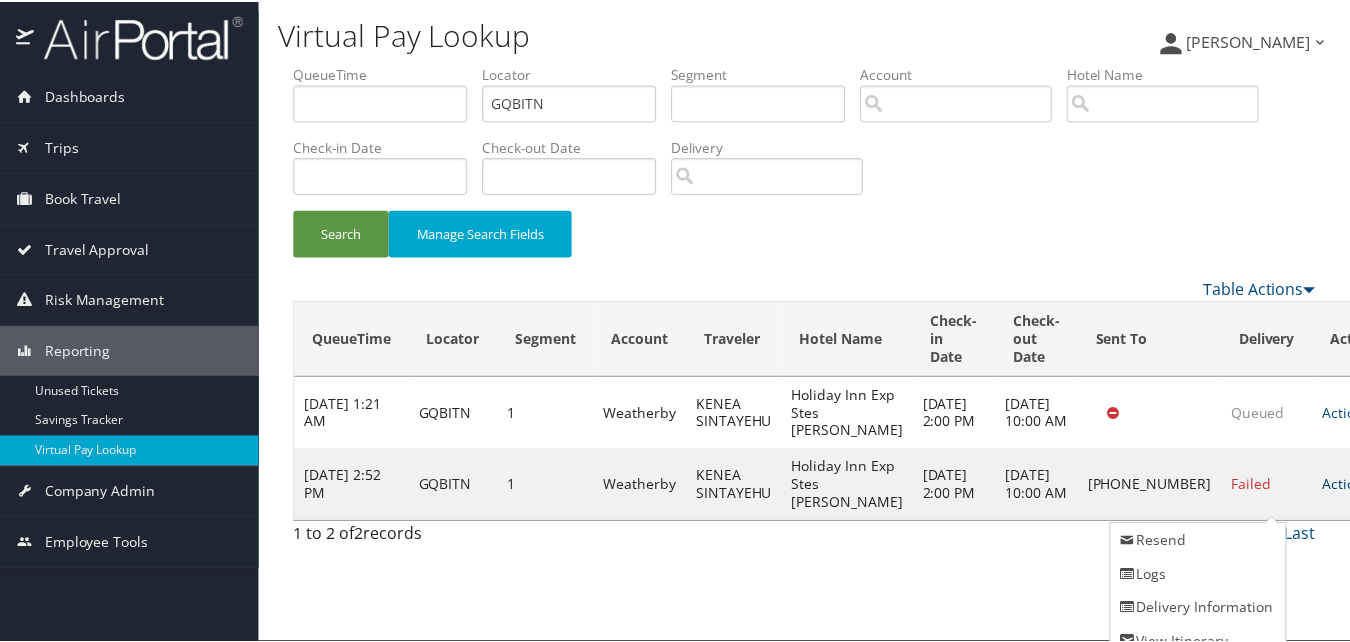 scroll, scrollTop: 19, scrollLeft: 0, axis: vertical 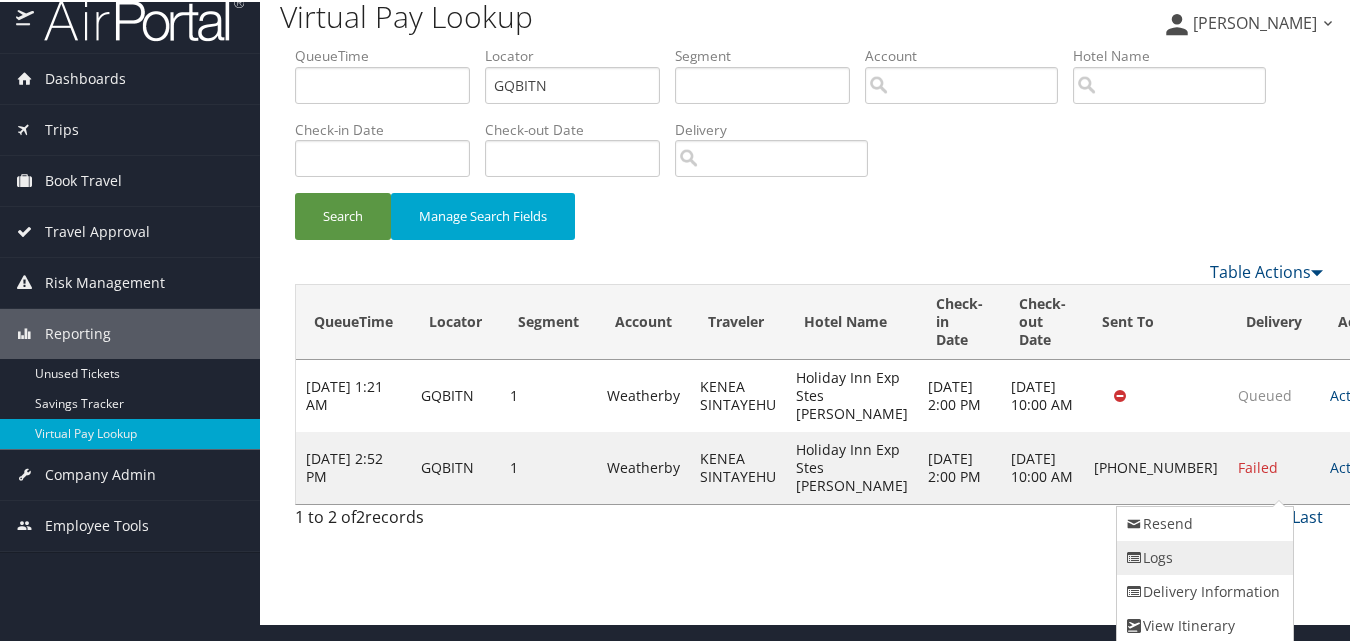 click on "Logs" at bounding box center [1202, 556] 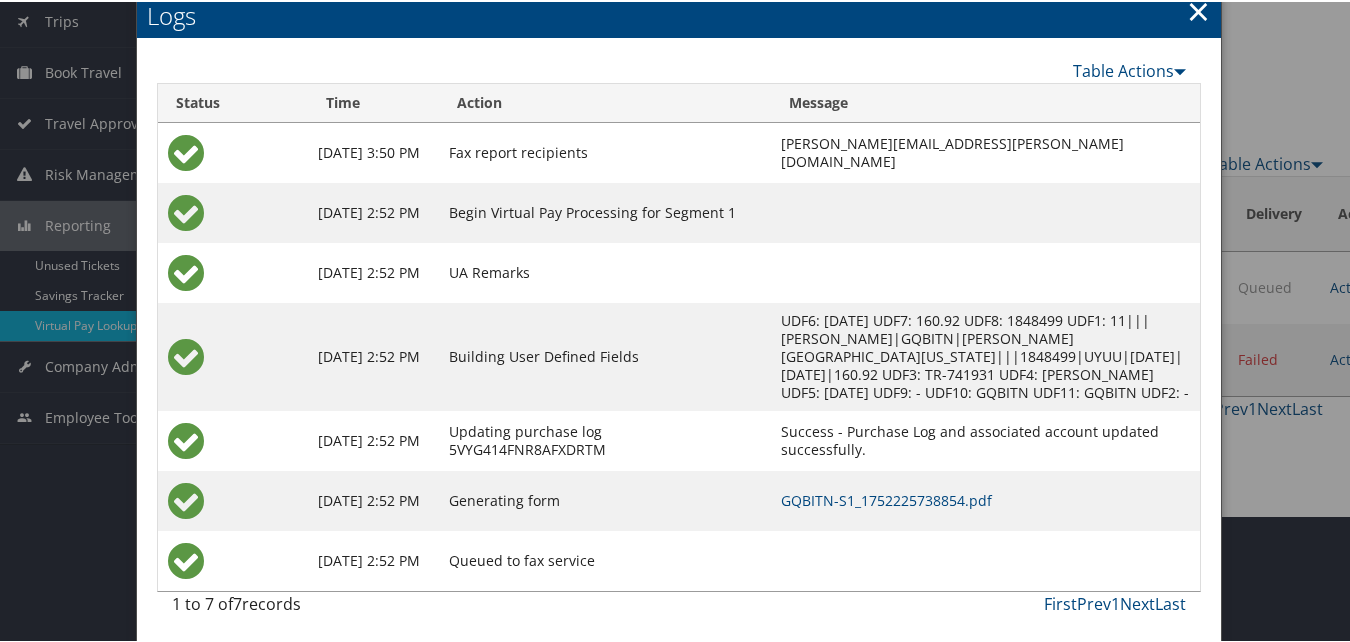 scroll, scrollTop: 130, scrollLeft: 0, axis: vertical 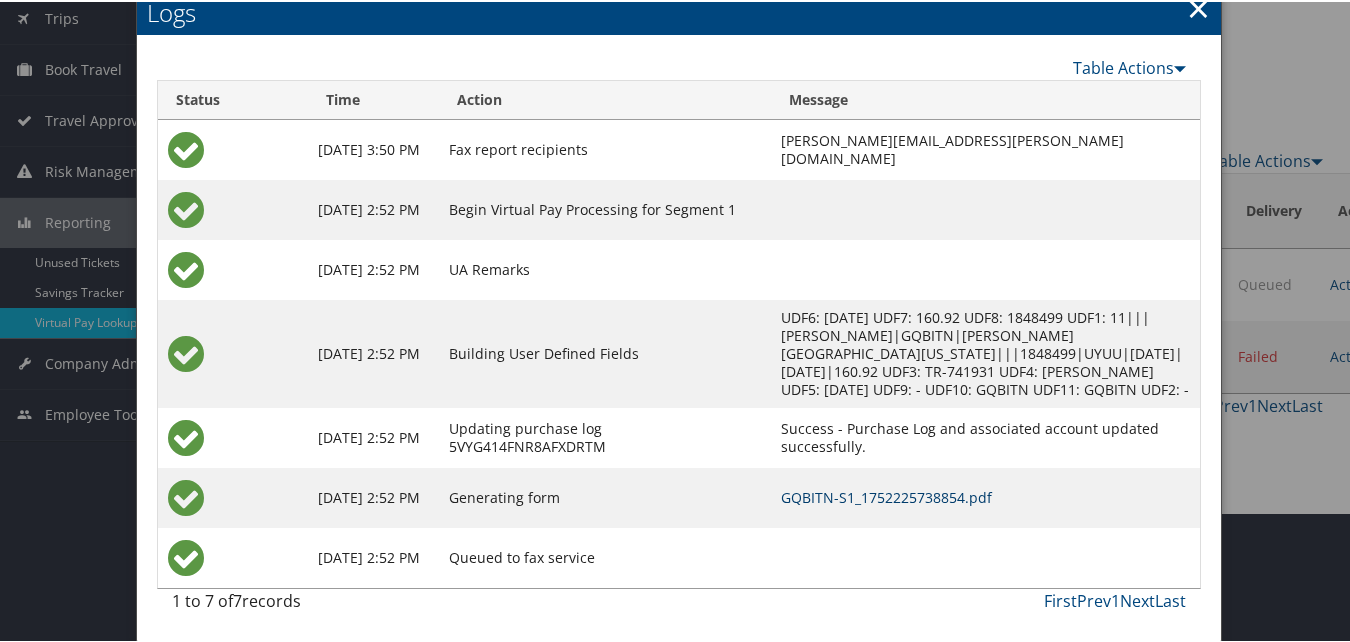 click on "GQBITN-S1_1752225738854.pdf" at bounding box center [886, 495] 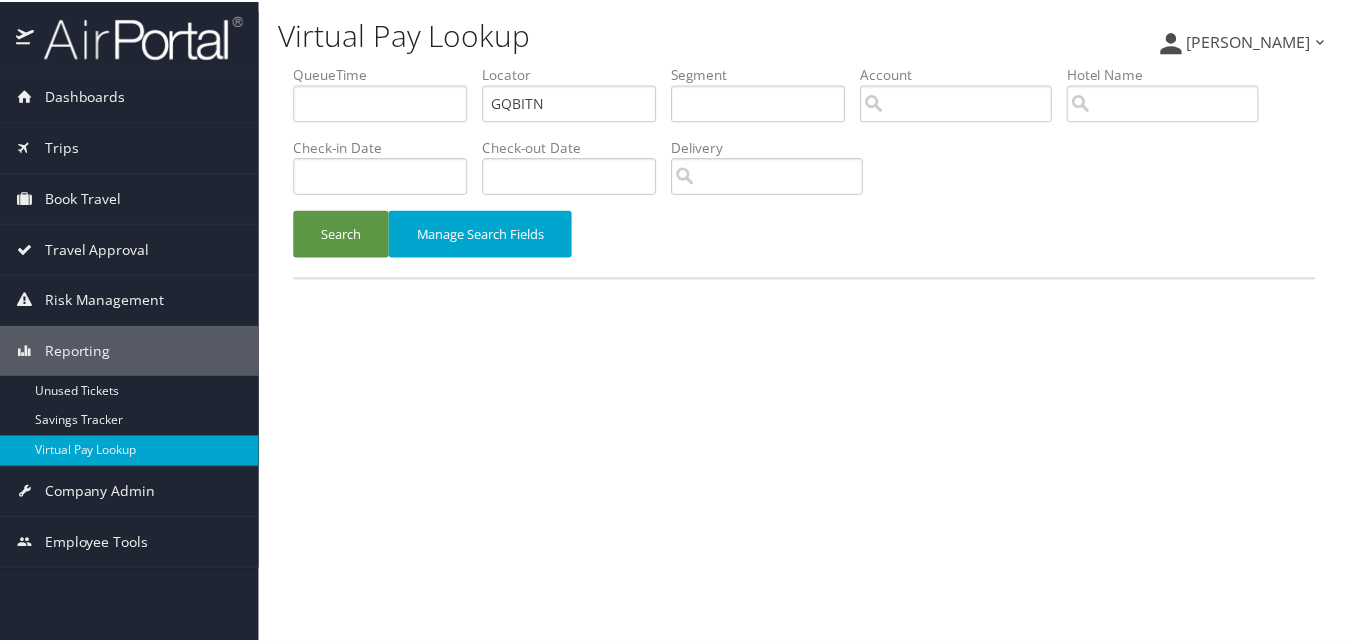 scroll, scrollTop: 0, scrollLeft: 0, axis: both 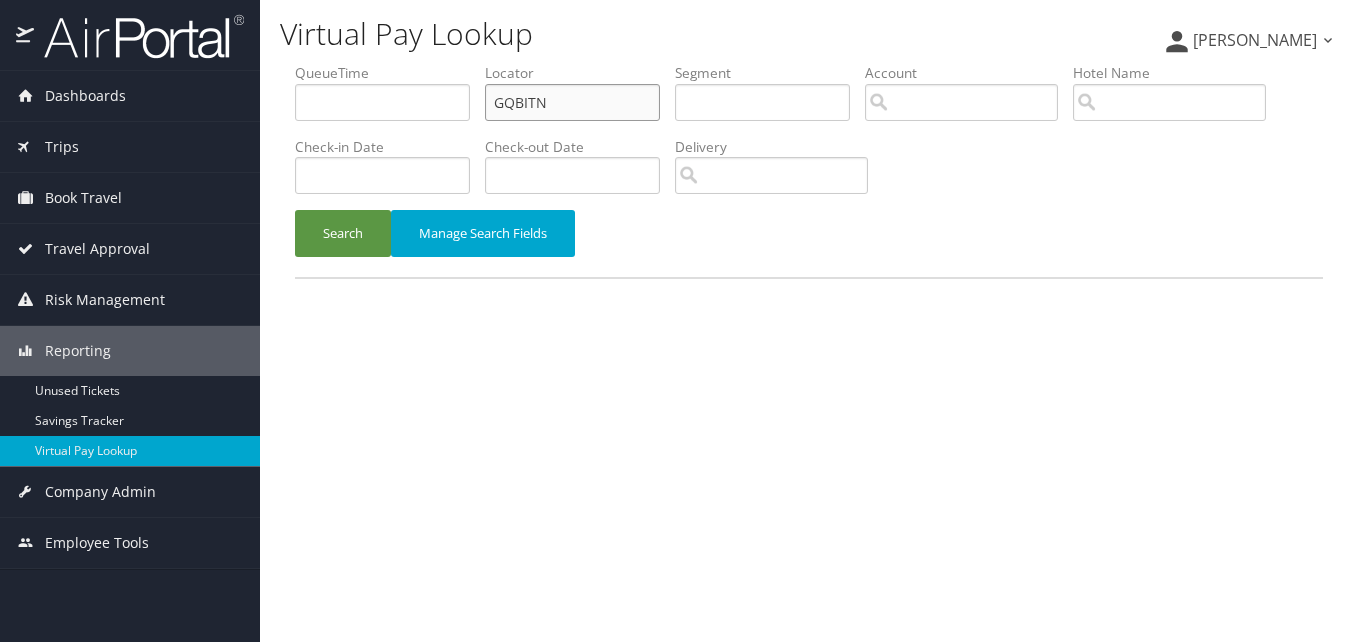 drag, startPoint x: 604, startPoint y: 114, endPoint x: 262, endPoint y: 157, distance: 344.69263 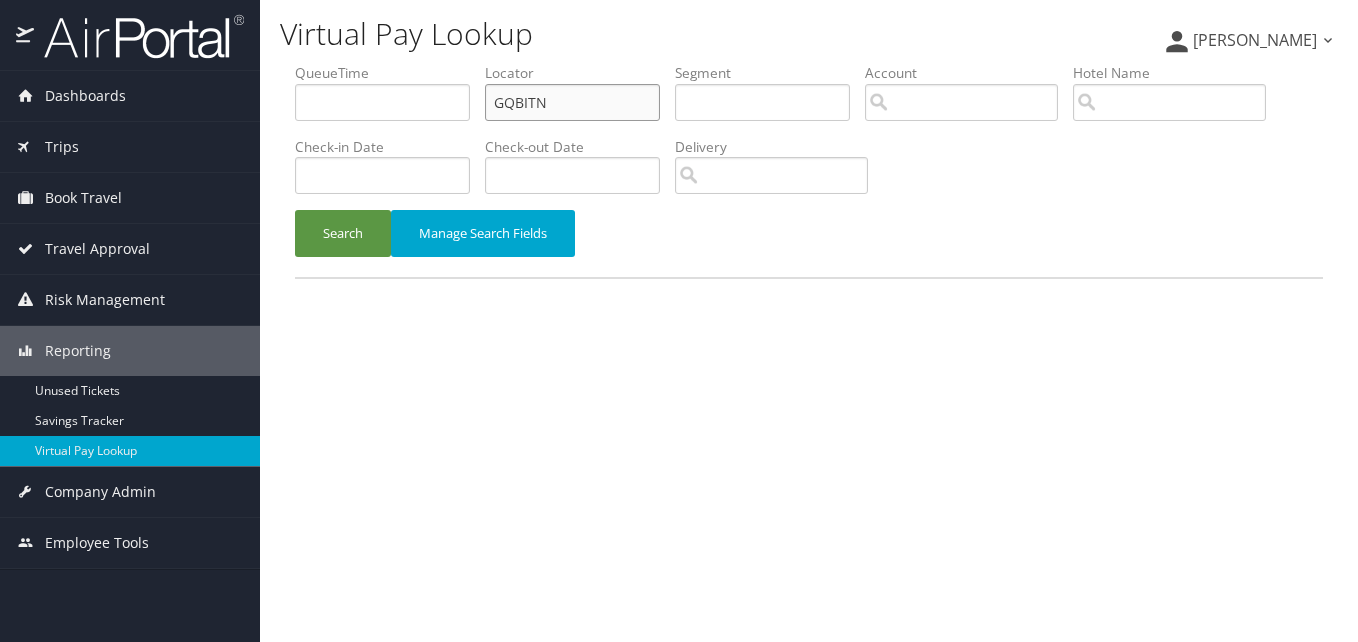 click on "Virtual Pay Lookup
[PERSON_NAME]
[PERSON_NAME]
My Settings
Travel Agency Contacts
View Travel Profile
Give Feedback
Sign Out" at bounding box center (809, 321) 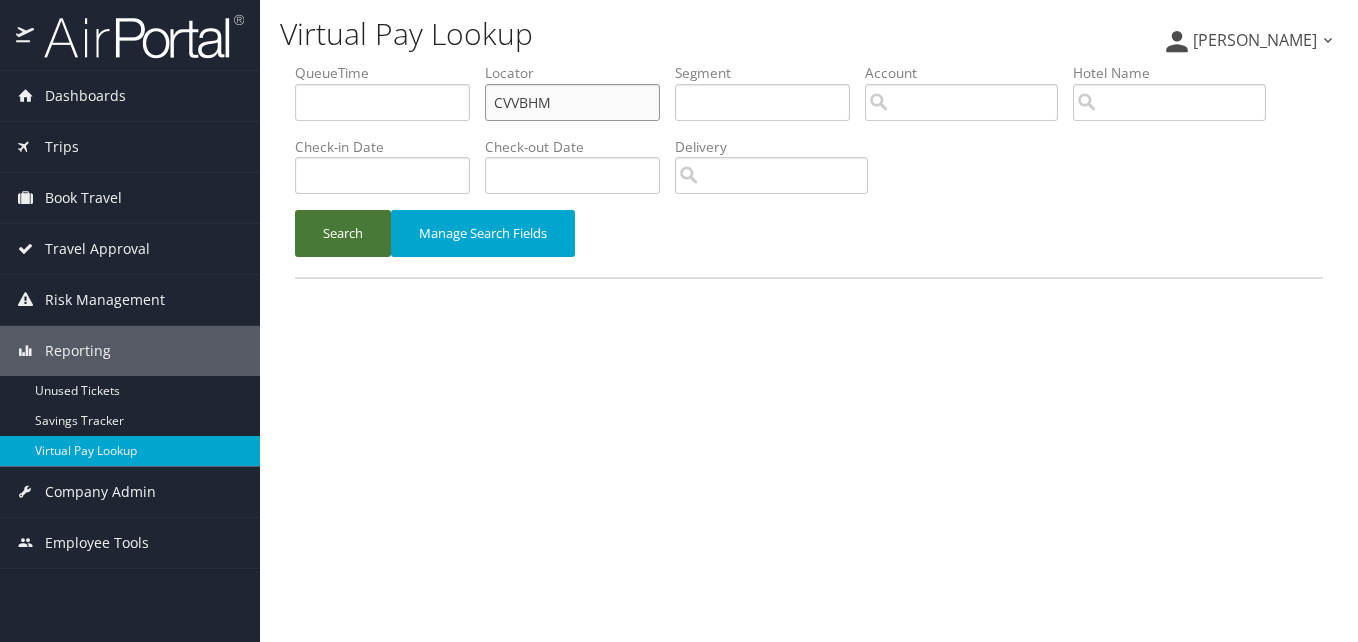 type on "CVVBHM" 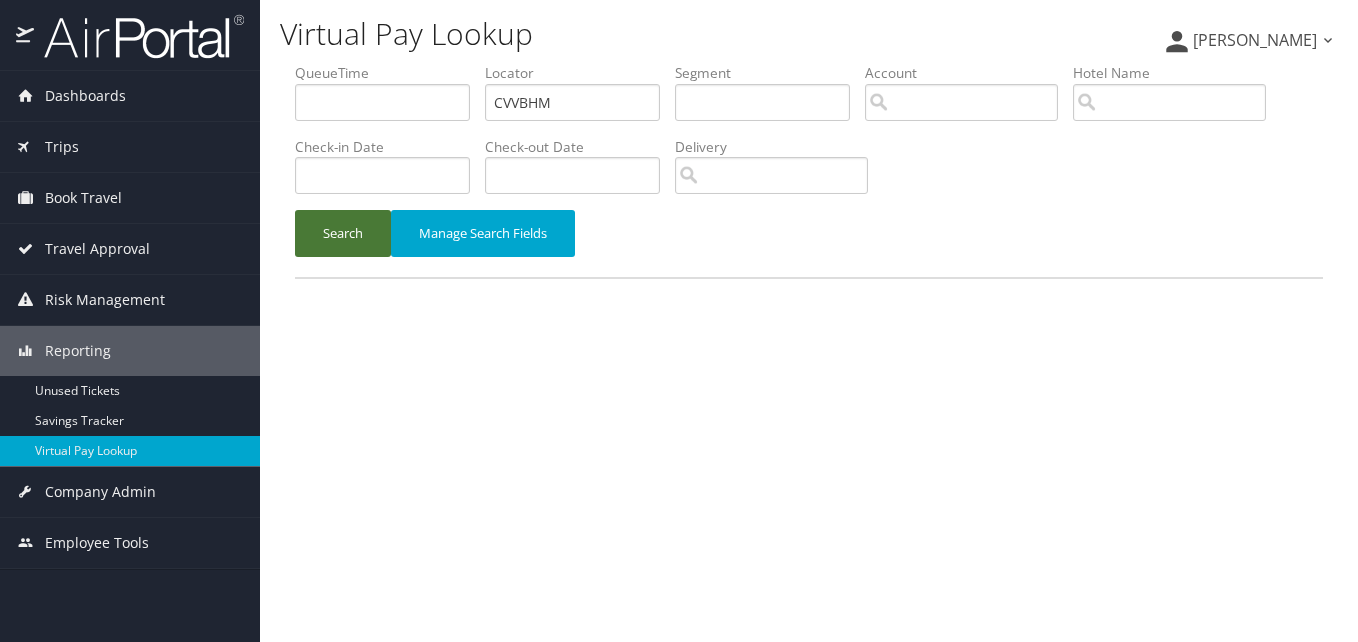 click on "Search" at bounding box center (343, 233) 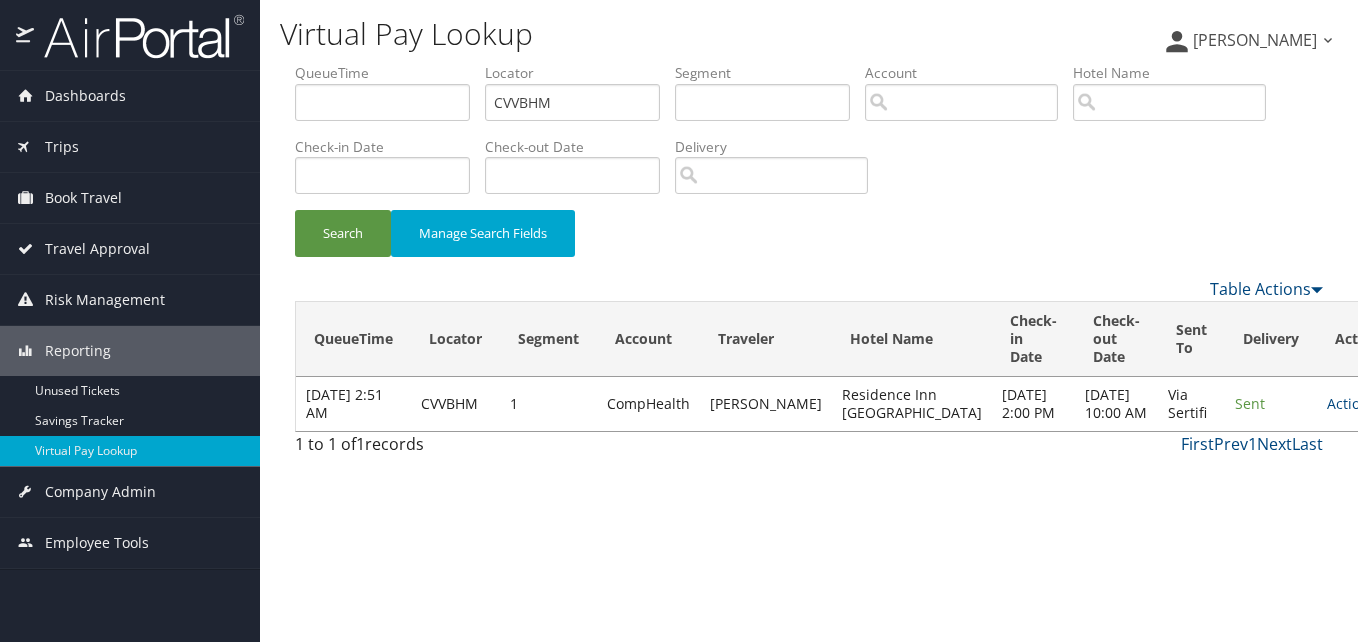 click on "Actions   Resend  Logs  View Itinerary" at bounding box center (1361, 404) 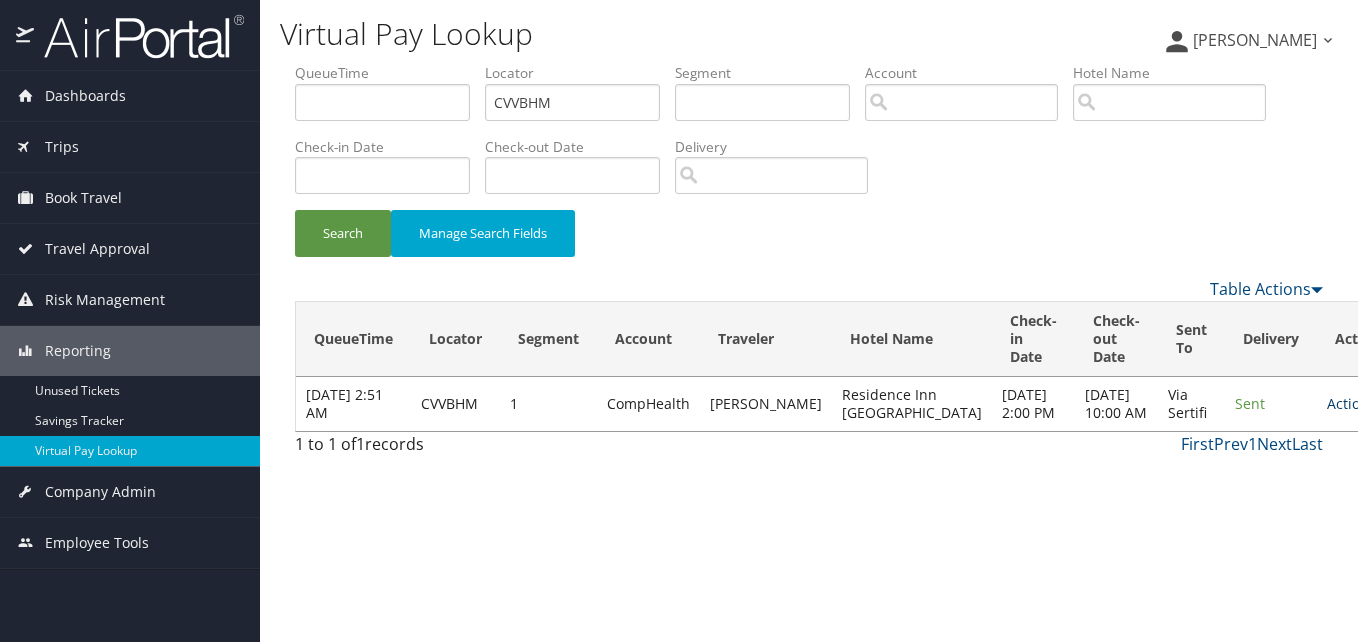 click on "Actions" at bounding box center (1356, 403) 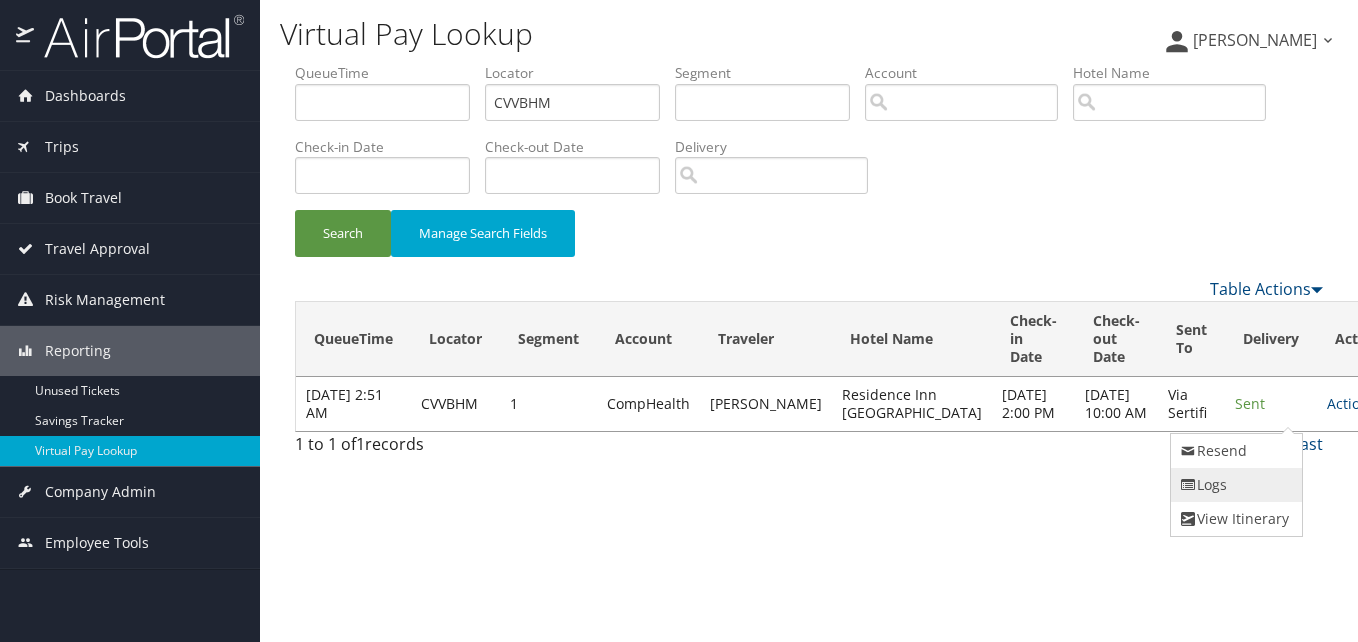 click on "Logs" at bounding box center (1234, 485) 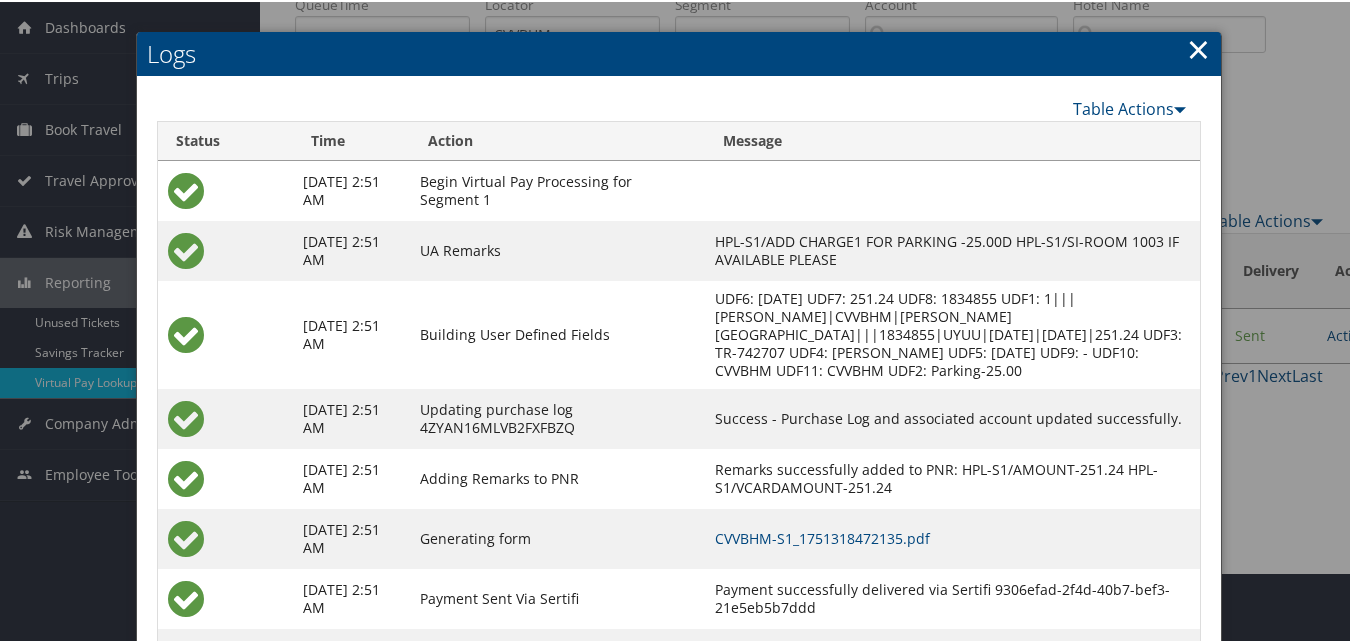 scroll, scrollTop: 189, scrollLeft: 0, axis: vertical 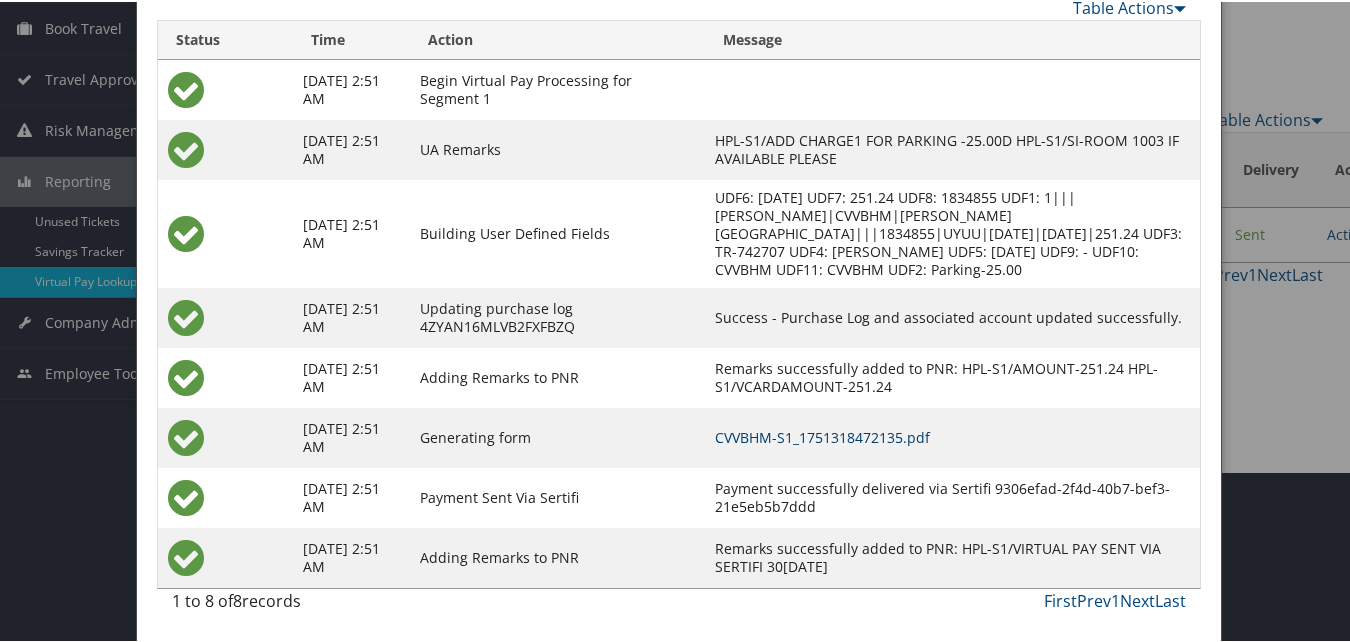 click on "CVVBHM-S1_1751318472135.pdf" at bounding box center (822, 435) 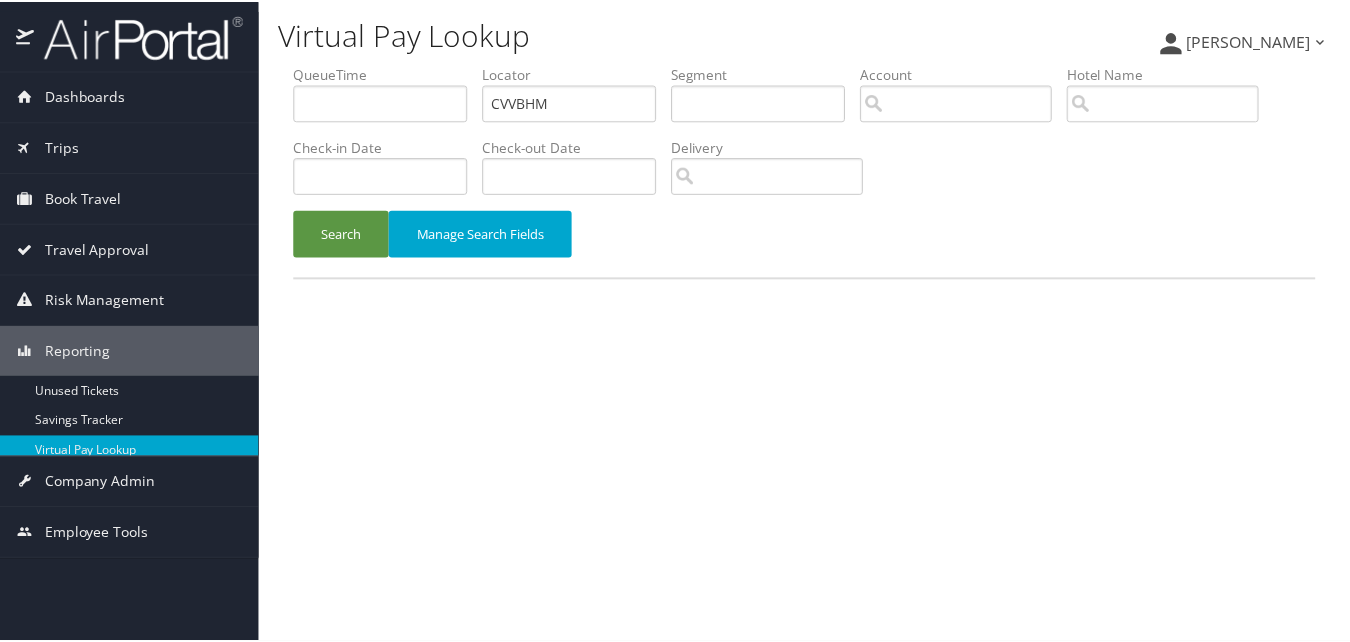 scroll, scrollTop: 0, scrollLeft: 0, axis: both 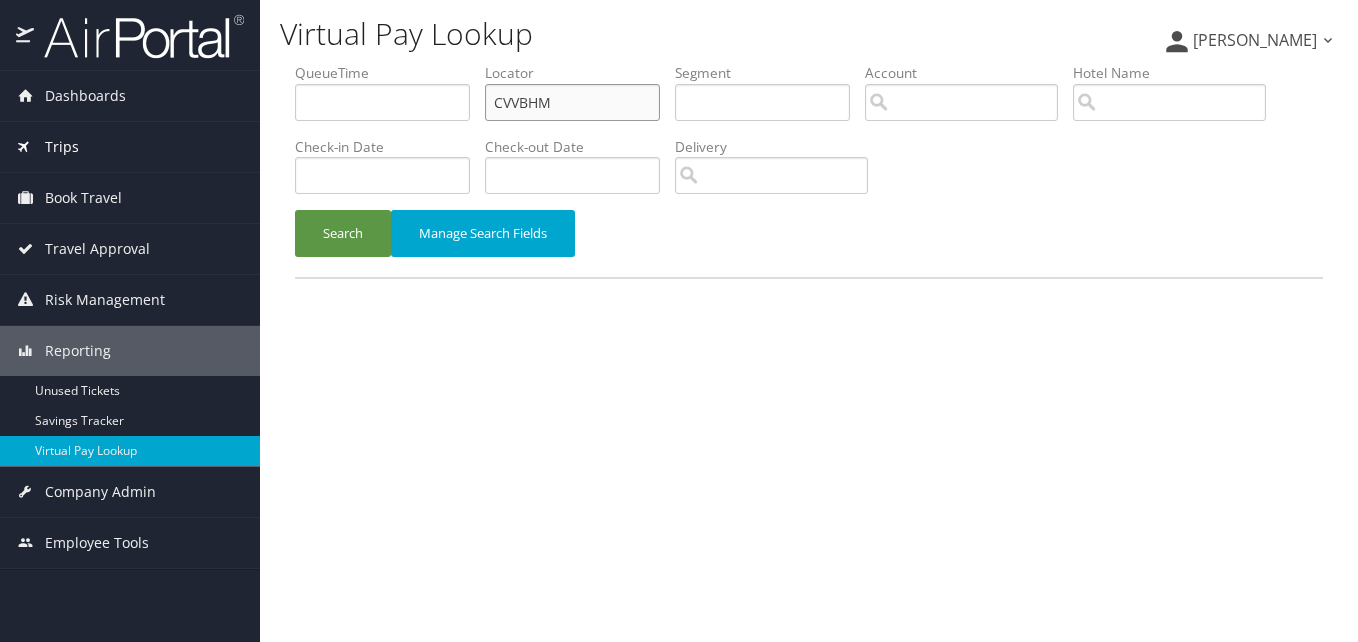 drag, startPoint x: 554, startPoint y: 101, endPoint x: 248, endPoint y: 134, distance: 307.77426 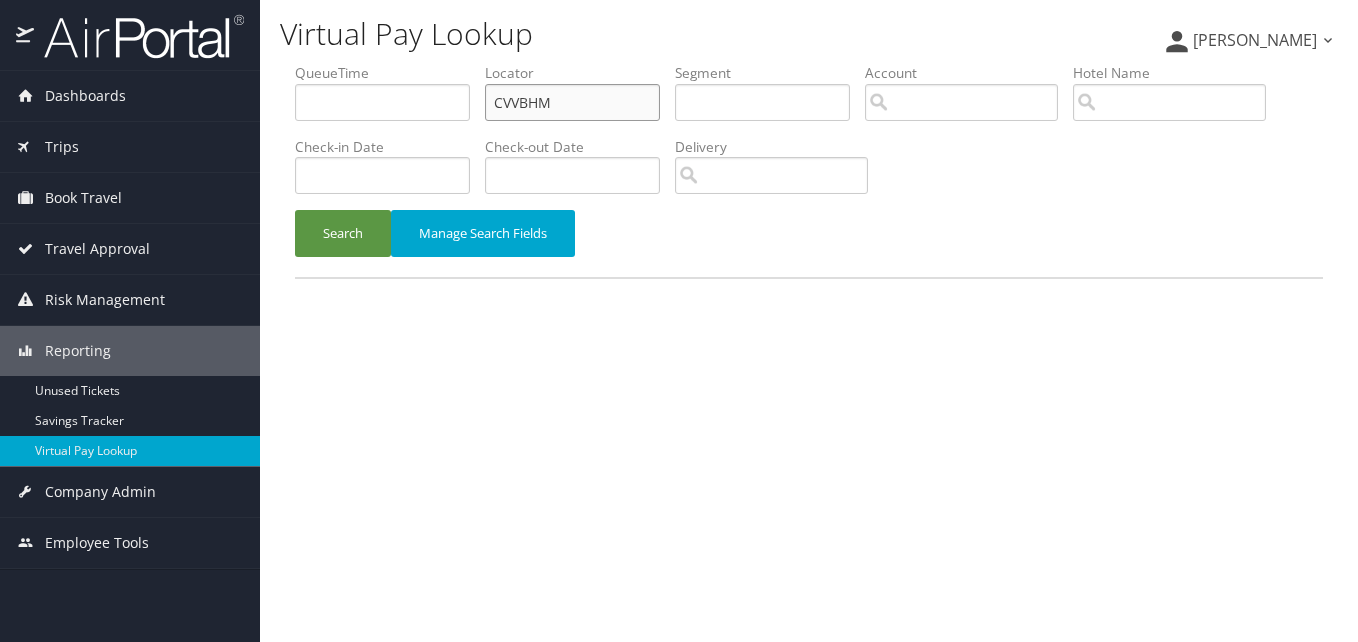paste on "BCIZT" 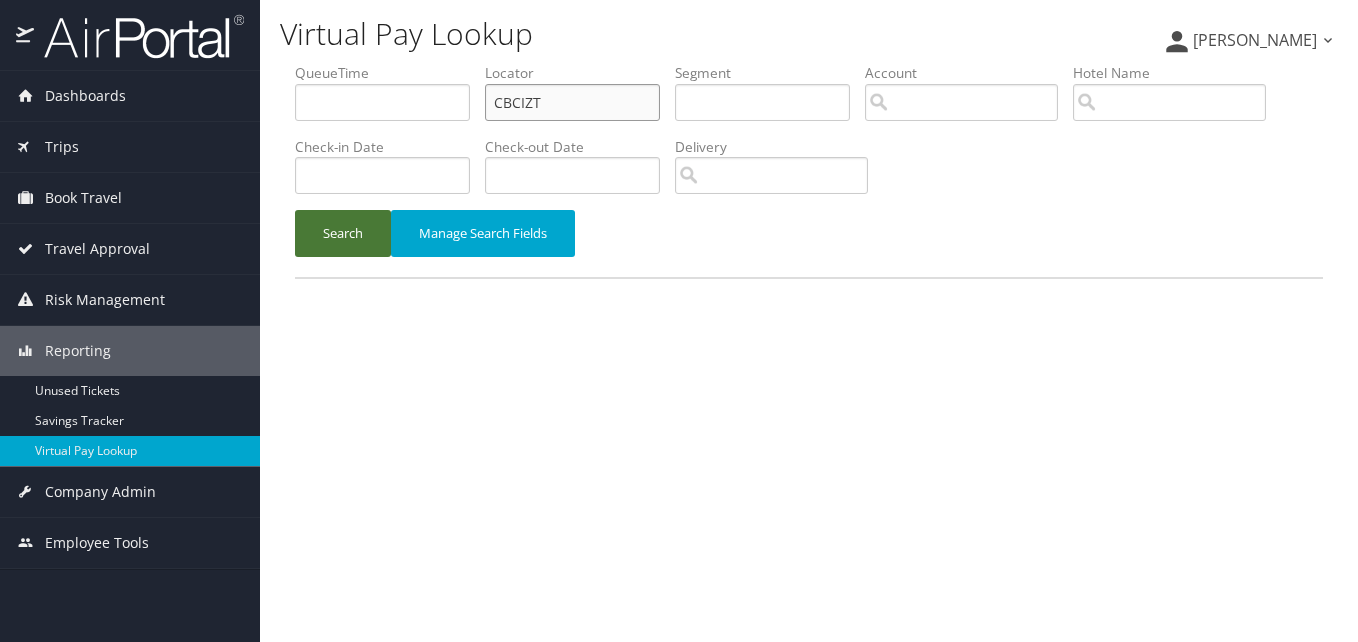 type on "CBCIZT" 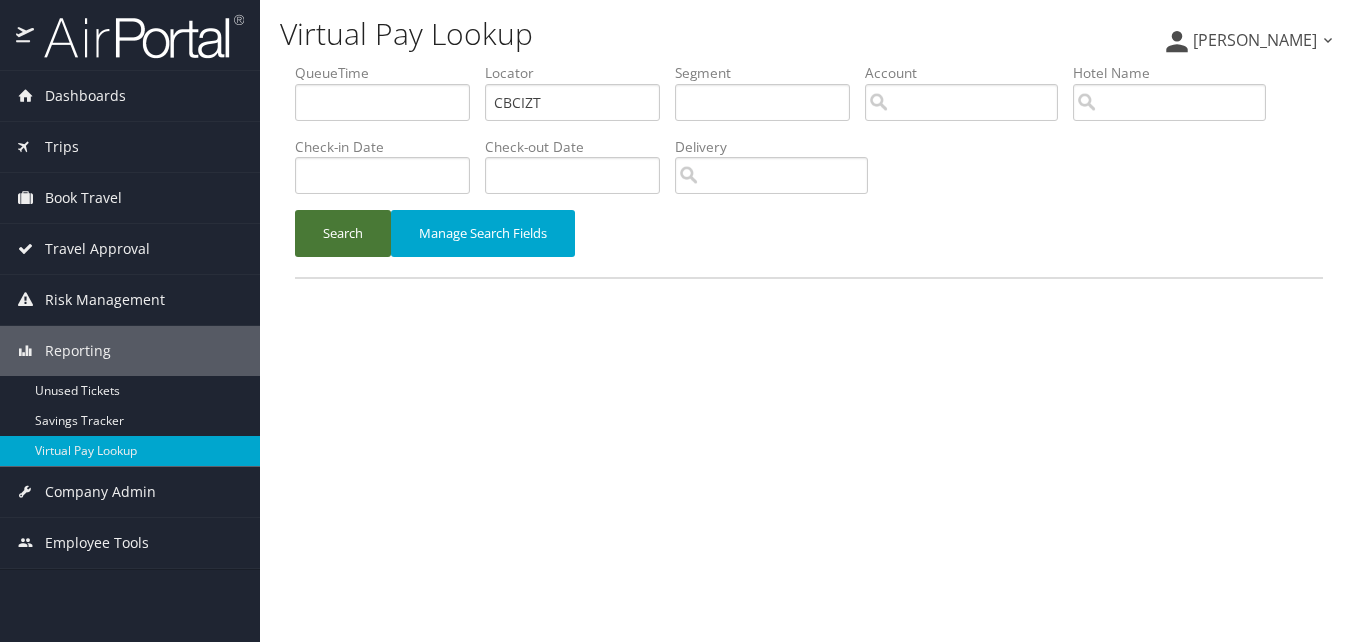 click on "Search" at bounding box center [343, 233] 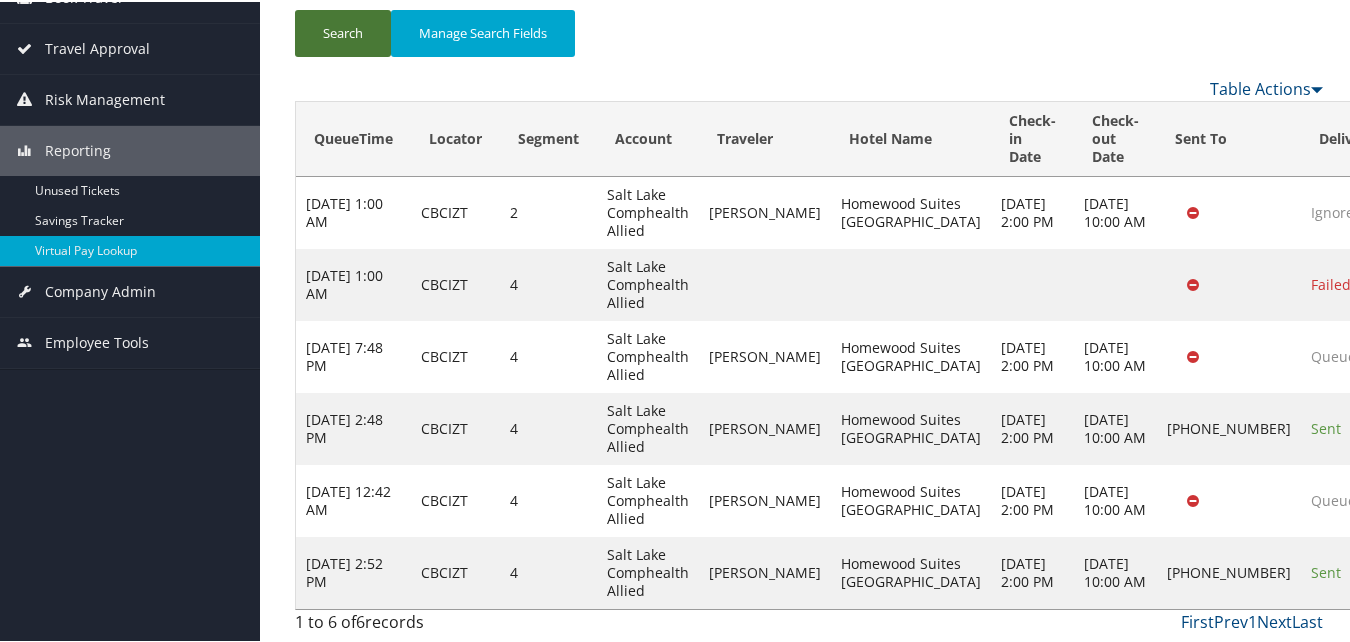 scroll, scrollTop: 238, scrollLeft: 0, axis: vertical 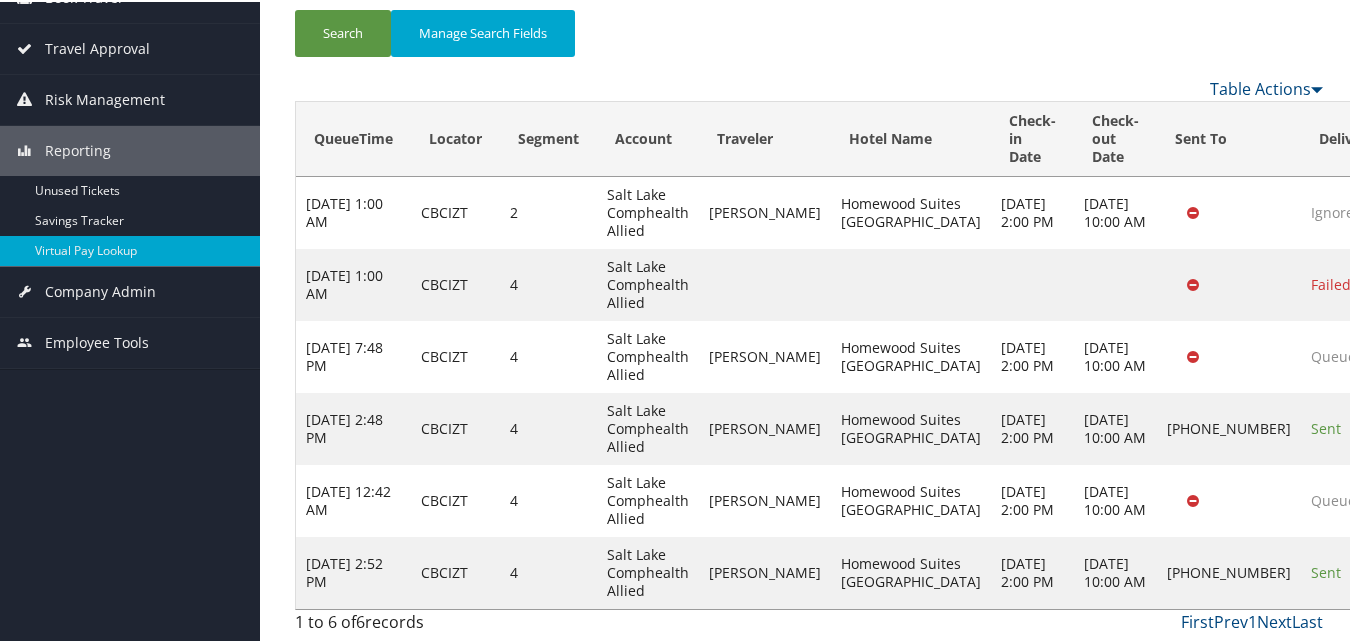 click on "Actions   Resend  Logs  Delivery Information  View Itinerary" at bounding box center [1437, 571] 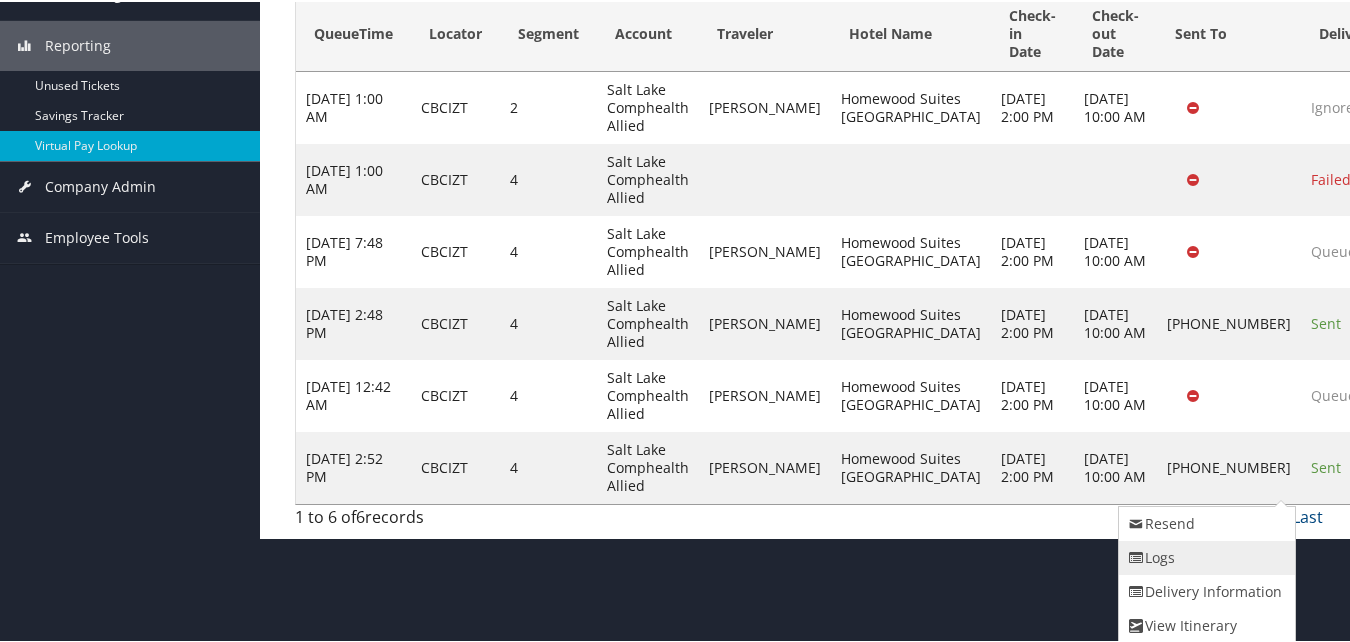 click on "Logs" at bounding box center [1204, 556] 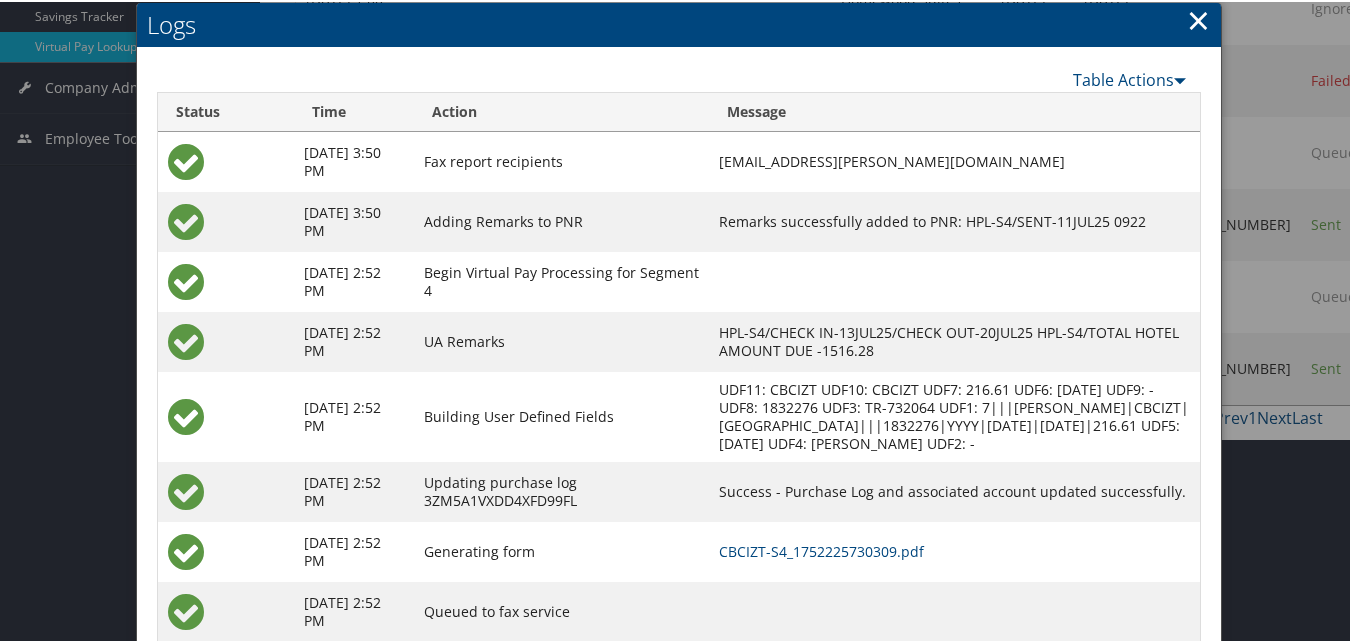 scroll, scrollTop: 438, scrollLeft: 0, axis: vertical 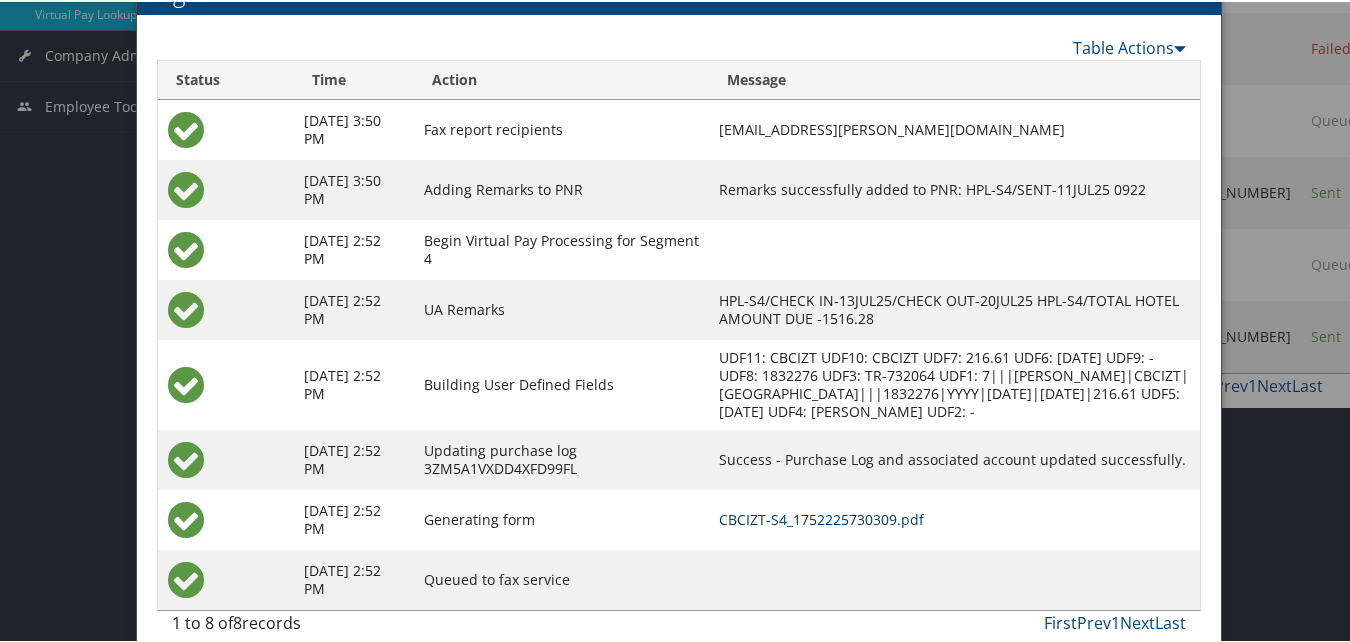 click on "CBCIZT-S4_1752225730309.pdf" at bounding box center (821, 517) 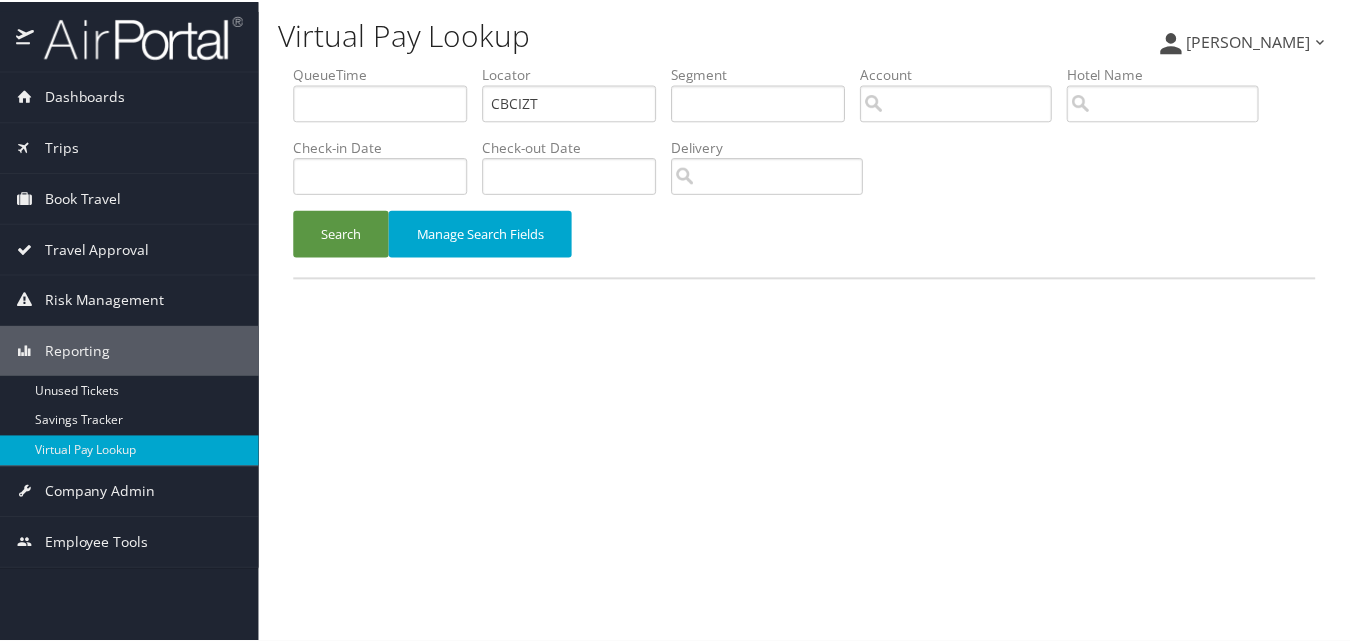 scroll, scrollTop: 0, scrollLeft: 0, axis: both 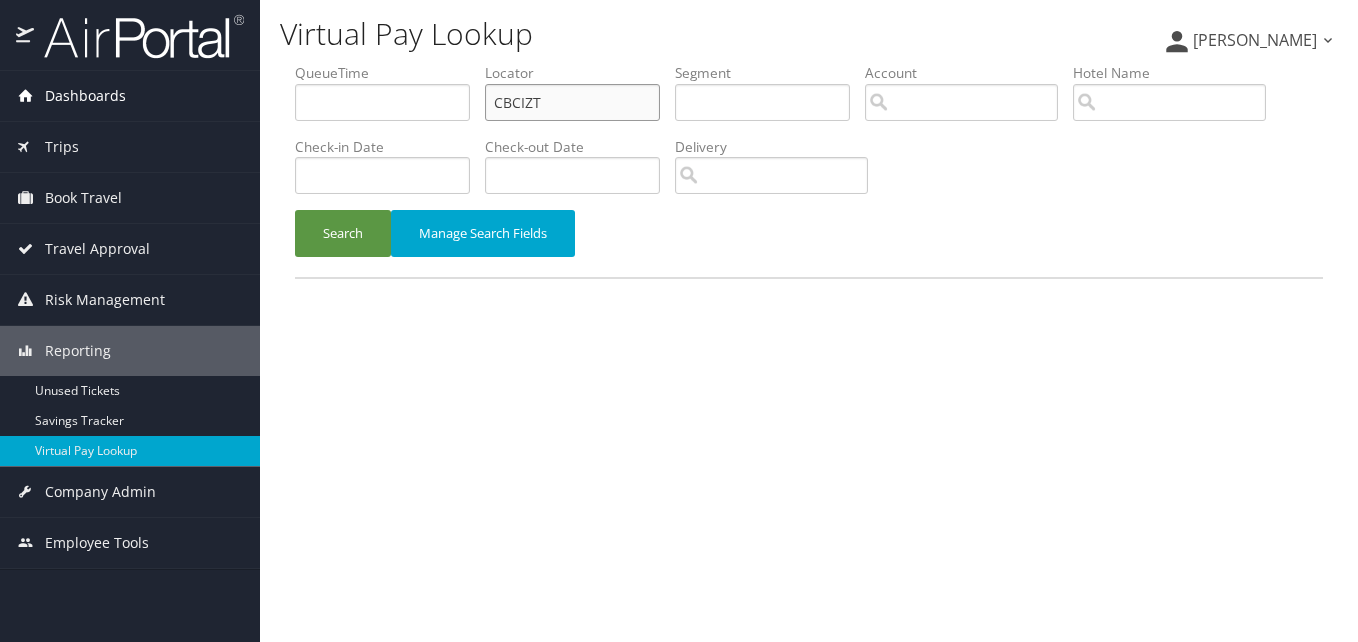 drag, startPoint x: 577, startPoint y: 113, endPoint x: 92, endPoint y: 108, distance: 485.0258 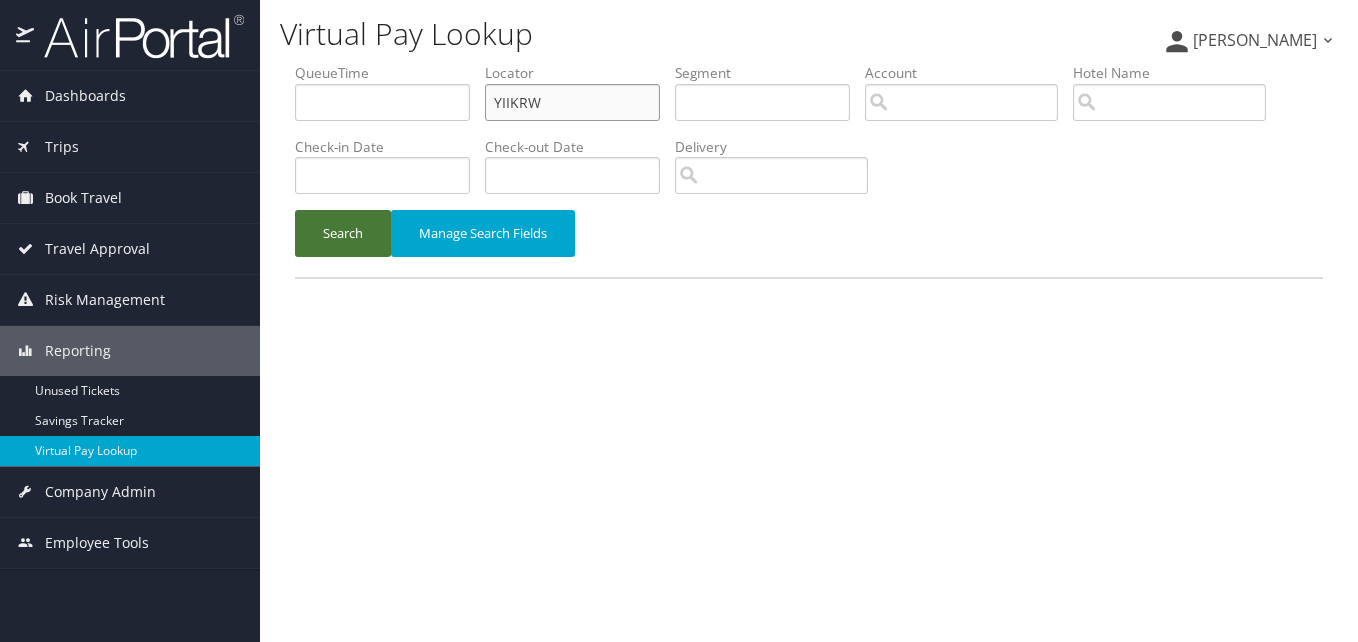 type on "YIIKRW" 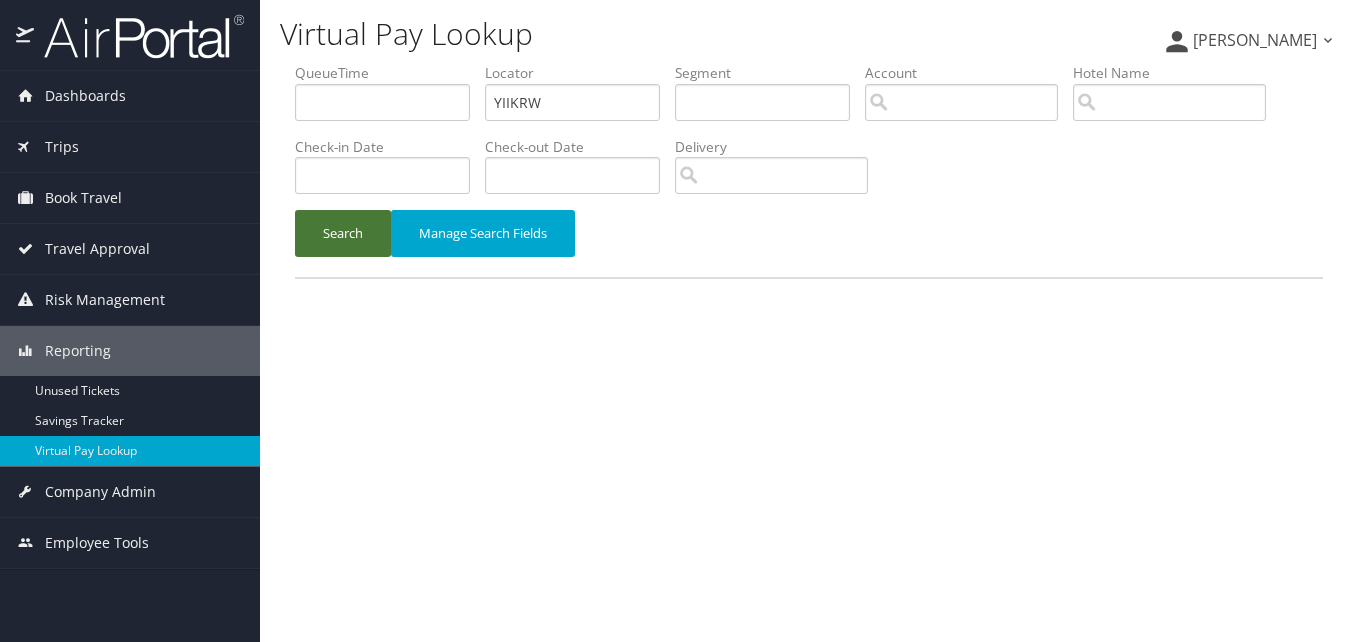 click on "Search" at bounding box center [343, 233] 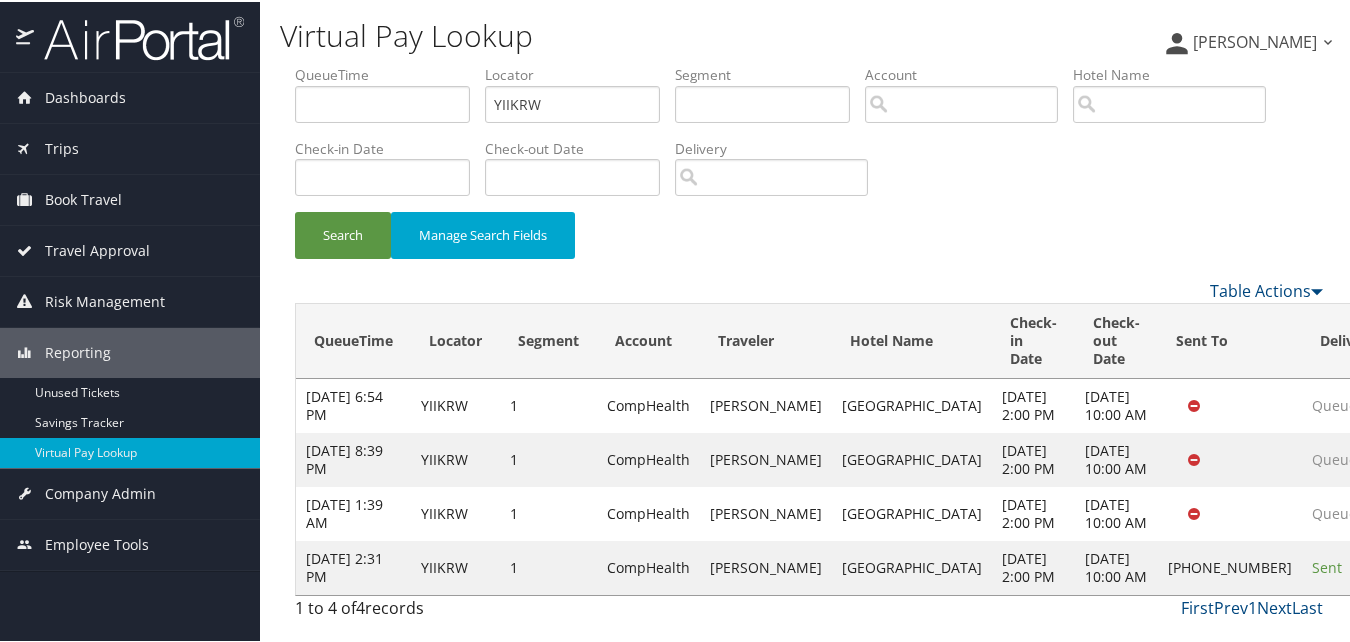 click on "Actions" at bounding box center [1433, 565] 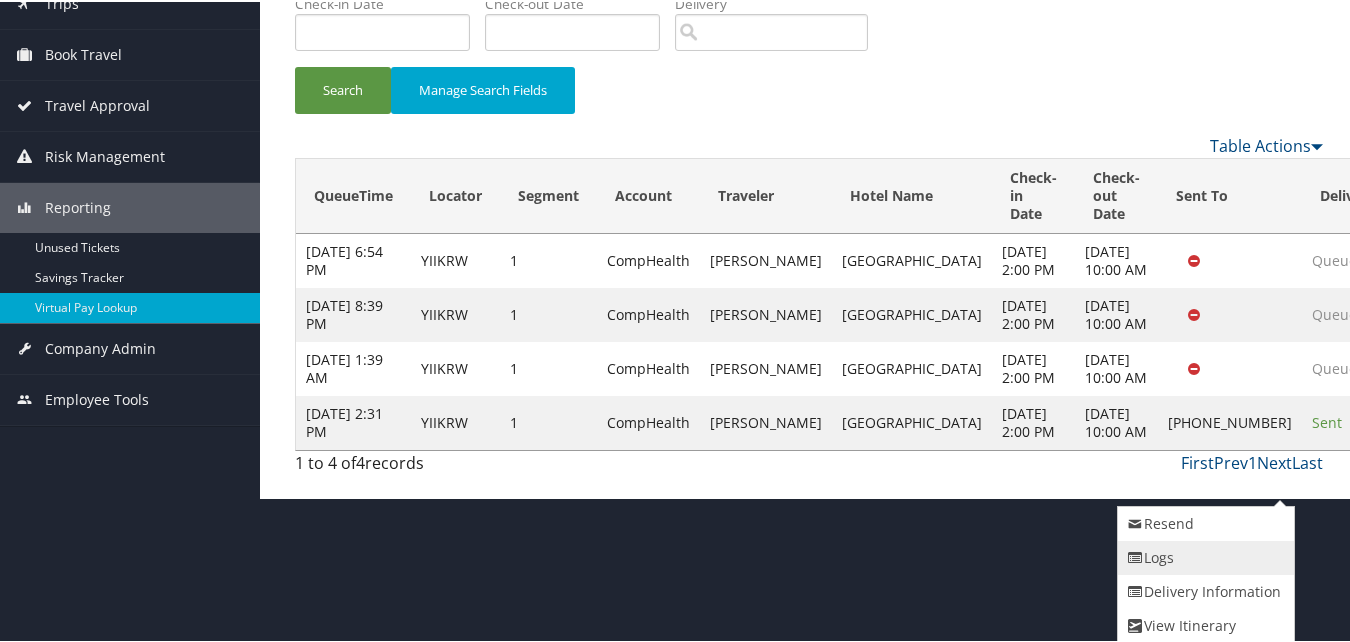 click on "Logs" at bounding box center [1203, 556] 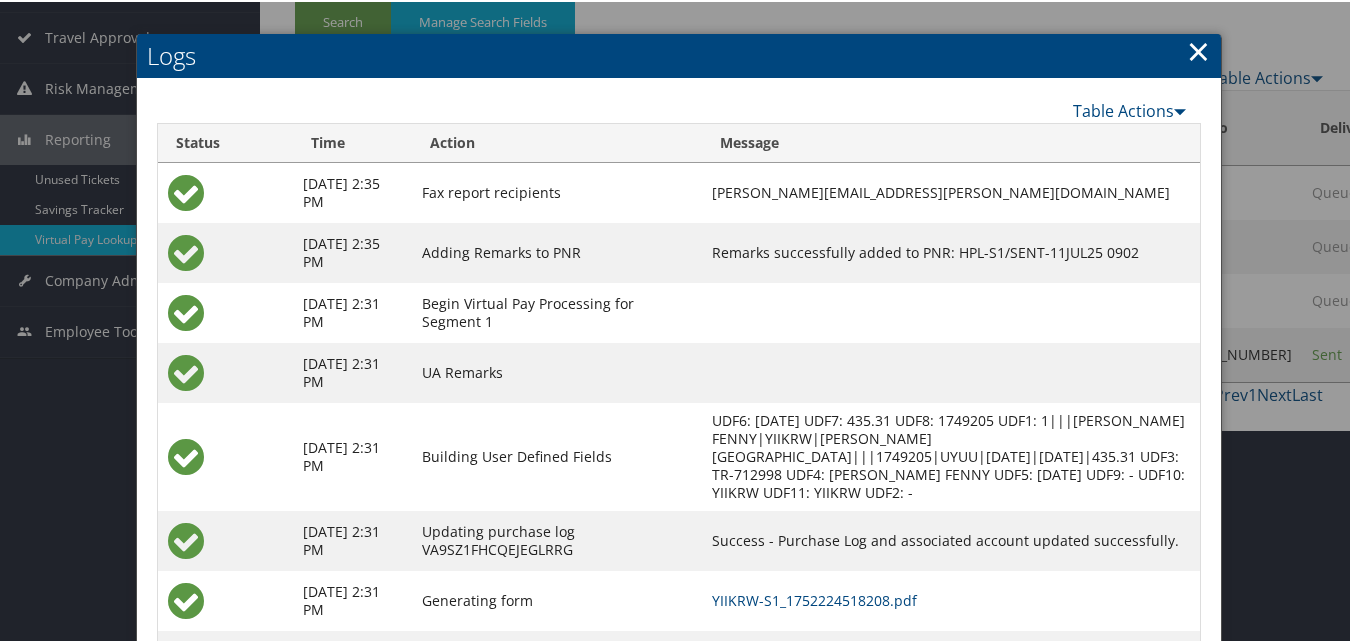 scroll, scrollTop: 316, scrollLeft: 0, axis: vertical 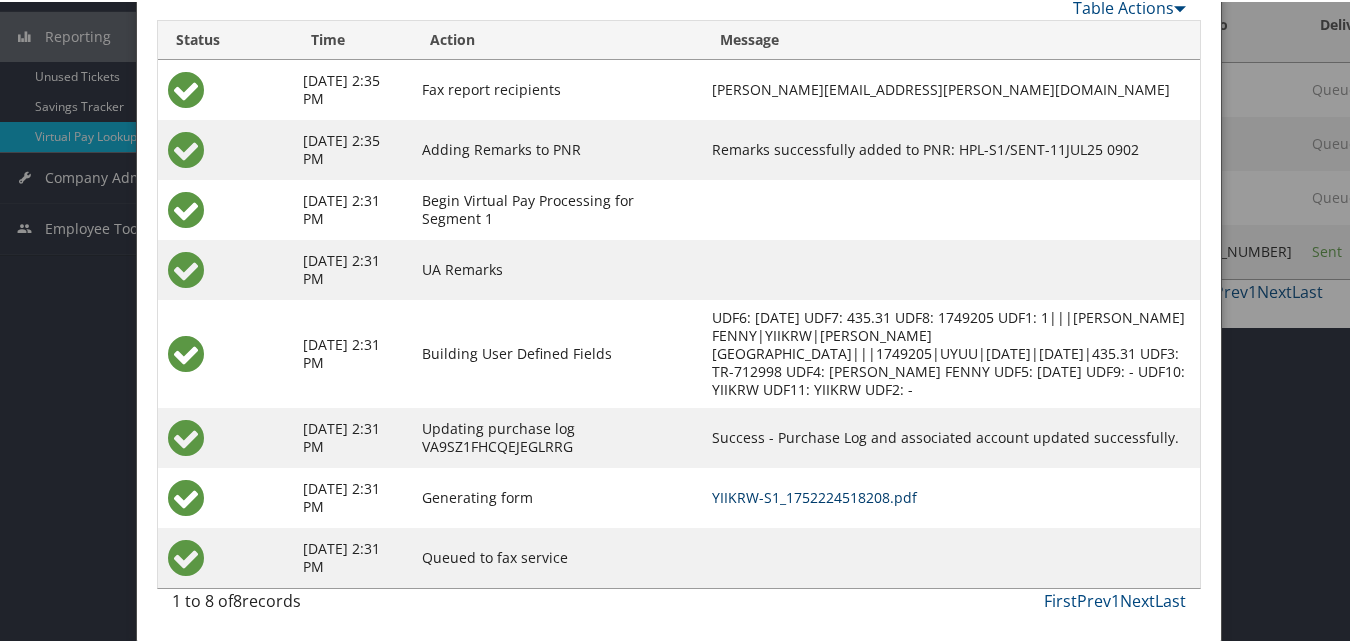 click on "YIIKRW-S1_1752224518208.pdf" at bounding box center (814, 495) 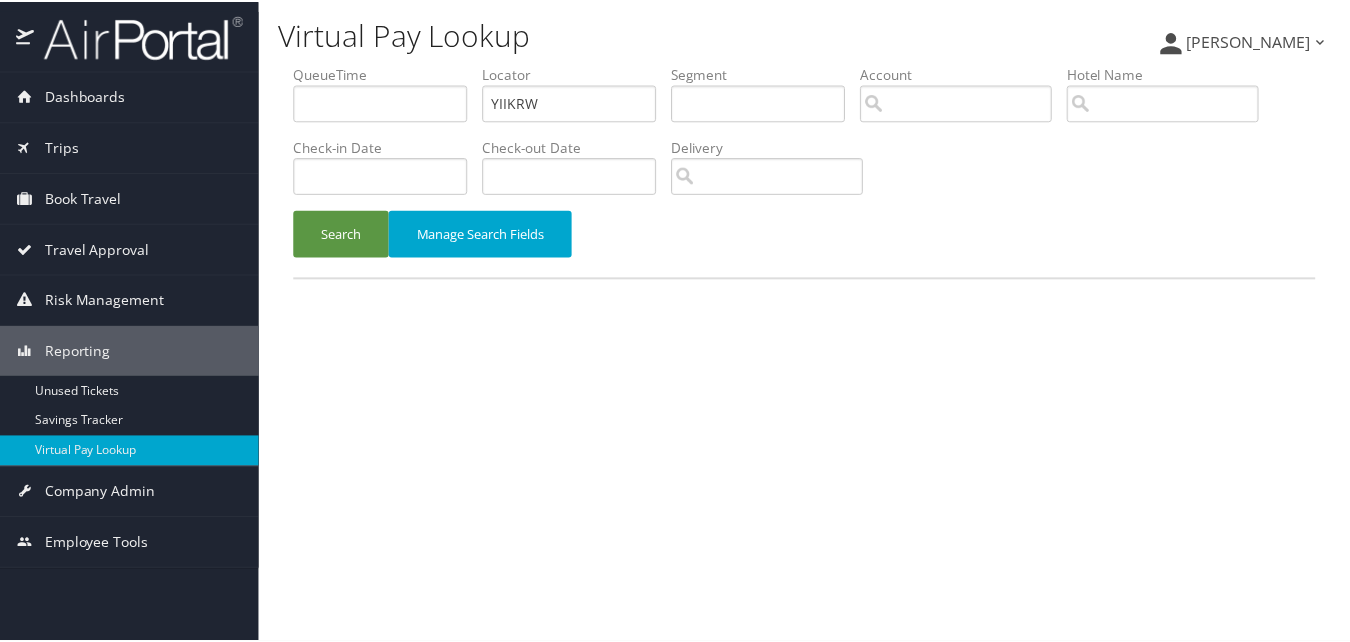 scroll, scrollTop: 0, scrollLeft: 0, axis: both 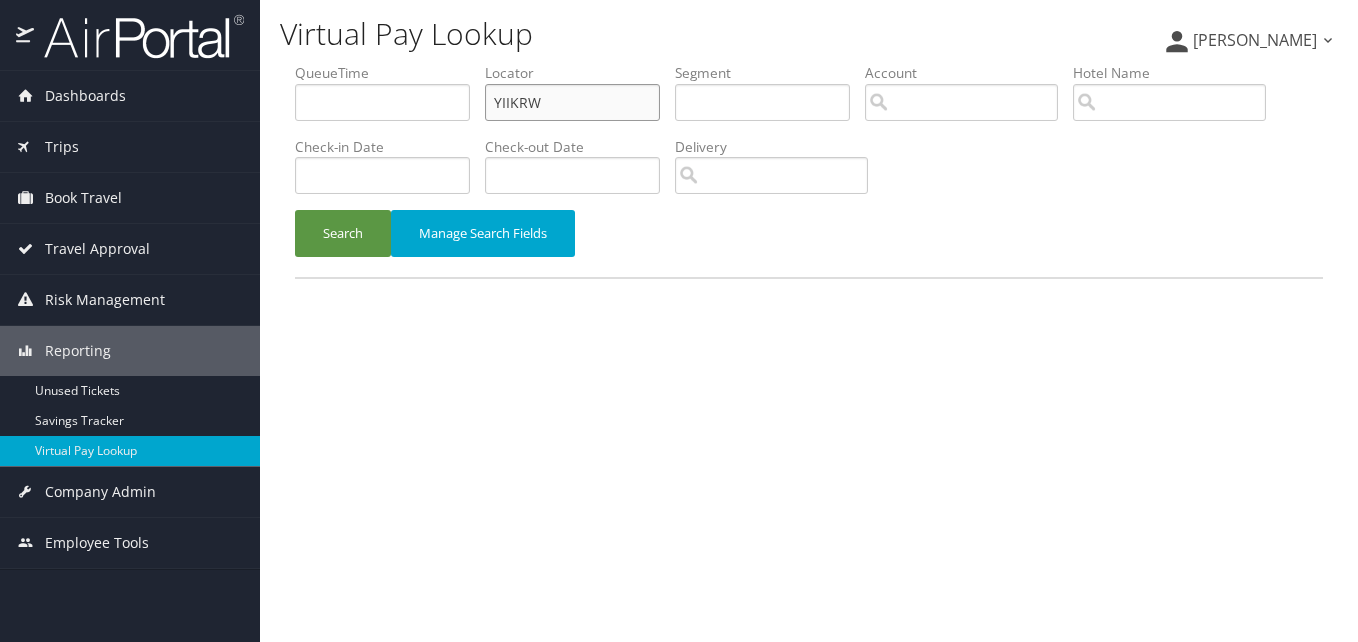 drag, startPoint x: 585, startPoint y: 116, endPoint x: 424, endPoint y: 136, distance: 162.23749 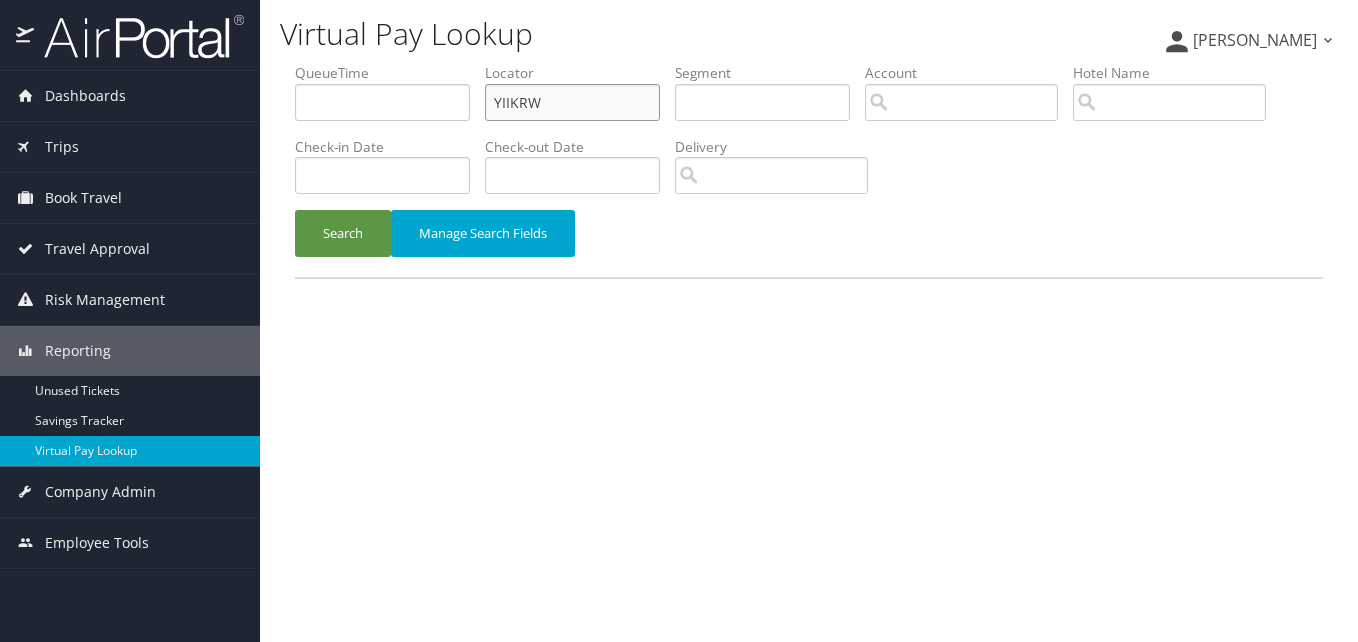 click on "QueueTime Locator YIIKRW Segment Account Traveler Hotel Name Check-in Date Check-out Date Delivery" at bounding box center (809, 63) 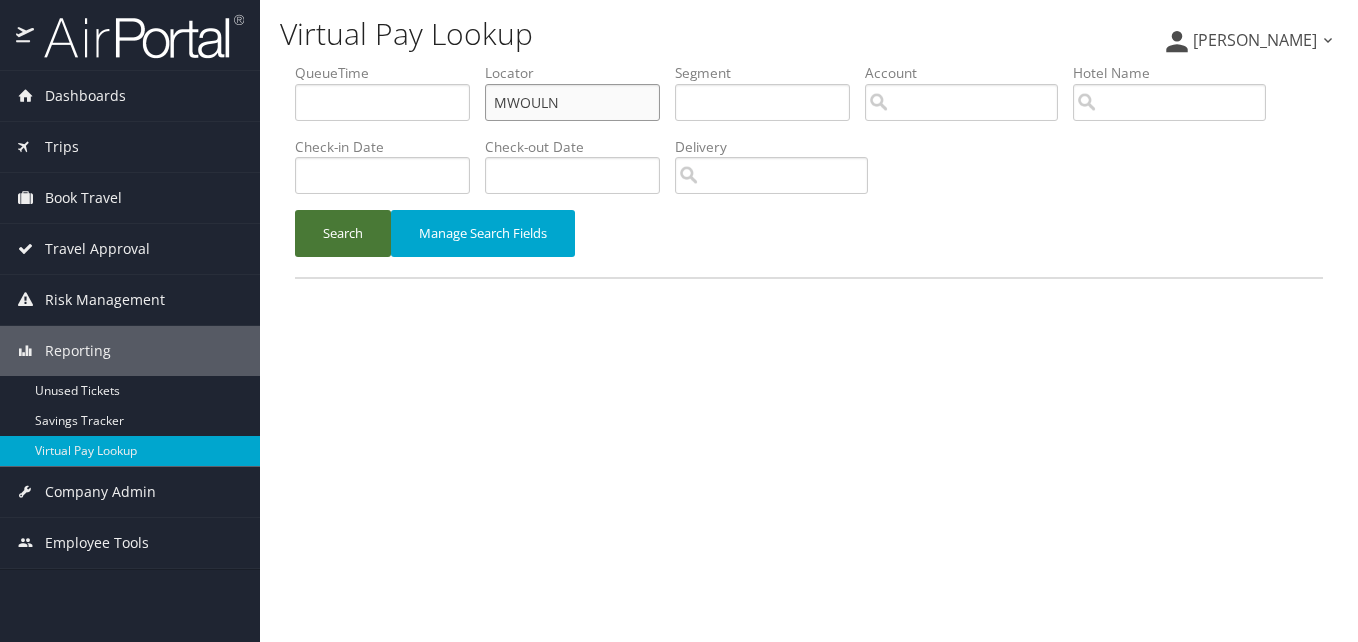 type on "MWOULN" 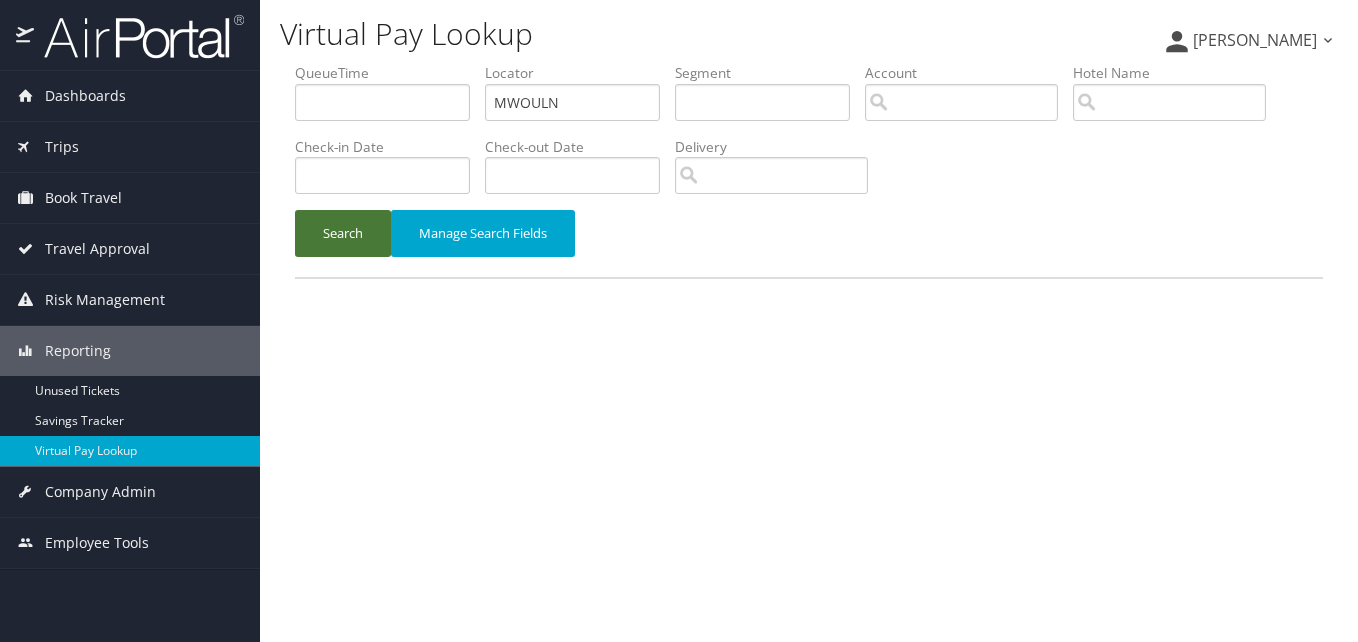click on "Search" at bounding box center (343, 233) 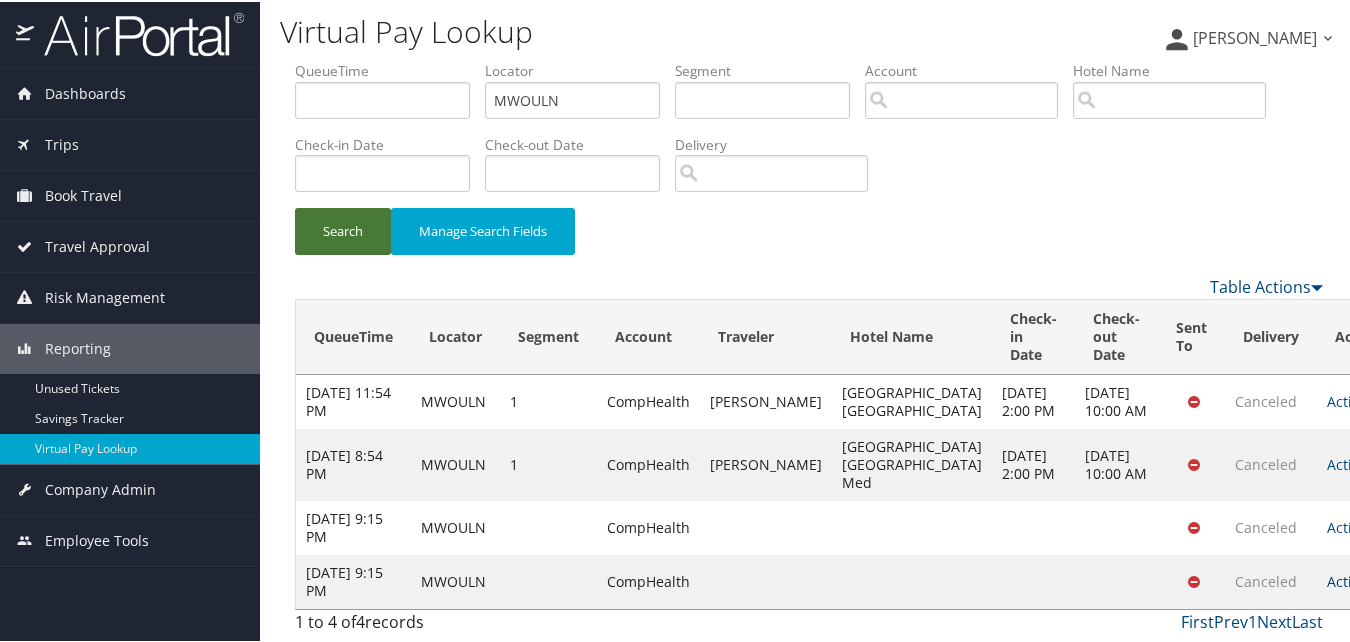 scroll, scrollTop: 58, scrollLeft: 0, axis: vertical 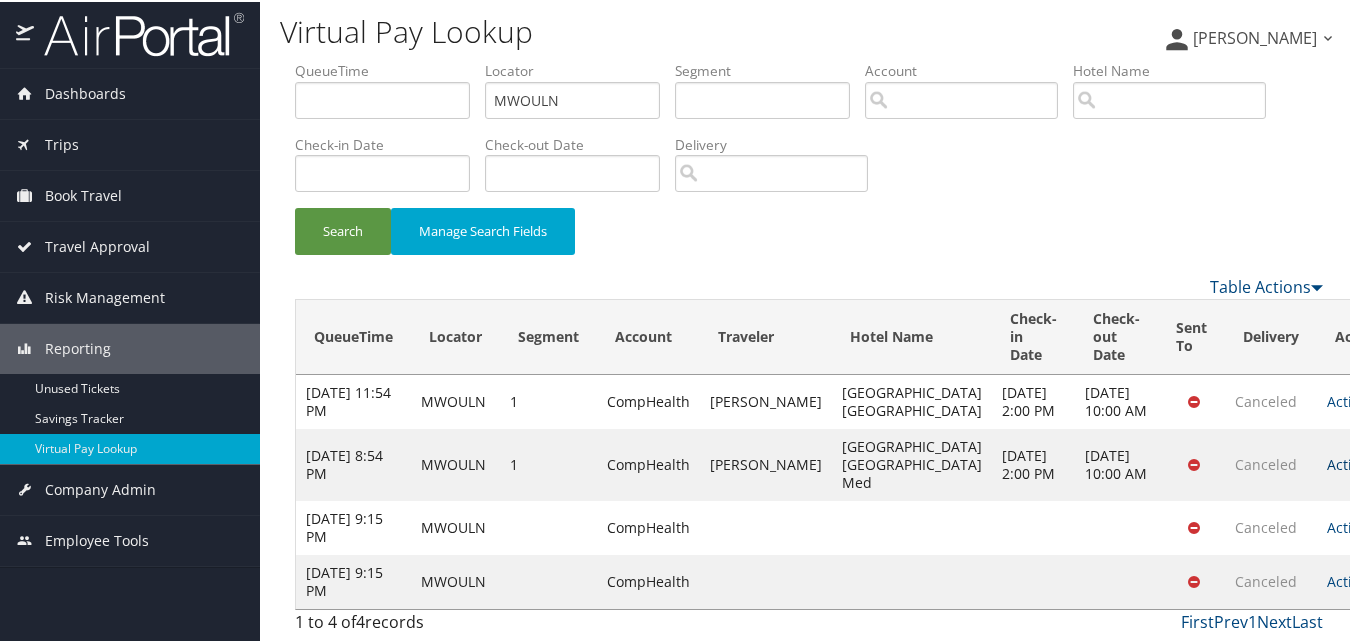 click on "Actions" at bounding box center [1356, 462] 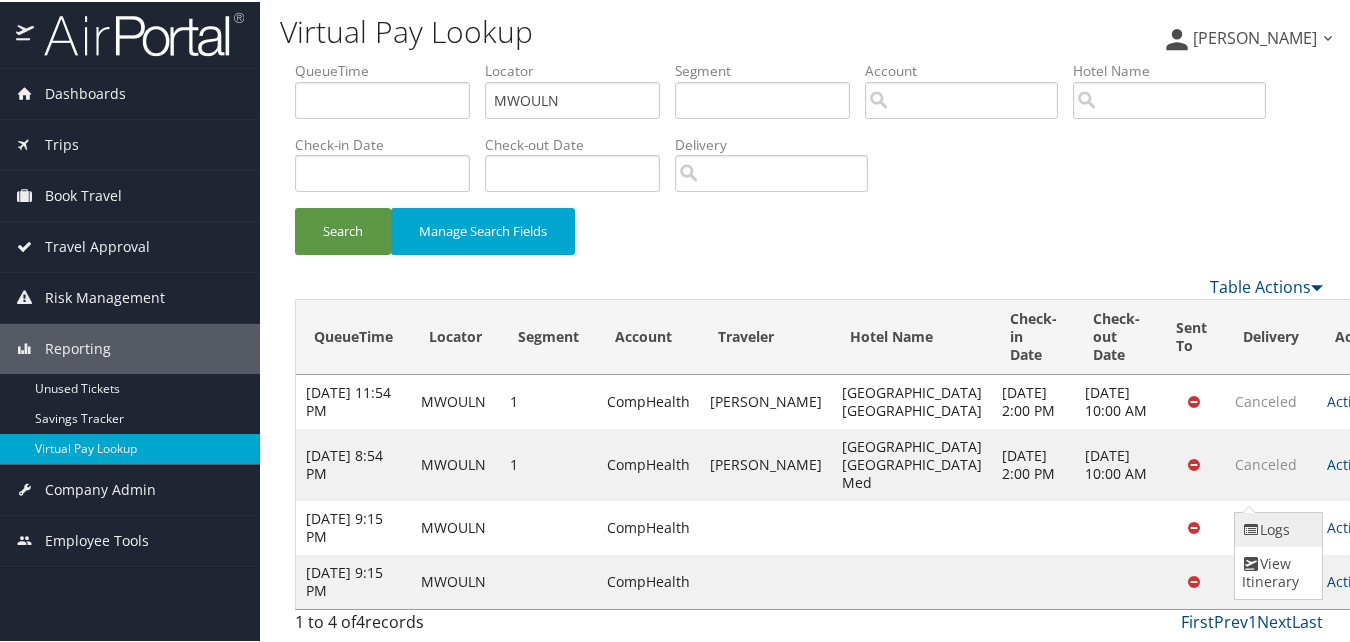 drag, startPoint x: 1272, startPoint y: 493, endPoint x: 1292, endPoint y: 478, distance: 25 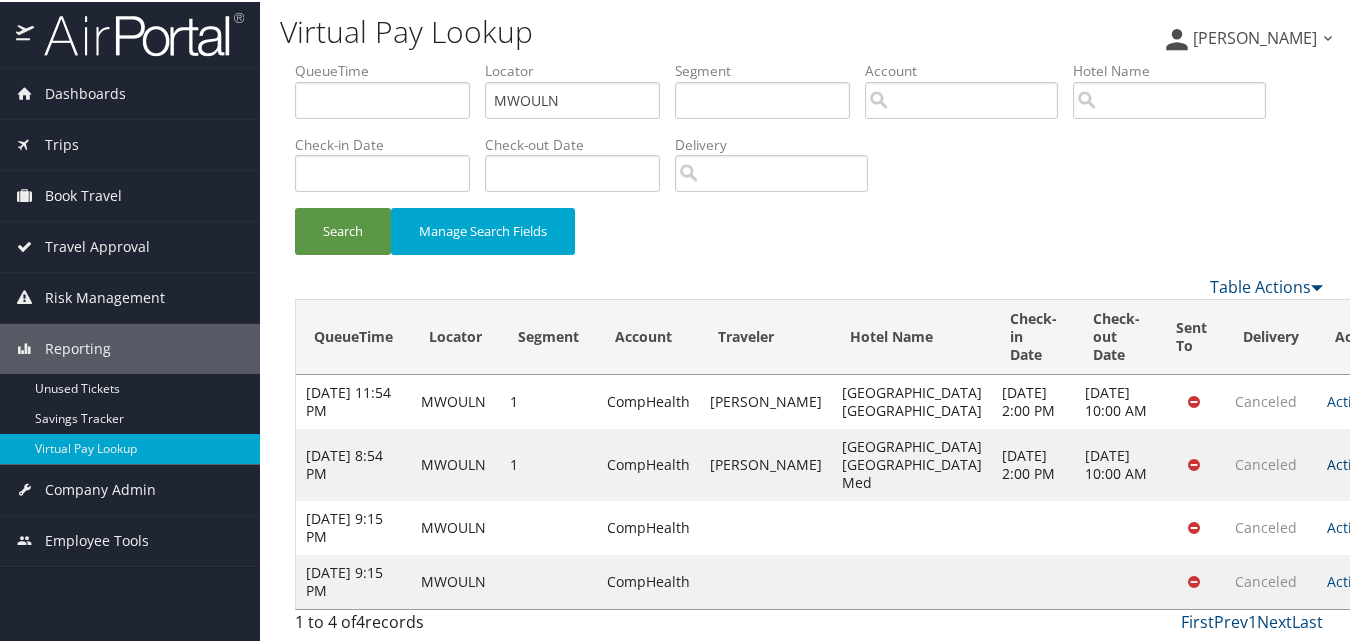 click on "Actions" at bounding box center [1356, 462] 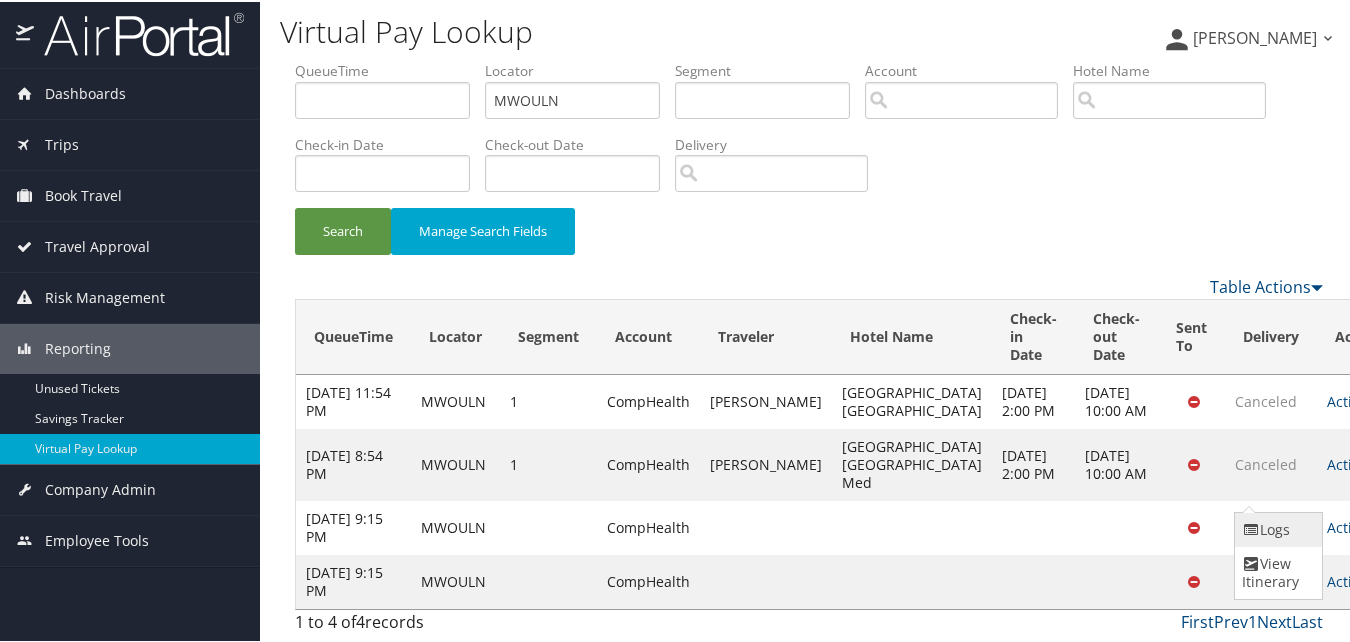 click at bounding box center (1252, 528) 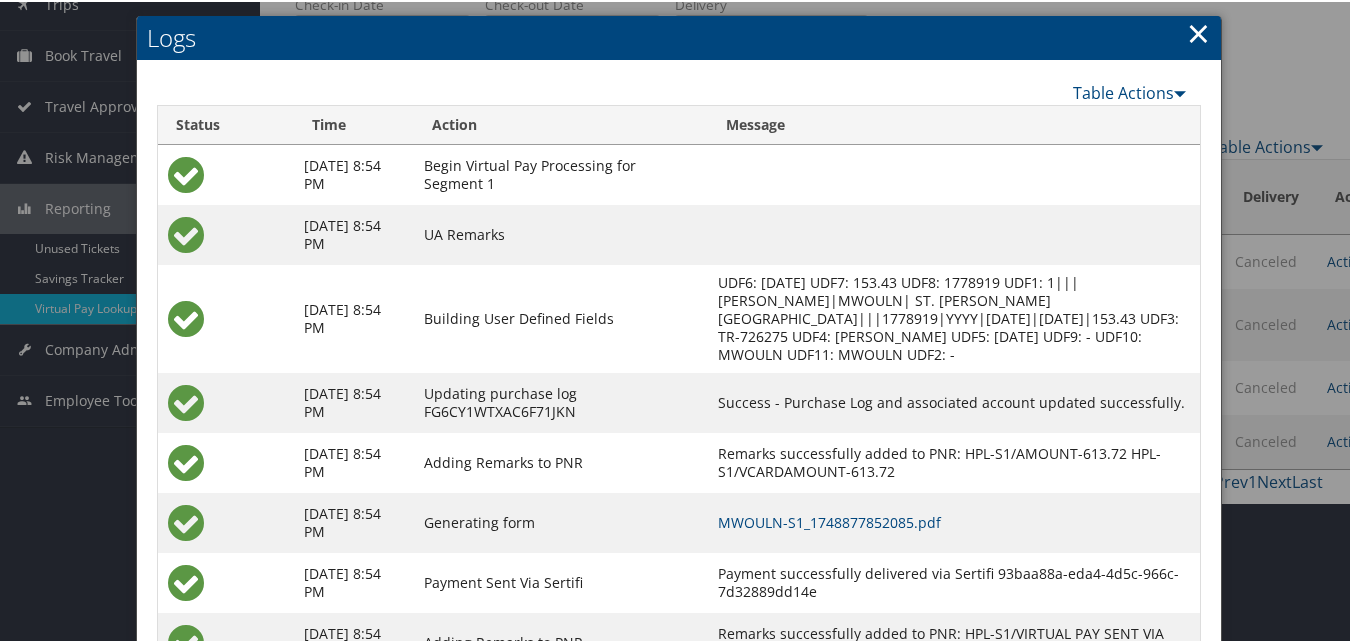 scroll, scrollTop: 229, scrollLeft: 0, axis: vertical 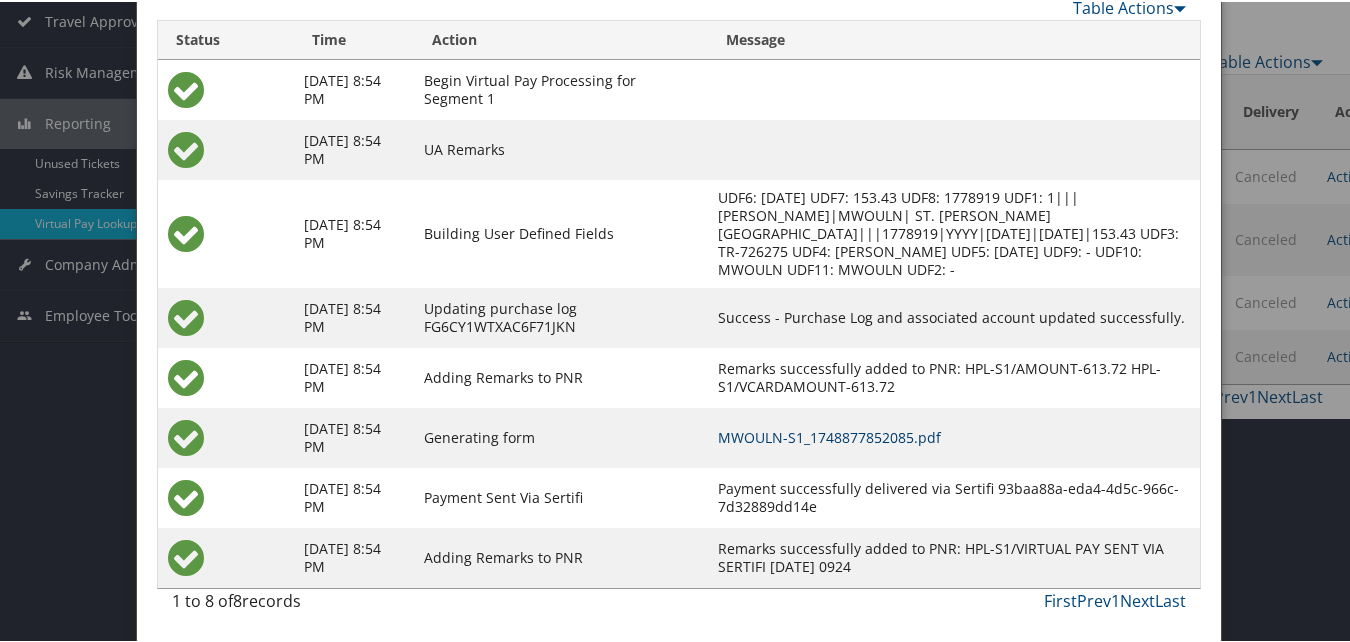 click on "MWOULN-S1_1748877852085.pdf" at bounding box center [829, 435] 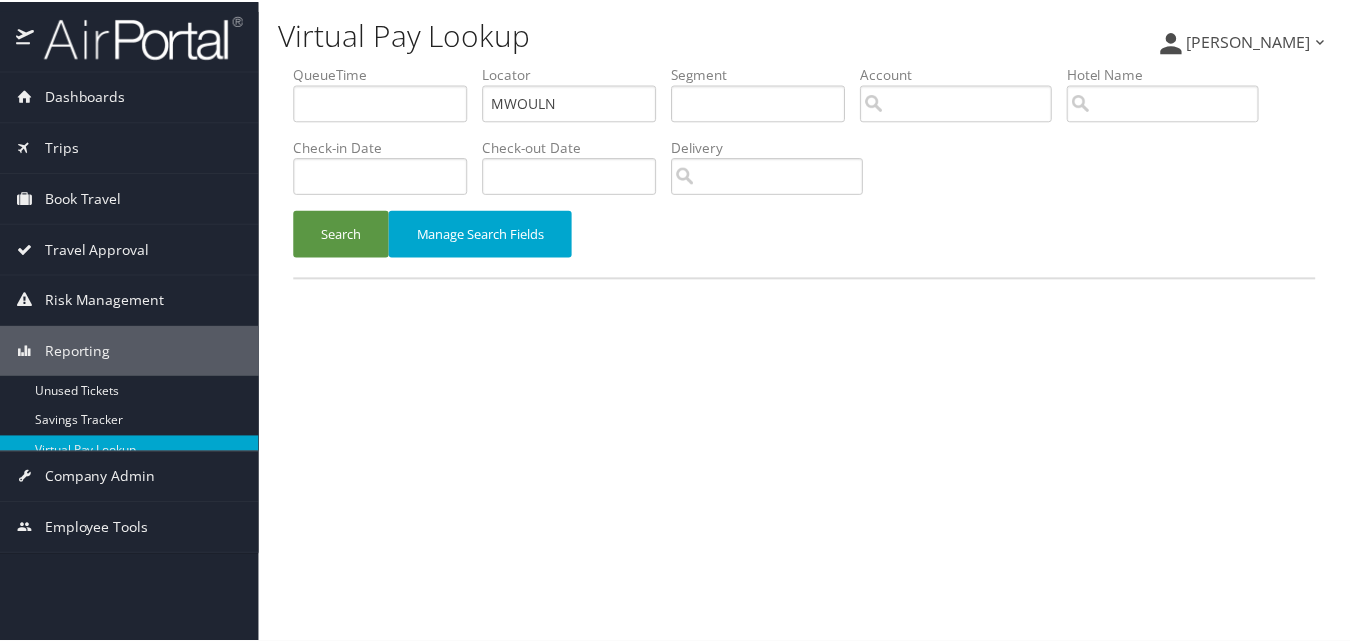 scroll, scrollTop: 0, scrollLeft: 0, axis: both 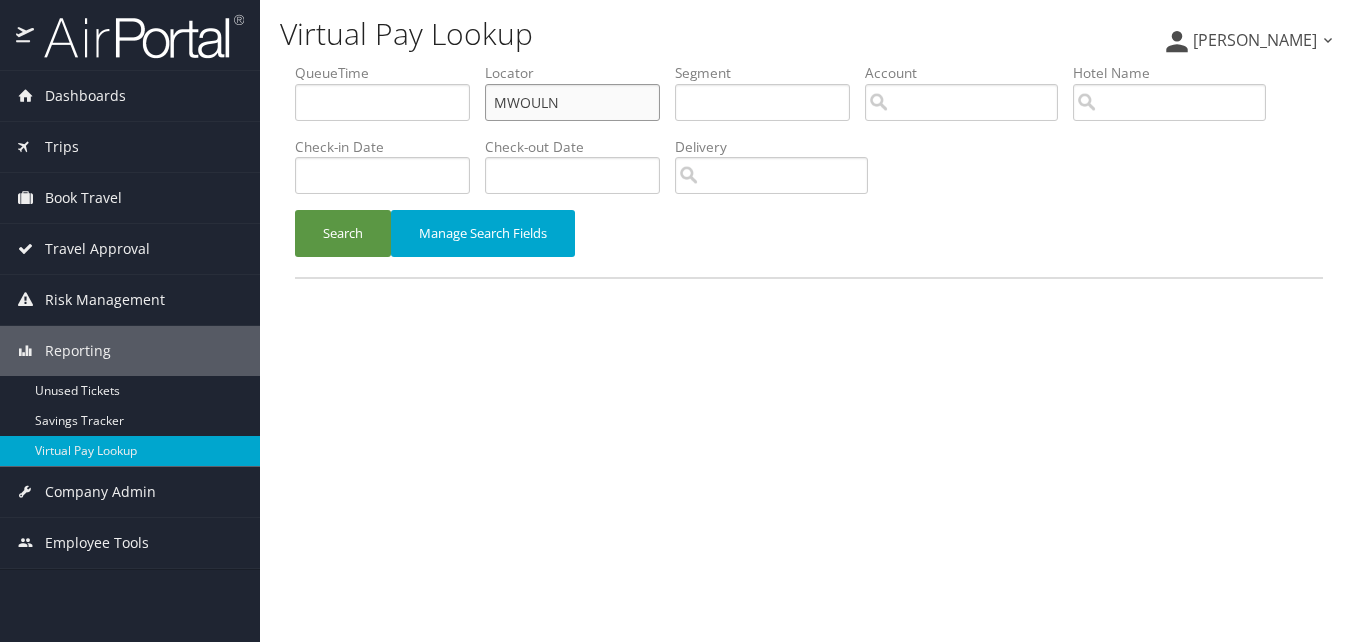drag, startPoint x: 569, startPoint y: 97, endPoint x: 460, endPoint y: 128, distance: 113.32255 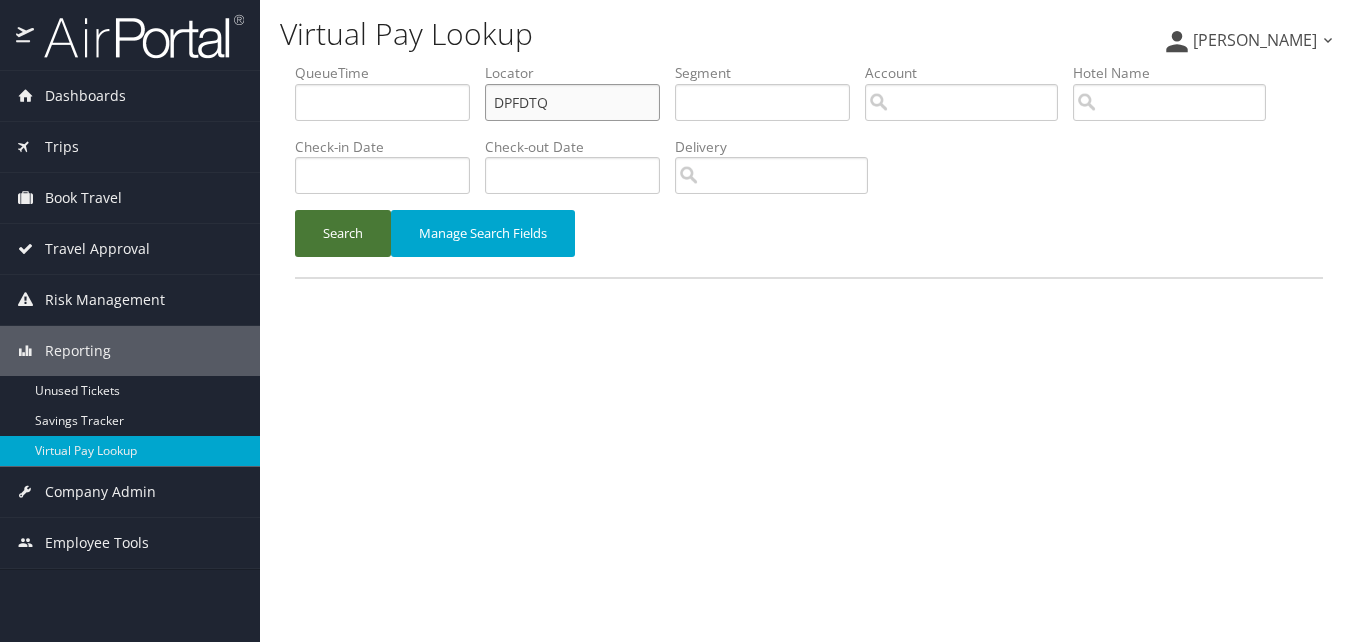 type on "DPFDTQ" 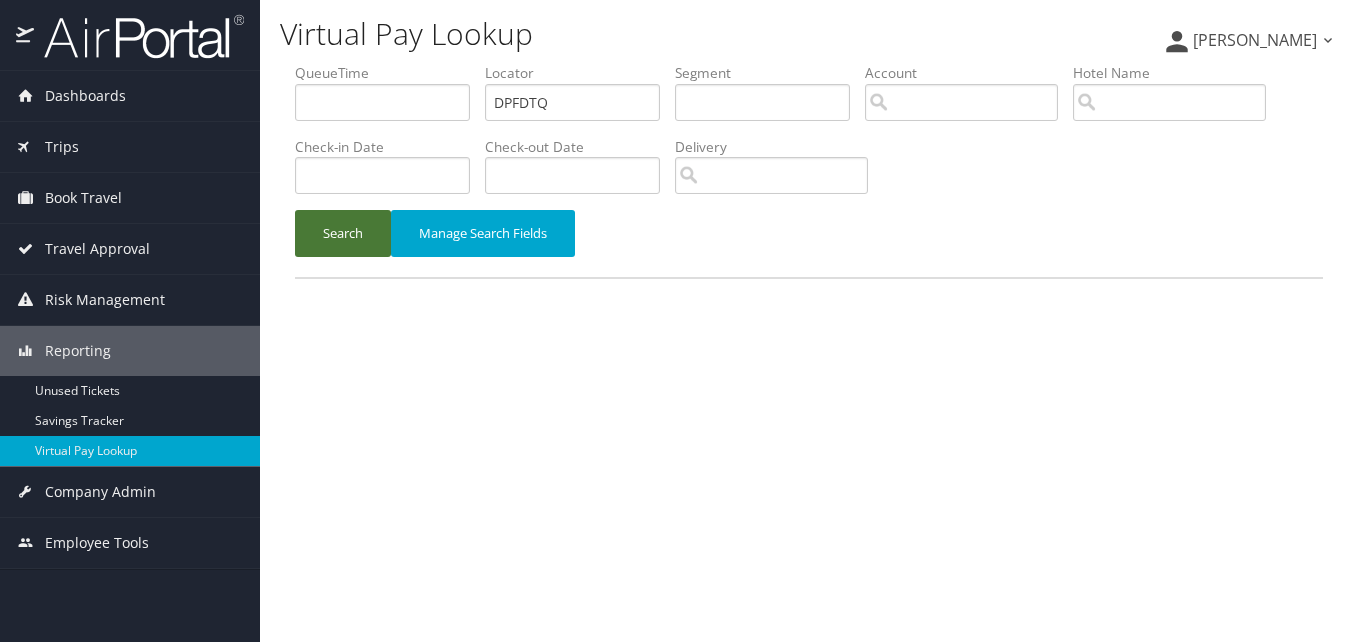 click on "Search" at bounding box center [343, 233] 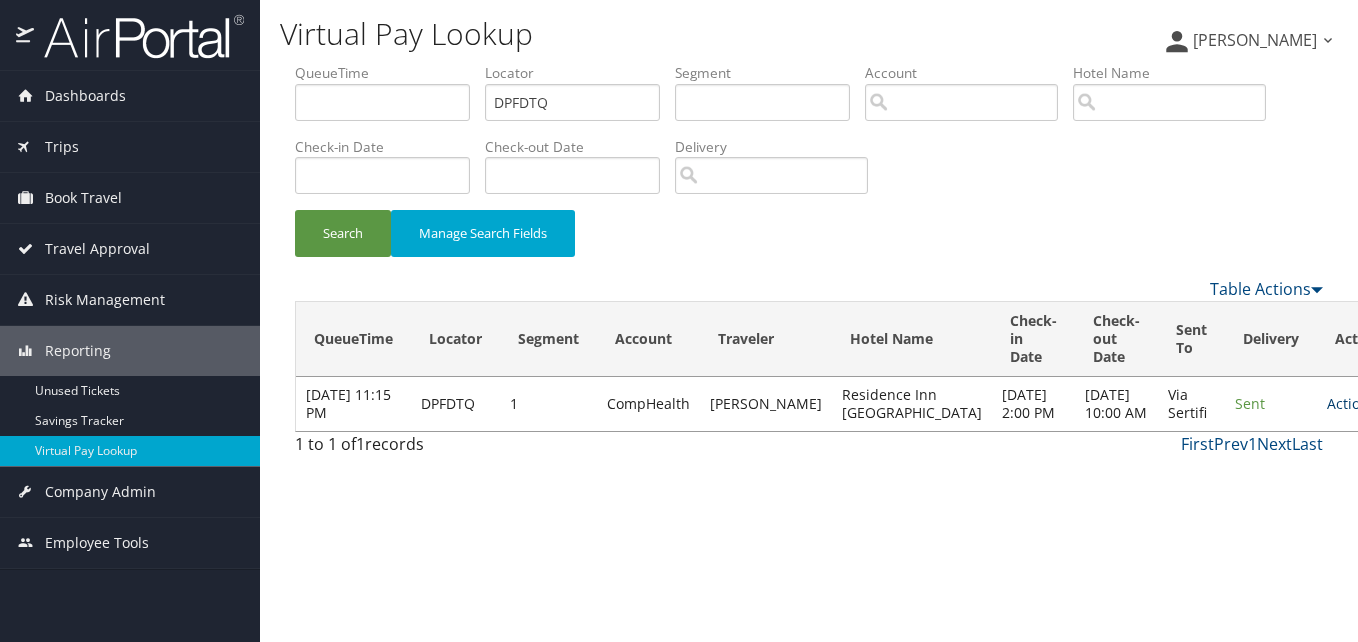 click on "Actions" at bounding box center (1356, 403) 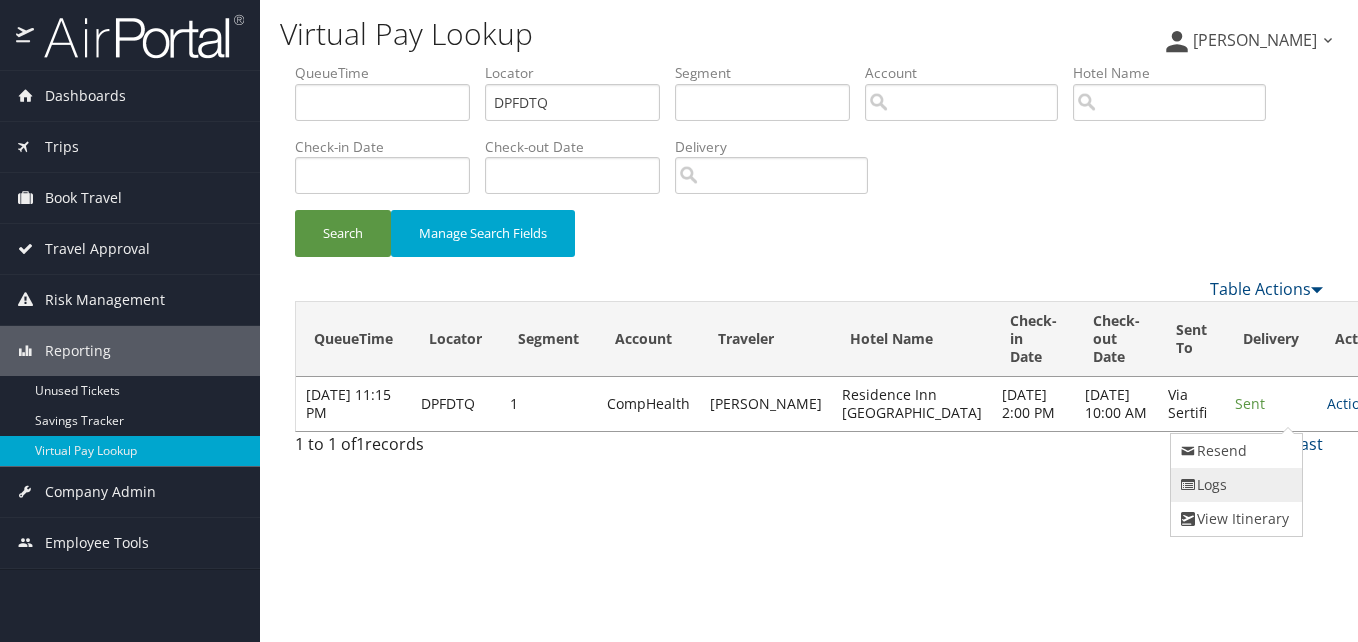 click on "Logs" at bounding box center [1234, 485] 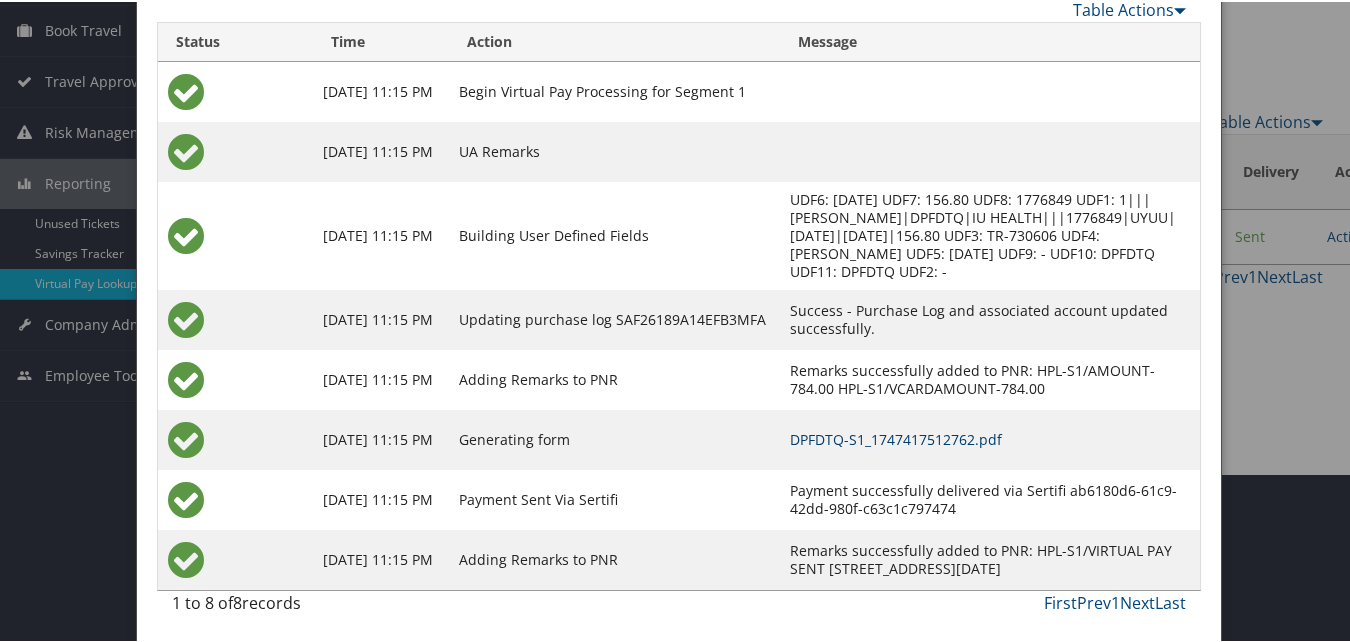 scroll, scrollTop: 171, scrollLeft: 0, axis: vertical 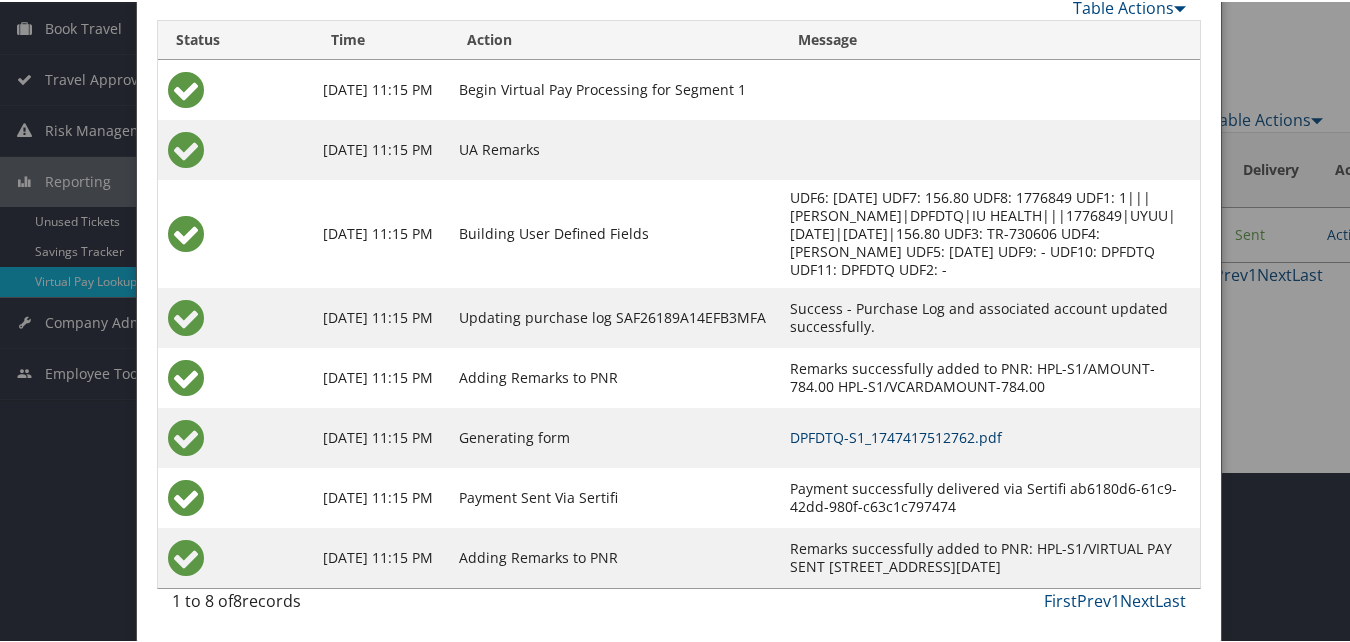 click on "DPFDTQ-S1_1747417512762.pdf" at bounding box center [896, 435] 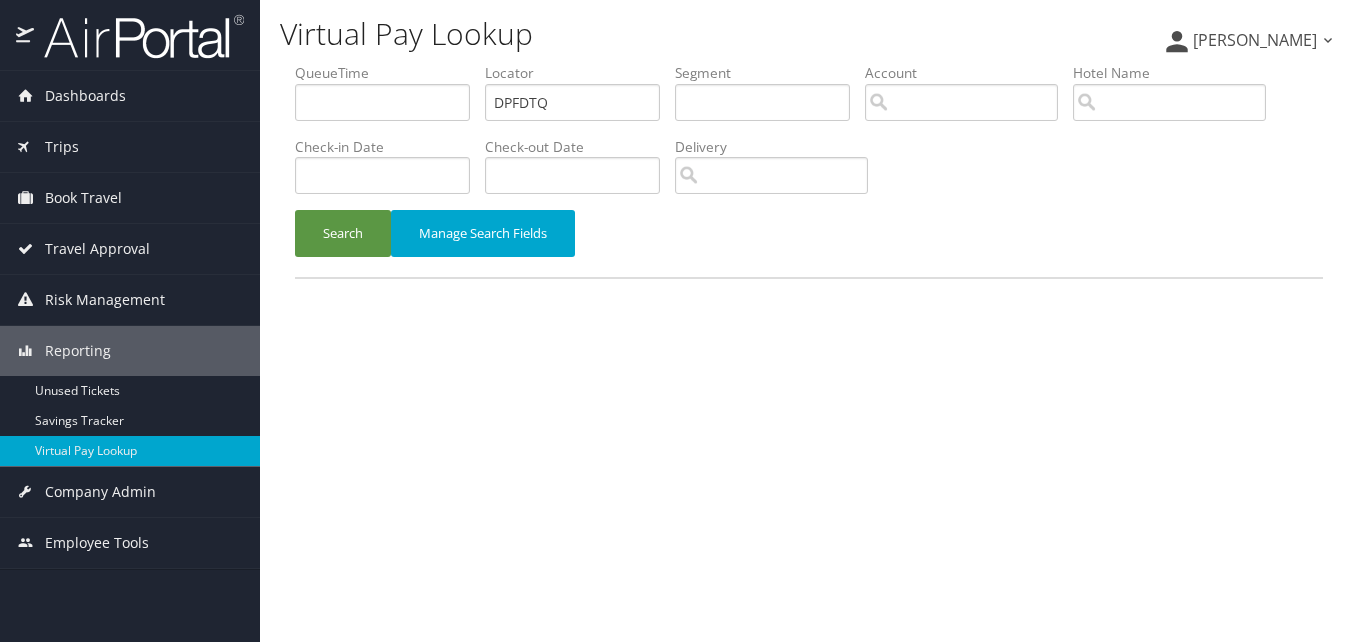 scroll, scrollTop: 0, scrollLeft: 0, axis: both 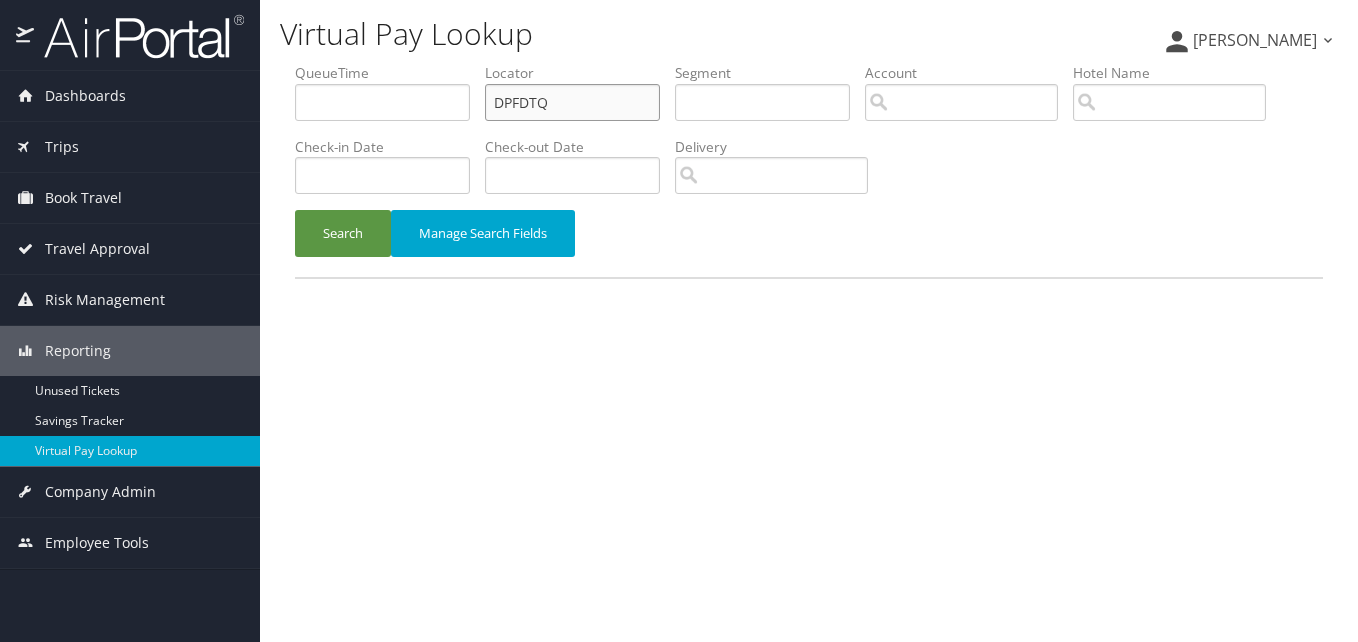 drag, startPoint x: 580, startPoint y: 120, endPoint x: 383, endPoint y: 124, distance: 197.0406 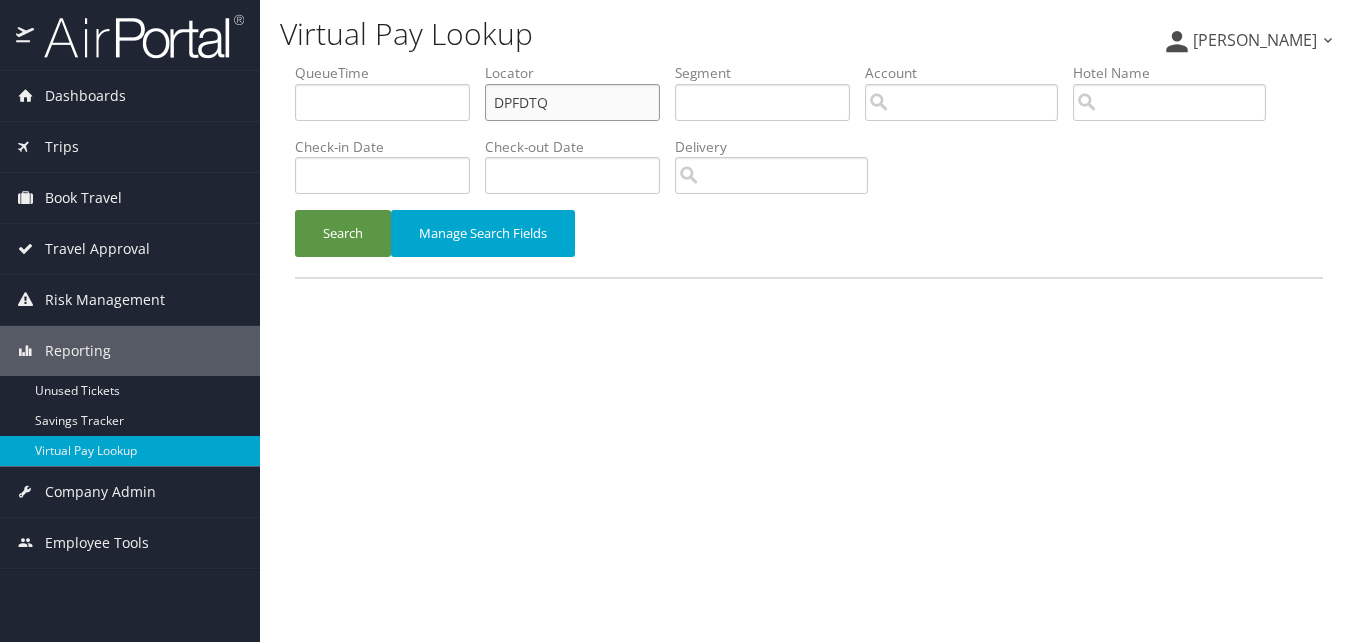 click on "QueueTime Locator DPFDTQ Segment Account Traveler Hotel Name Check-in Date Check-out Date Delivery" at bounding box center (809, 63) 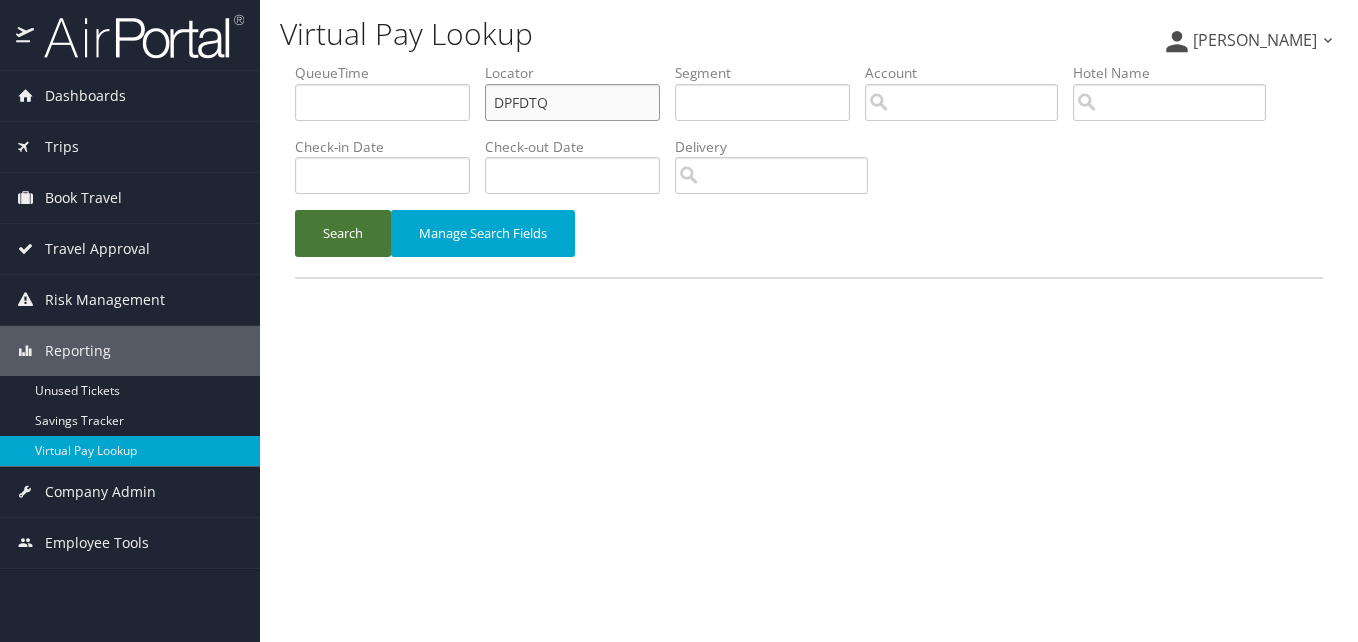 paste on "[DEMOGRAPHIC_DATA]" 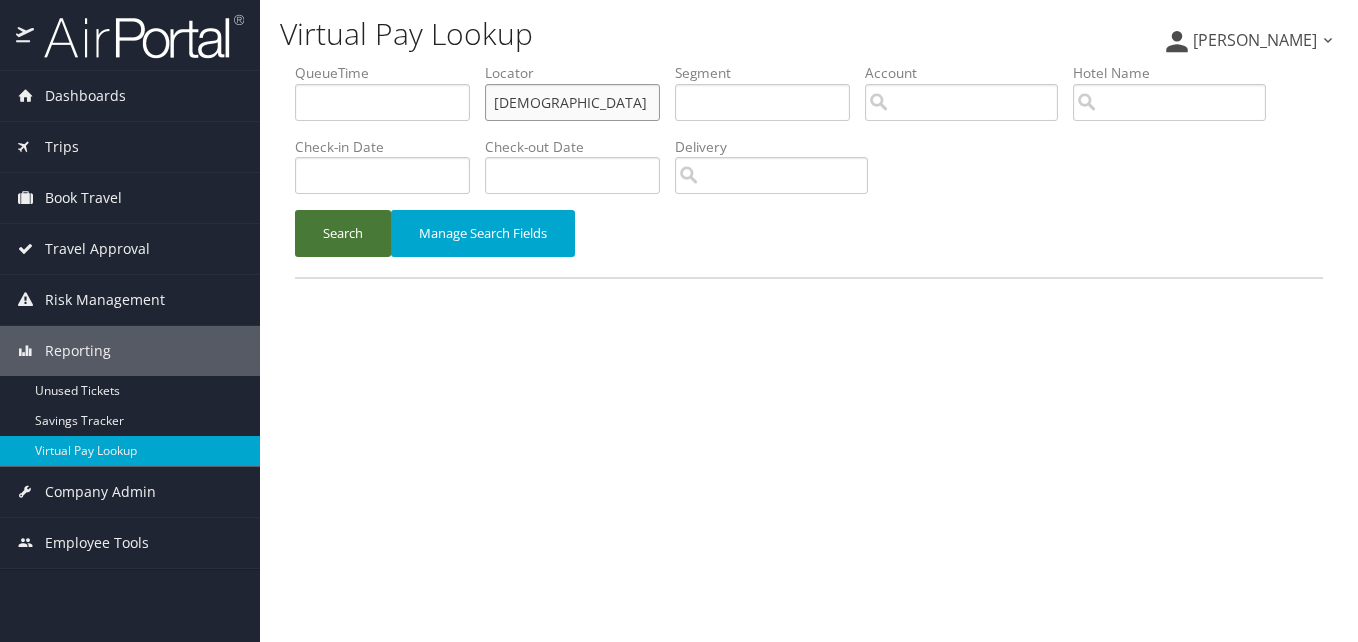 type on "[DEMOGRAPHIC_DATA]" 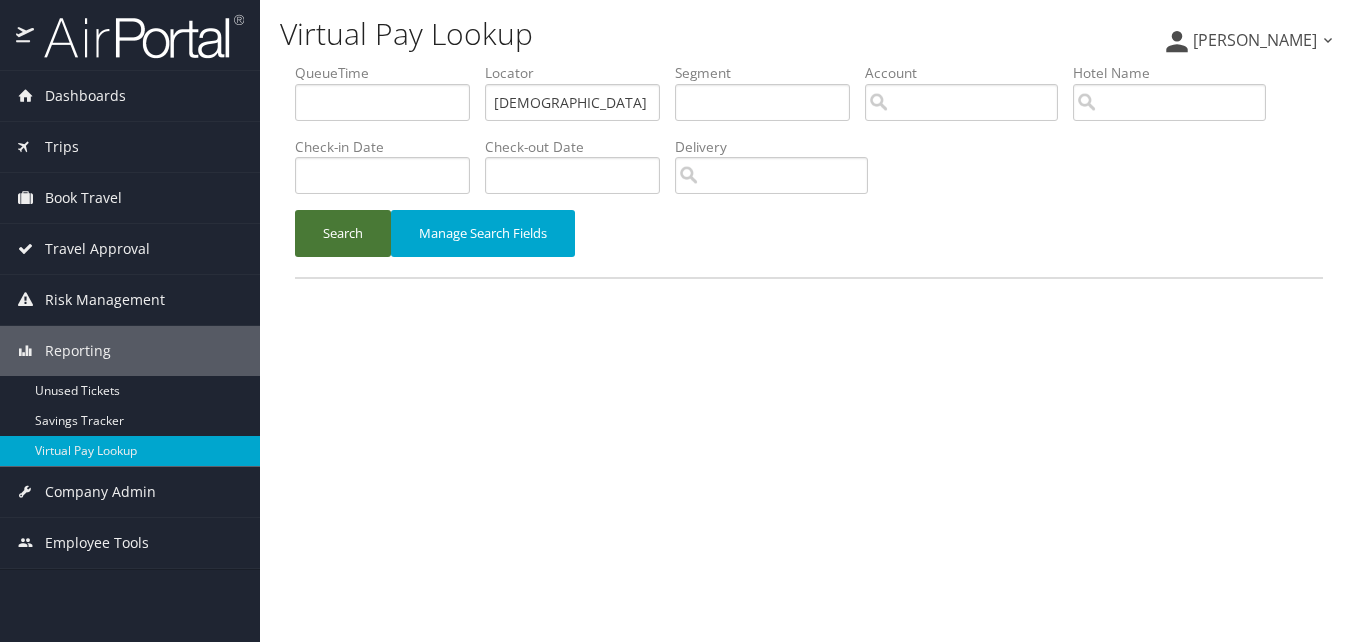 click on "Search" at bounding box center (343, 233) 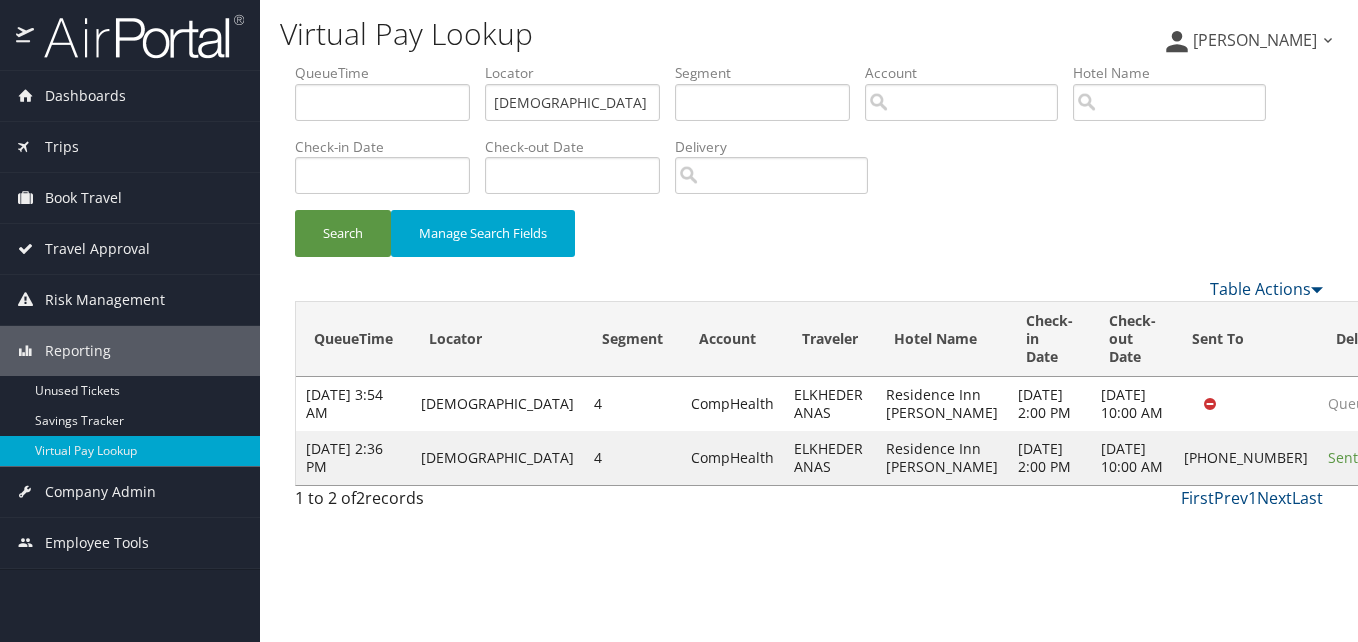 click on "Actions" at bounding box center [1449, 457] 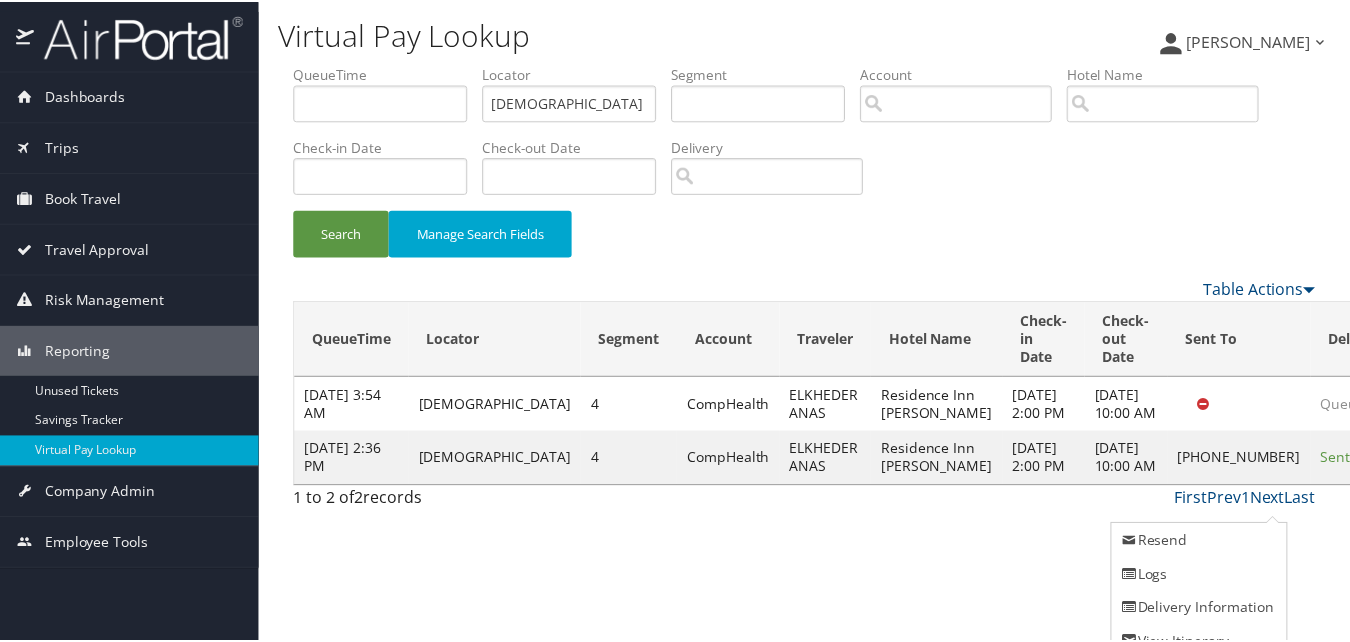 scroll, scrollTop: 19, scrollLeft: 0, axis: vertical 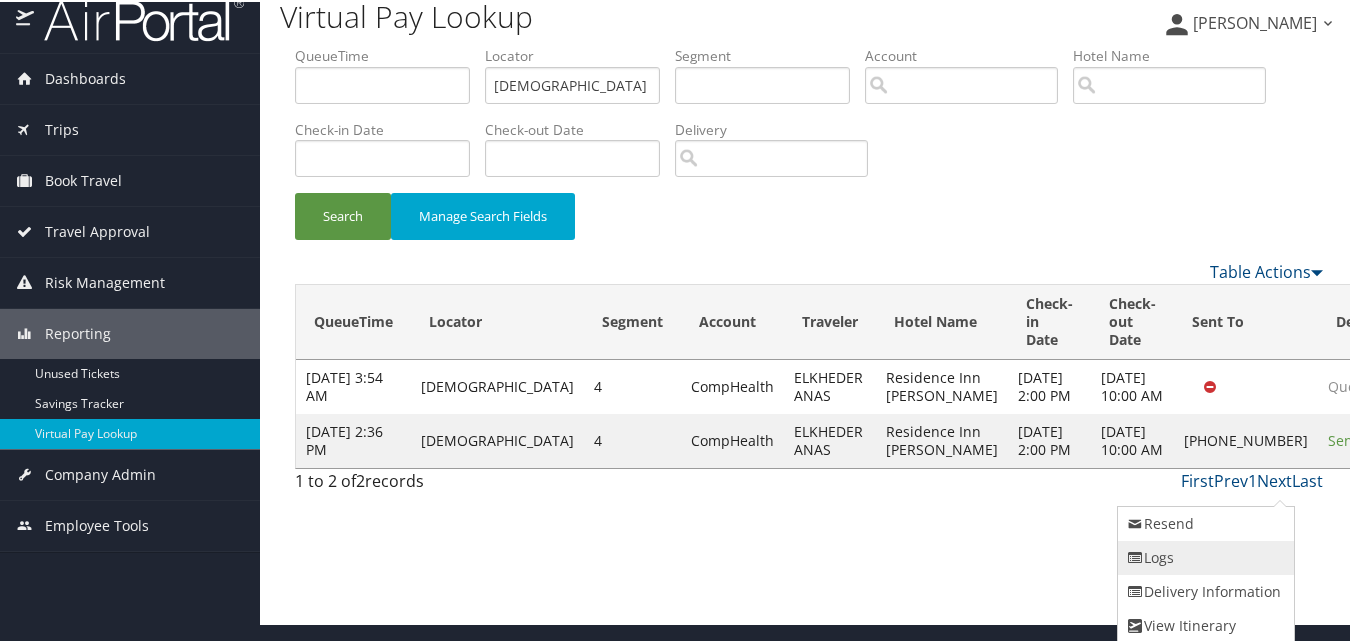 click on "Logs" at bounding box center [1203, 556] 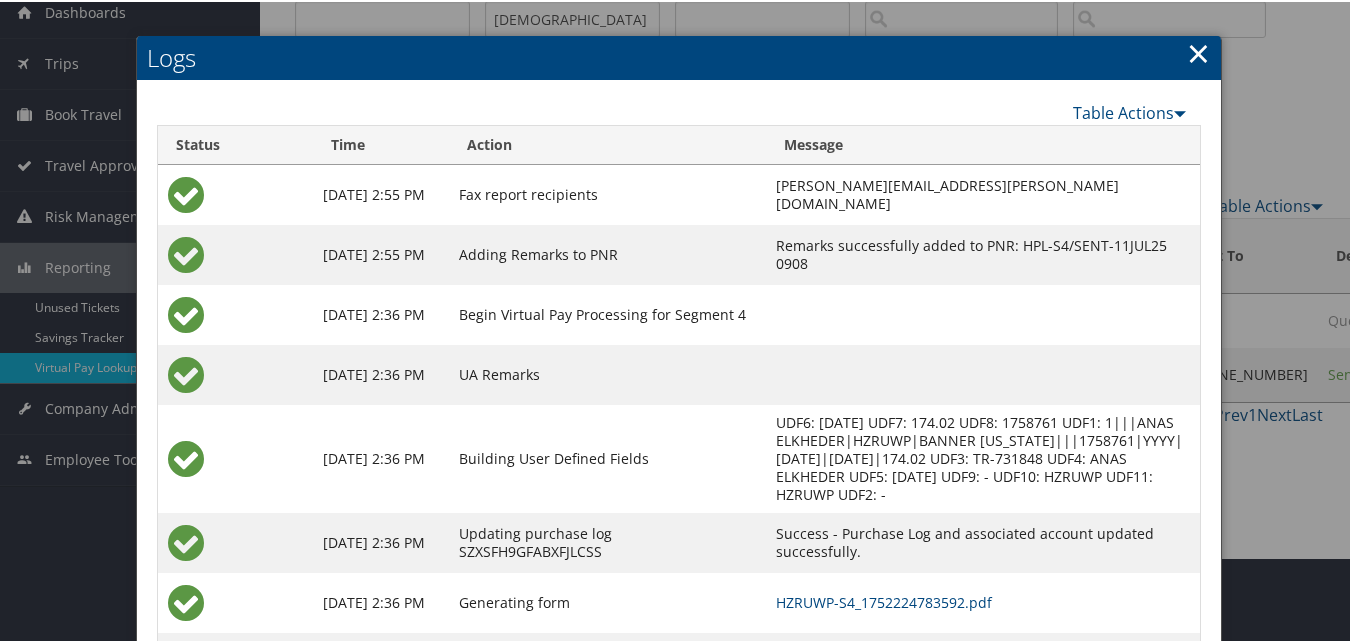 scroll, scrollTop: 190, scrollLeft: 0, axis: vertical 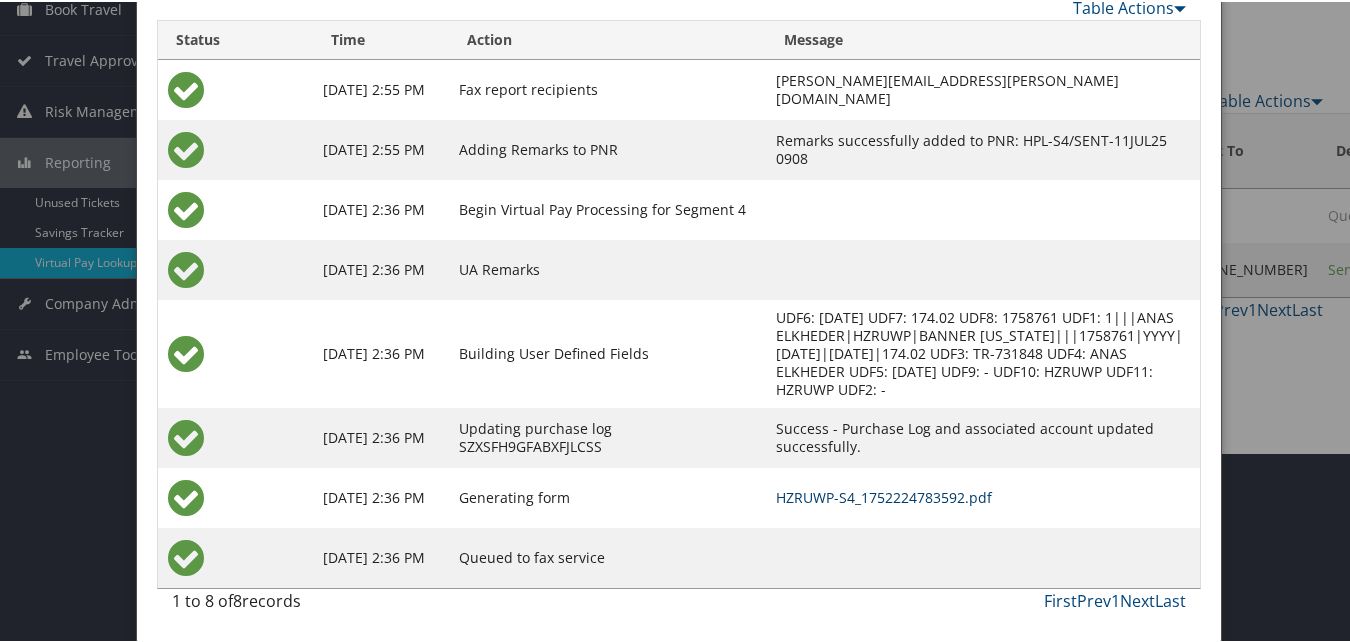 click on "HZRUWP-S4_1752224783592.pdf" at bounding box center (884, 495) 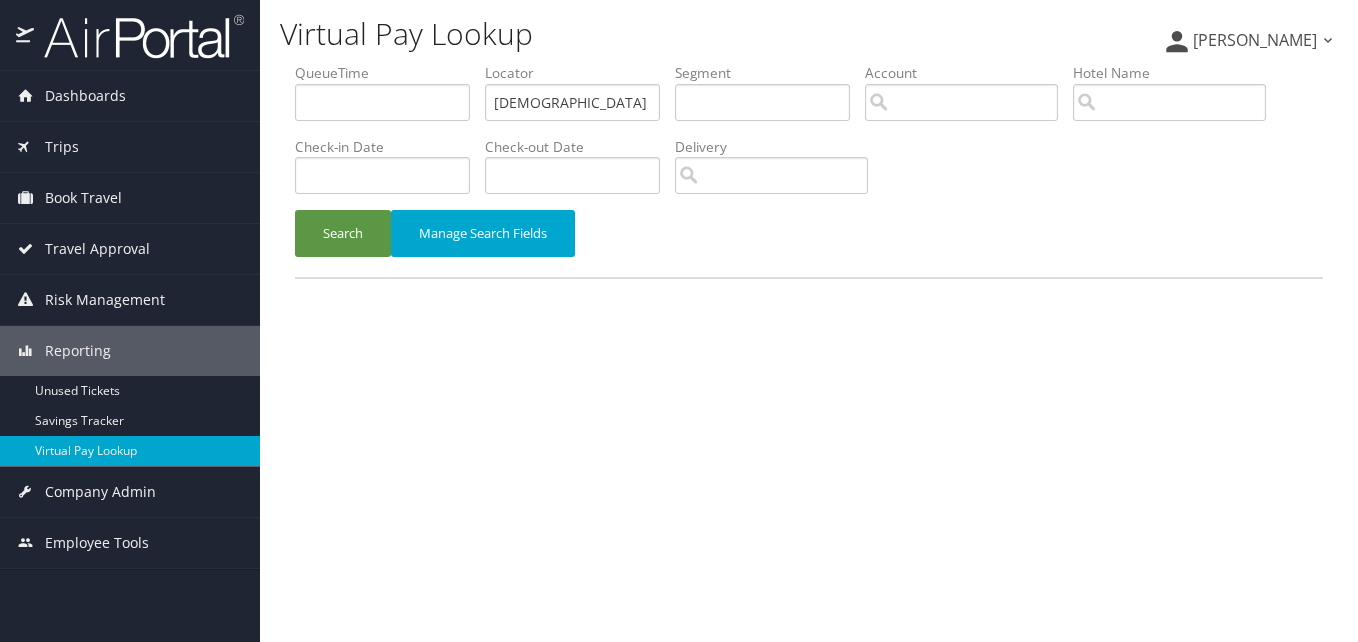 scroll, scrollTop: 0, scrollLeft: 0, axis: both 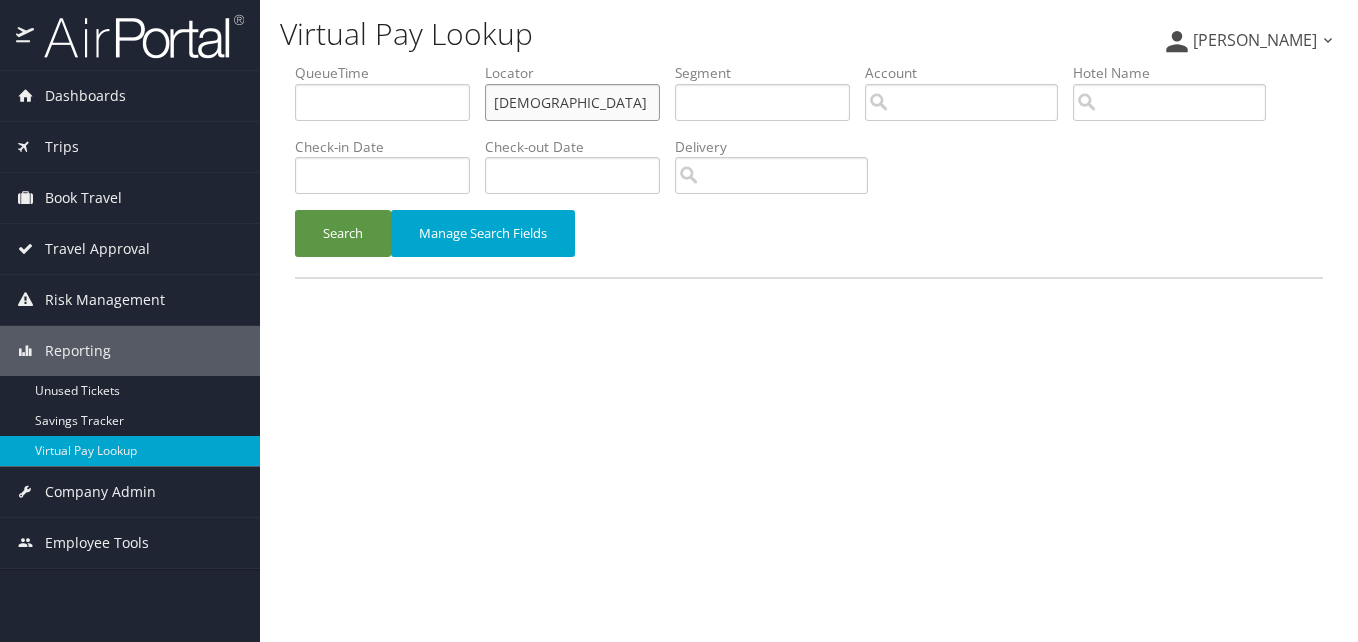 drag, startPoint x: 565, startPoint y: 102, endPoint x: 473, endPoint y: 115, distance: 92.91394 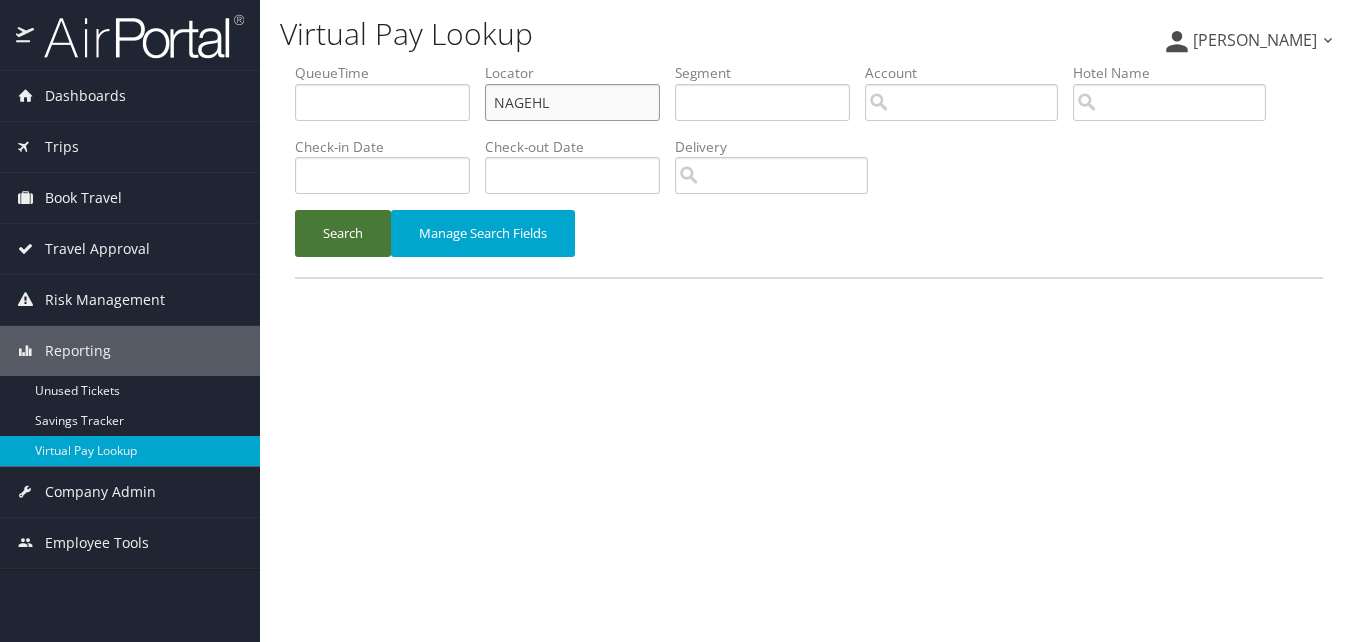 type on "NAGEHL" 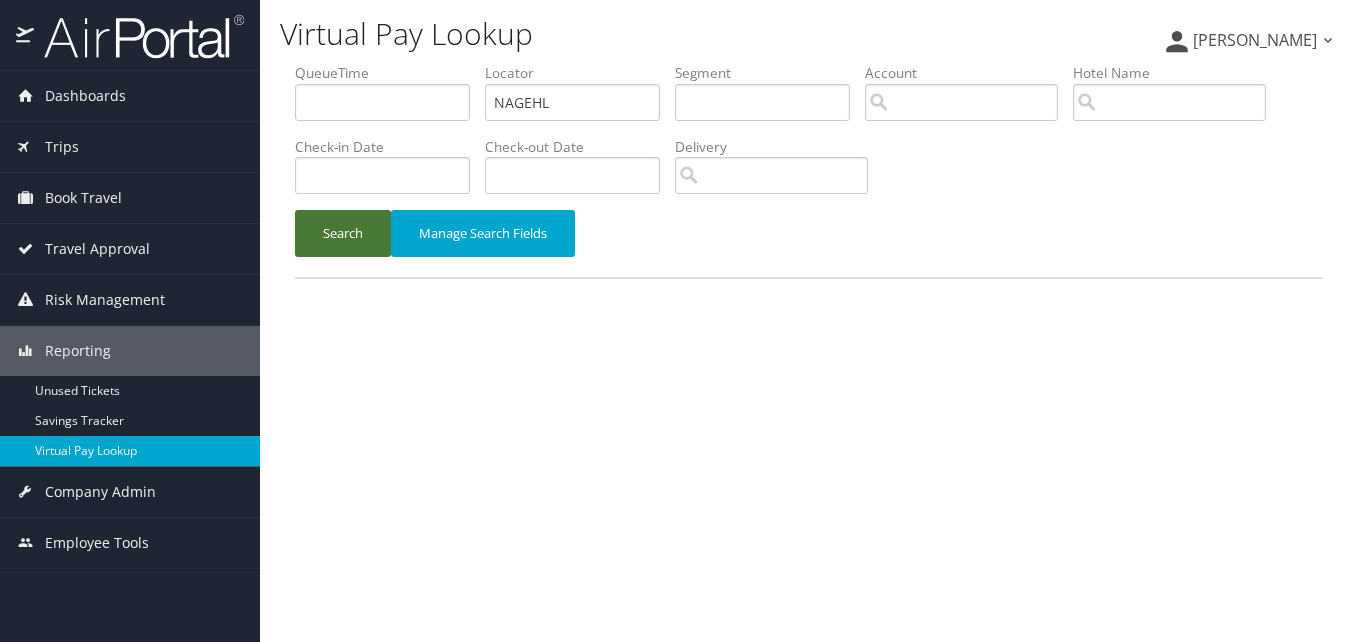 click on "Search" at bounding box center (343, 233) 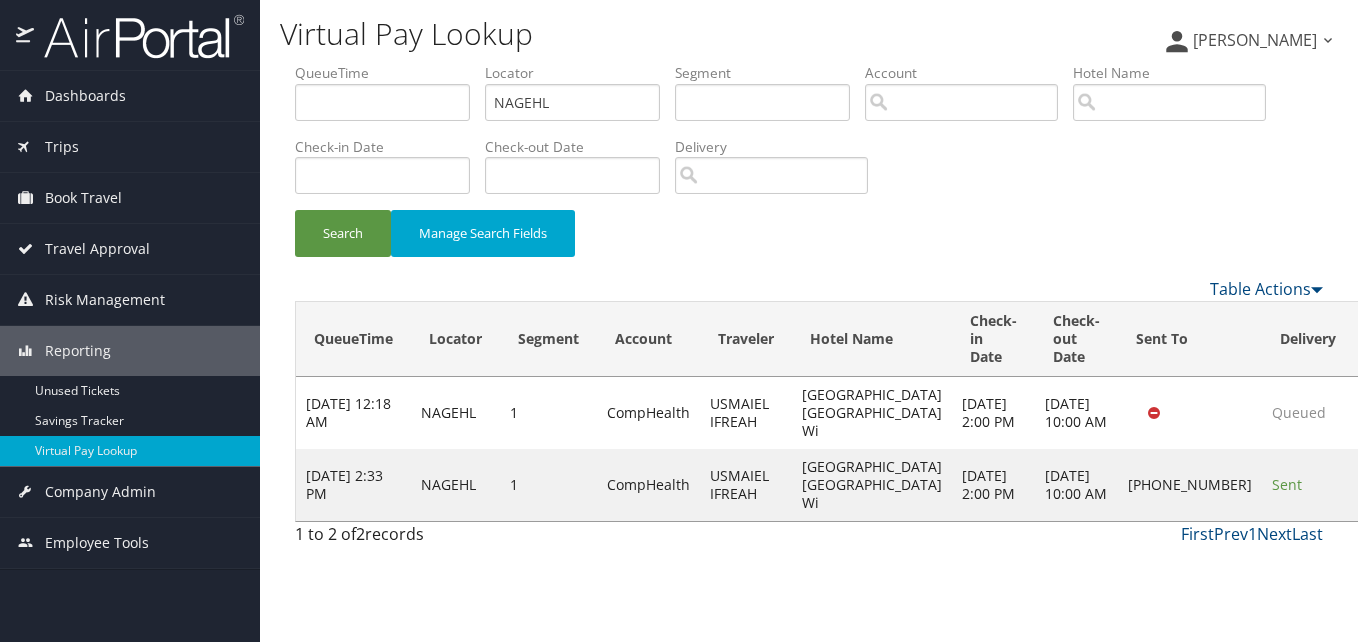 click on "Actions" at bounding box center (1393, 484) 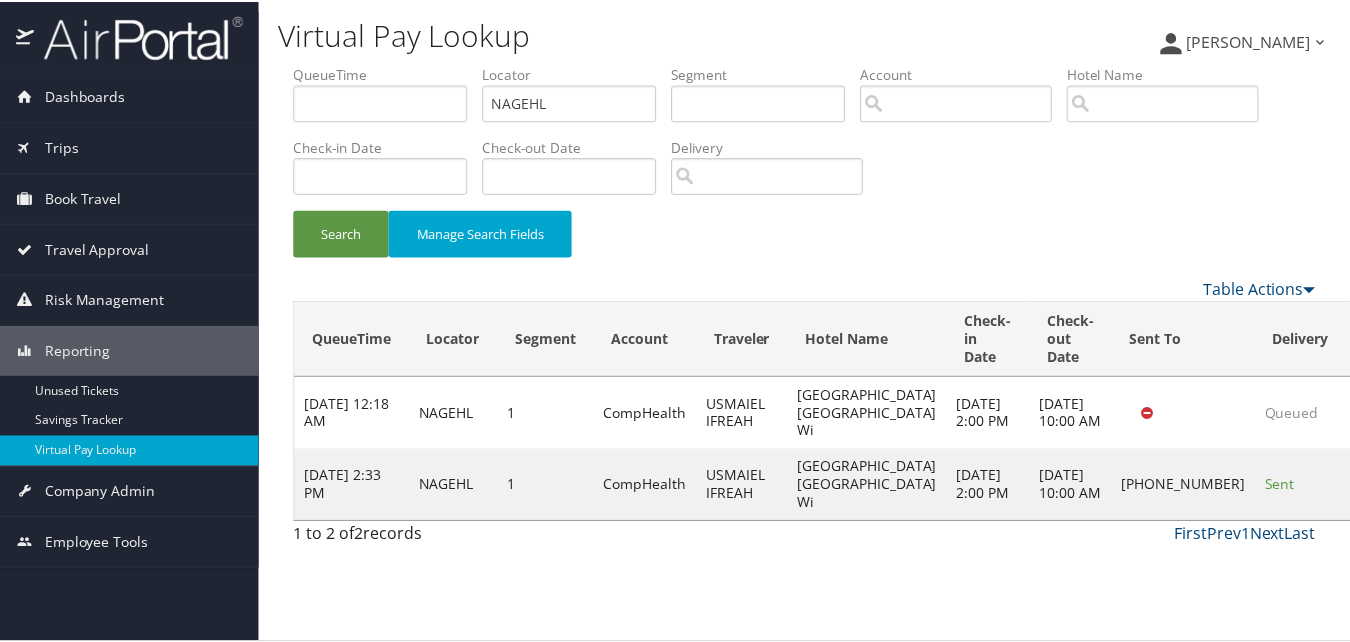 scroll, scrollTop: 46, scrollLeft: 0, axis: vertical 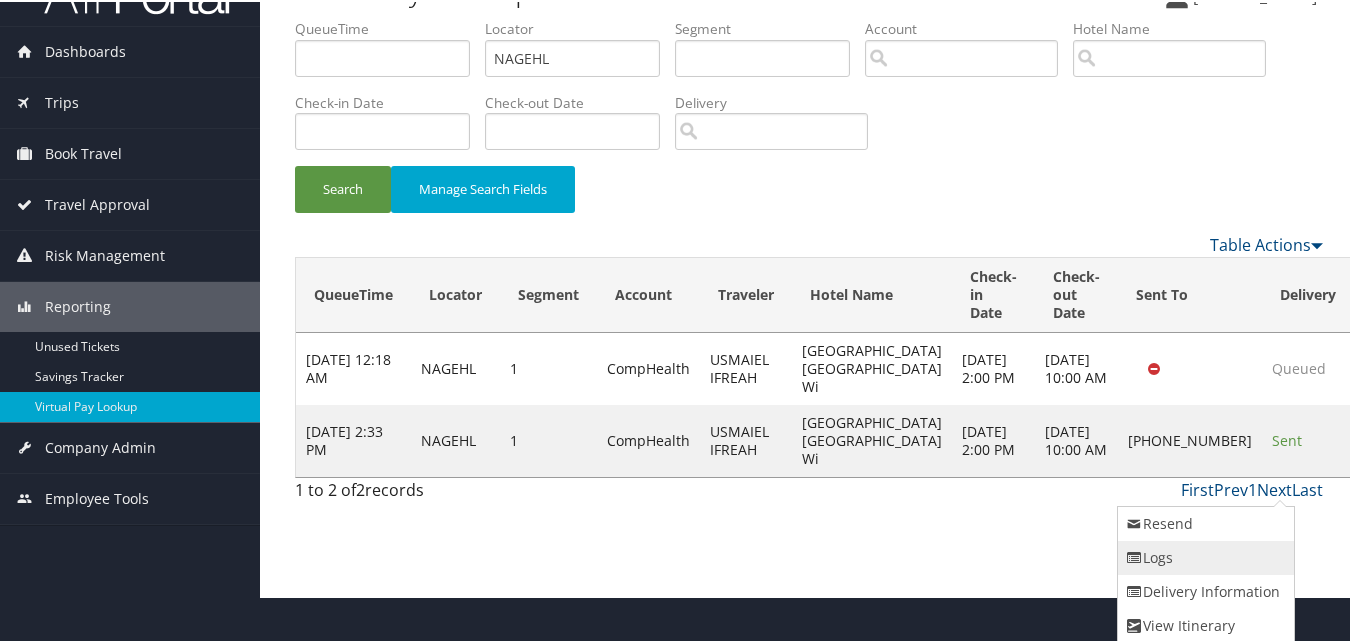 click on "Logs" at bounding box center [1203, 556] 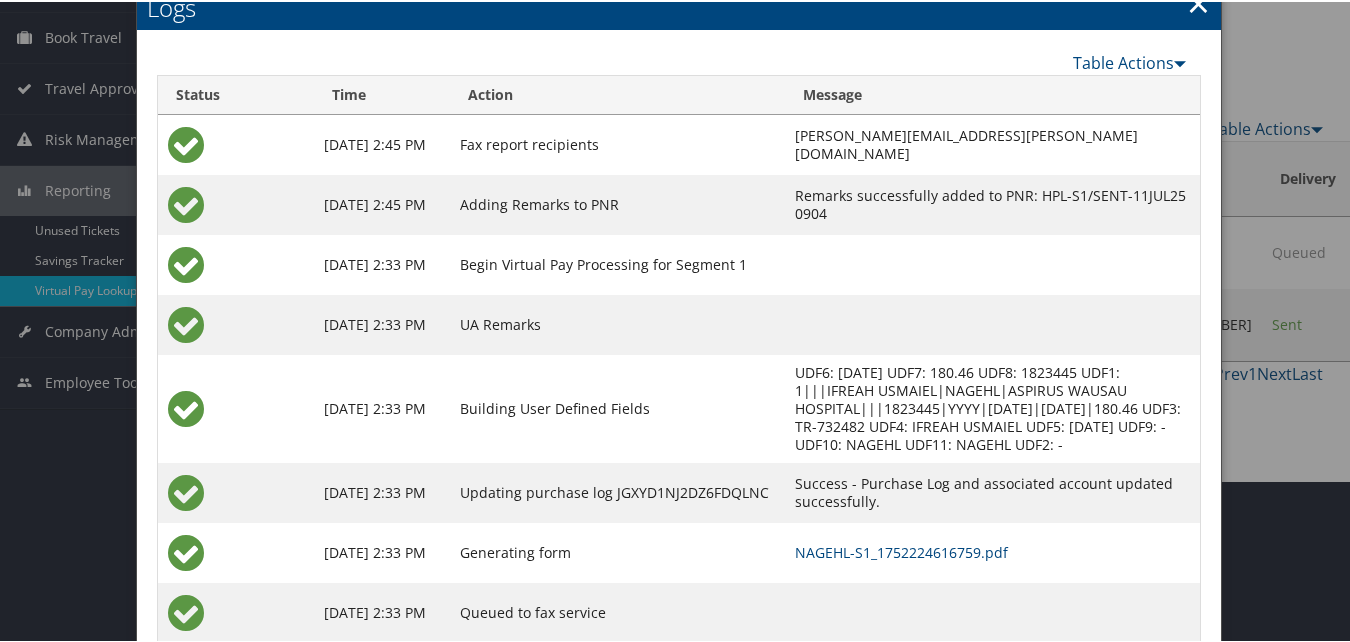 scroll, scrollTop: 199, scrollLeft: 0, axis: vertical 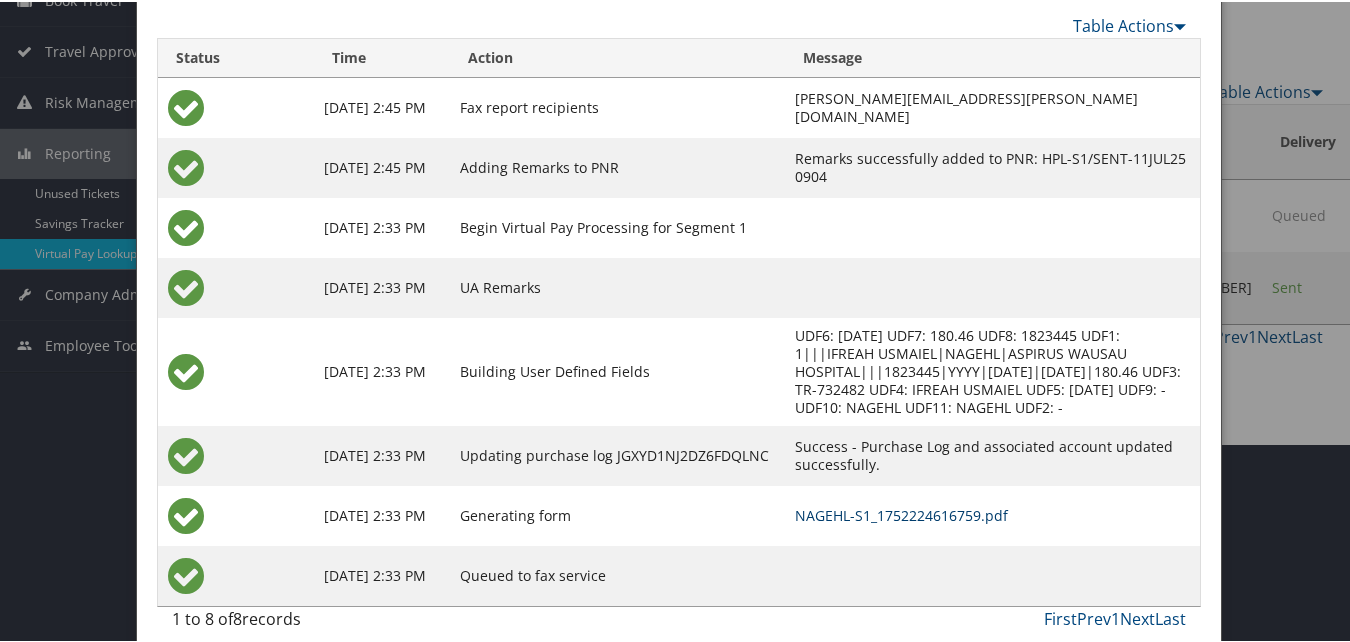 click on "NAGEHL-S1_1752224616759.pdf" at bounding box center (901, 513) 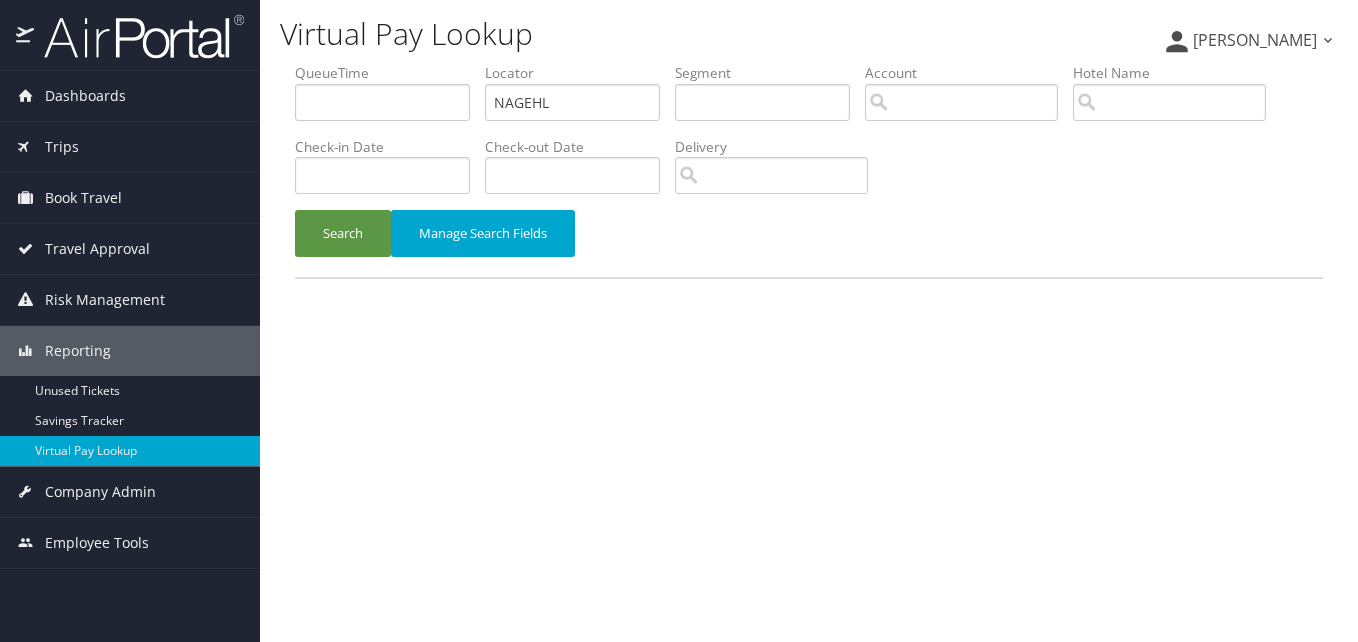 scroll, scrollTop: 0, scrollLeft: 0, axis: both 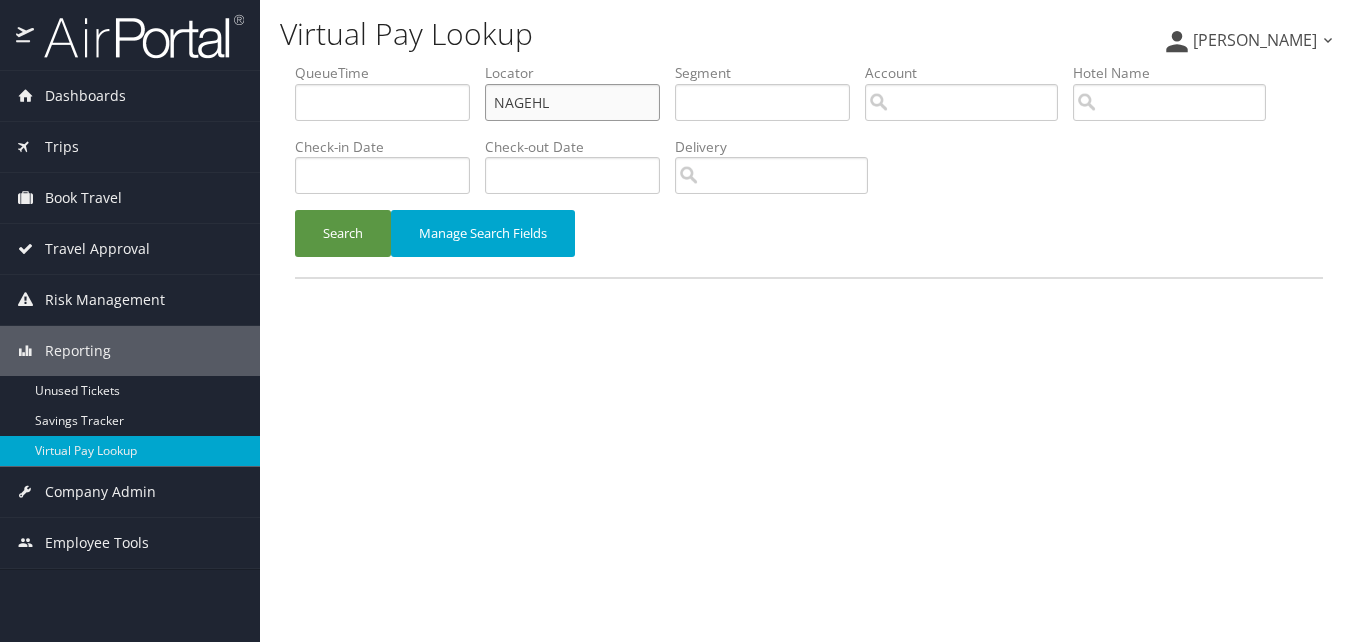 drag, startPoint x: 564, startPoint y: 101, endPoint x: 328, endPoint y: 137, distance: 238.72998 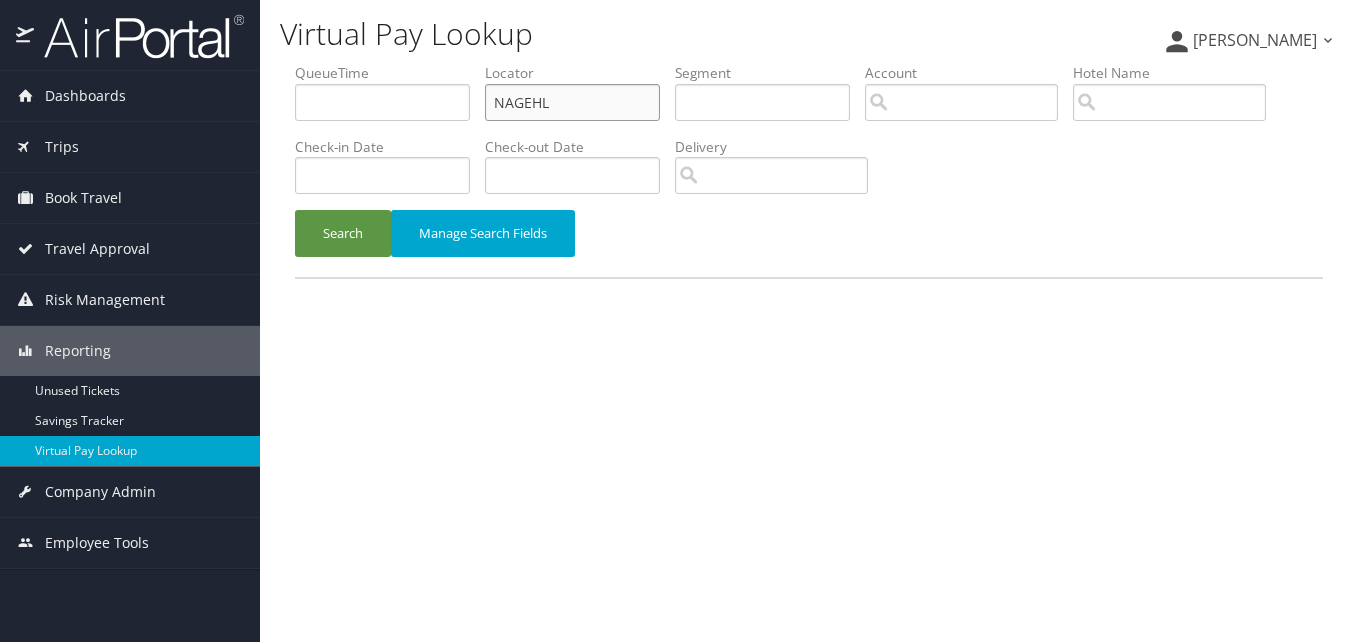 click on "QueueTime Locator NAGEHL Segment Account Traveler Hotel Name Check-in Date Check-out Date Delivery" at bounding box center [809, 63] 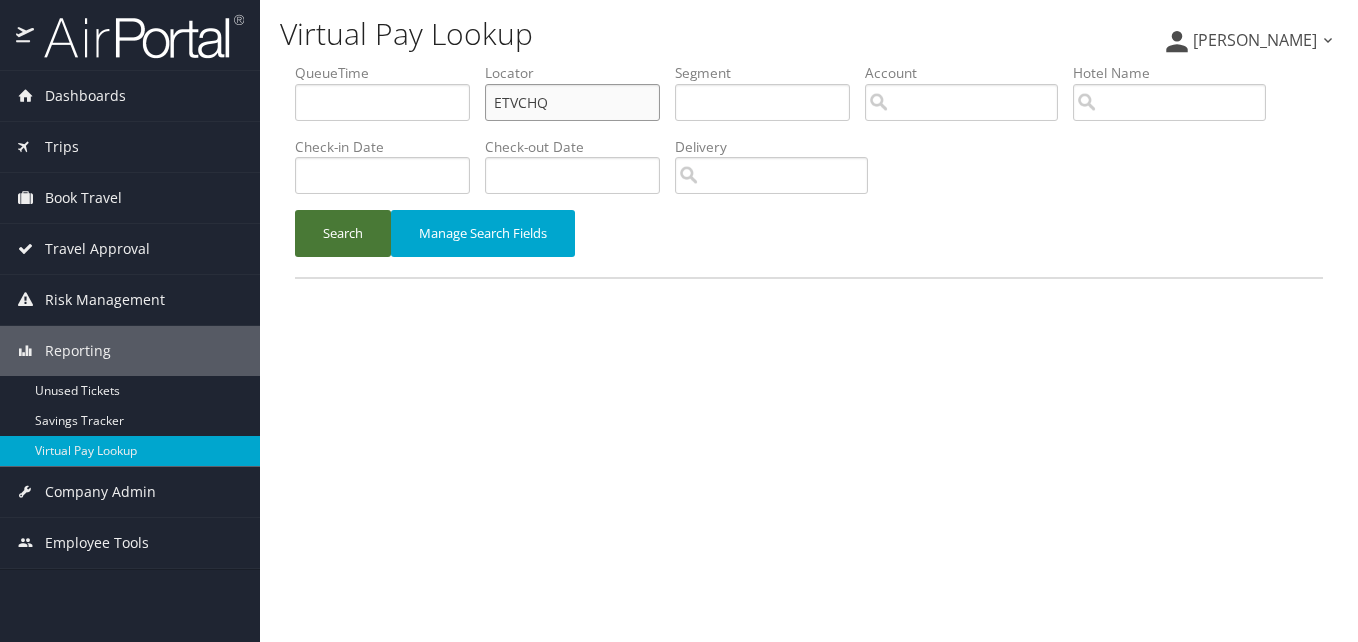 type on "ETVCHQ" 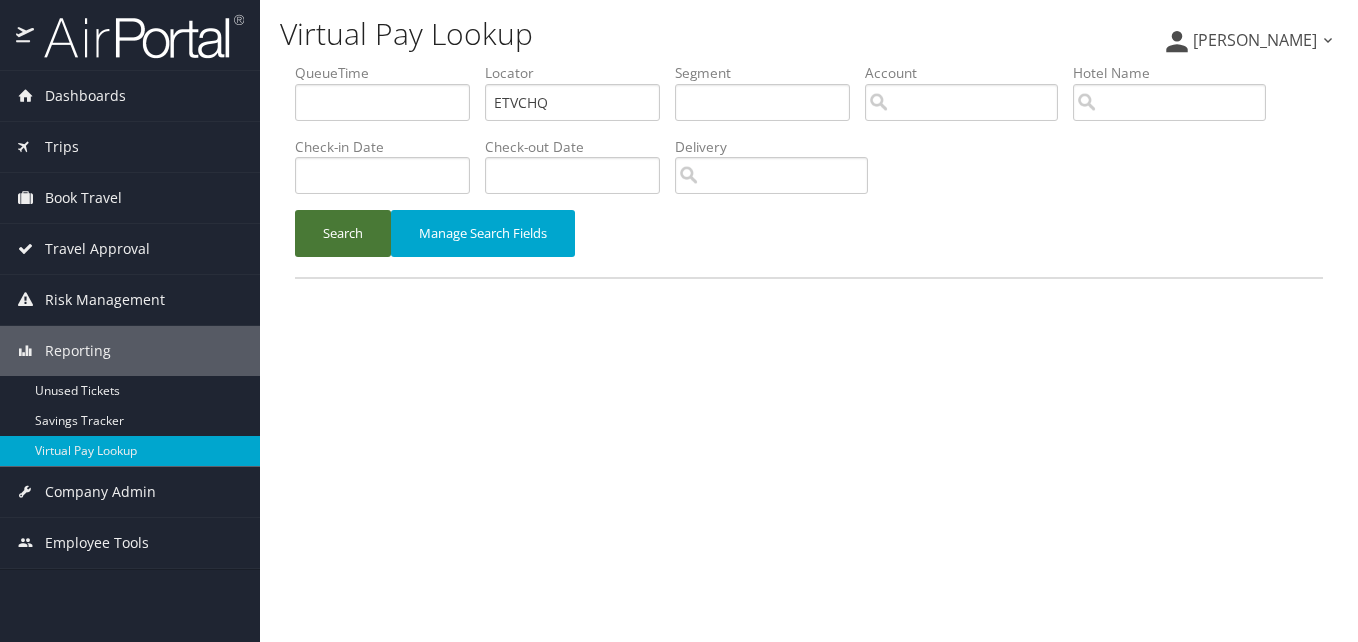 click on "Search" at bounding box center [343, 233] 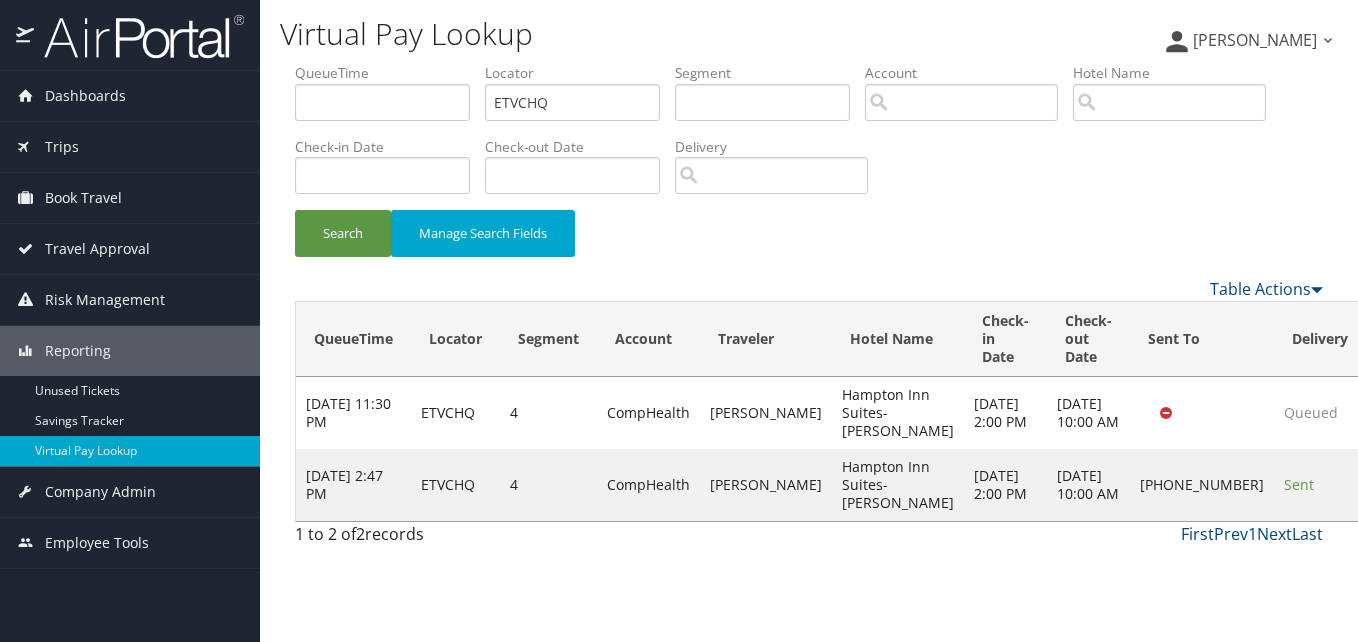 click on "Actions" at bounding box center [1405, 484] 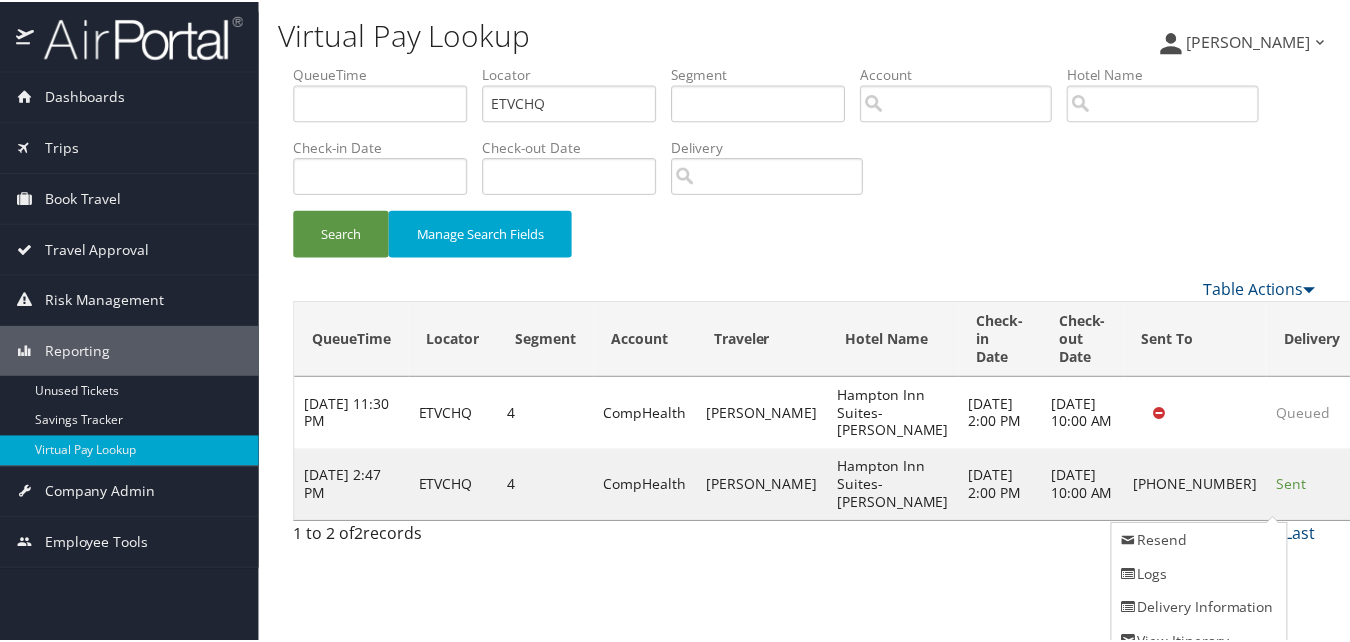 scroll, scrollTop: 19, scrollLeft: 0, axis: vertical 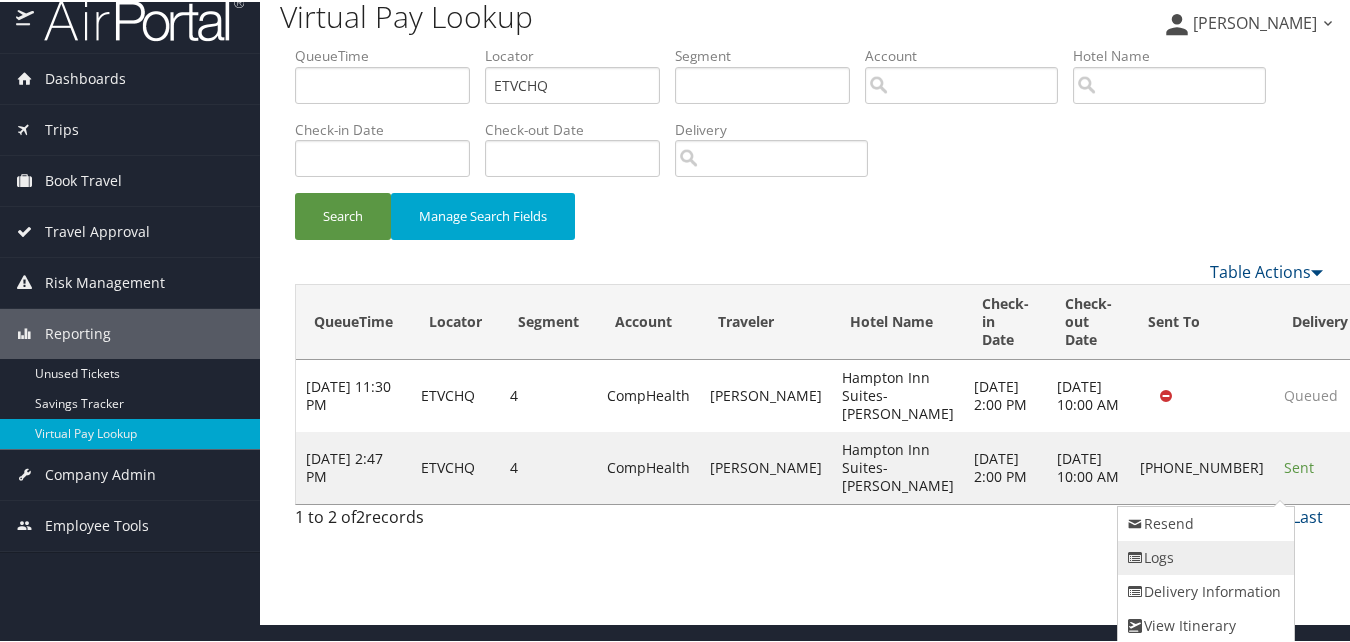 click on "Logs" at bounding box center [1203, 556] 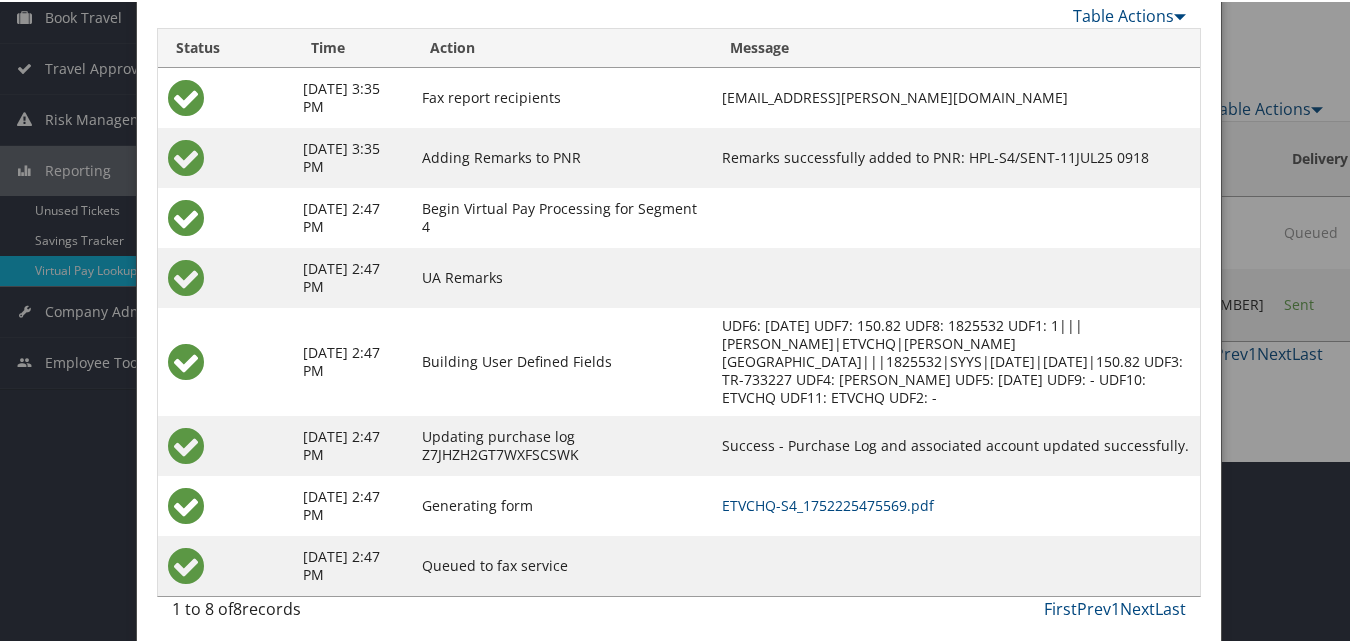 scroll, scrollTop: 190, scrollLeft: 0, axis: vertical 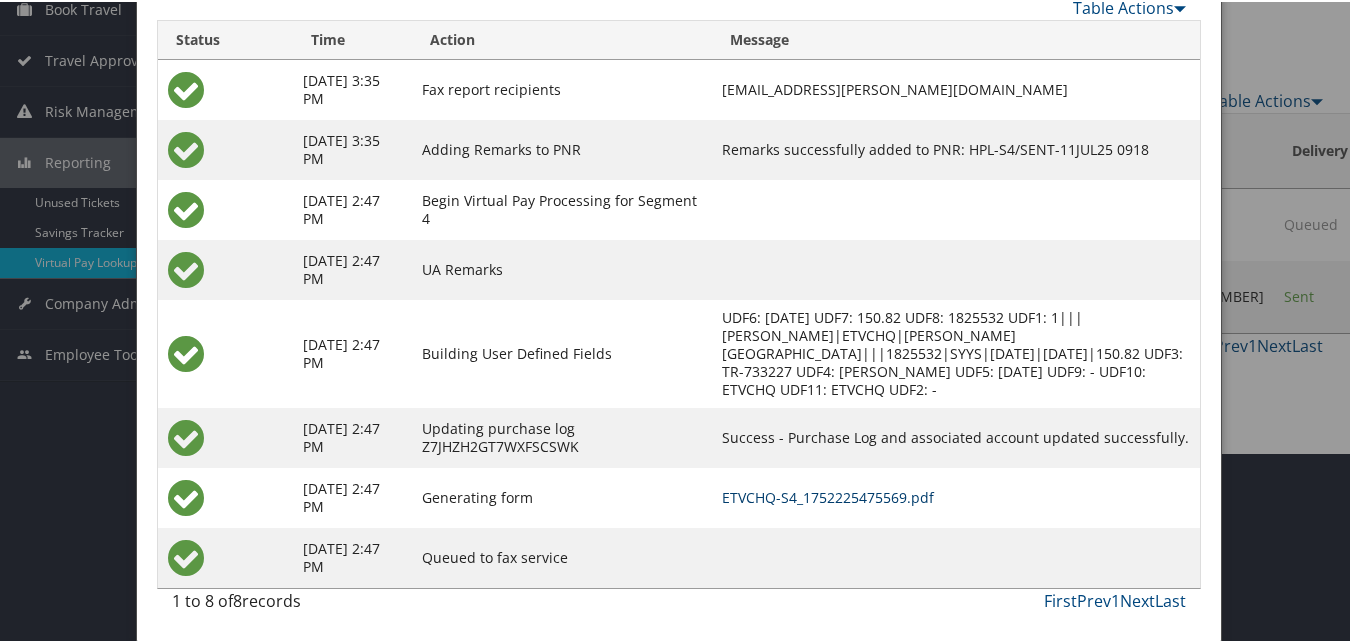 click on "ETVCHQ-S4_1752225475569.pdf" at bounding box center (828, 495) 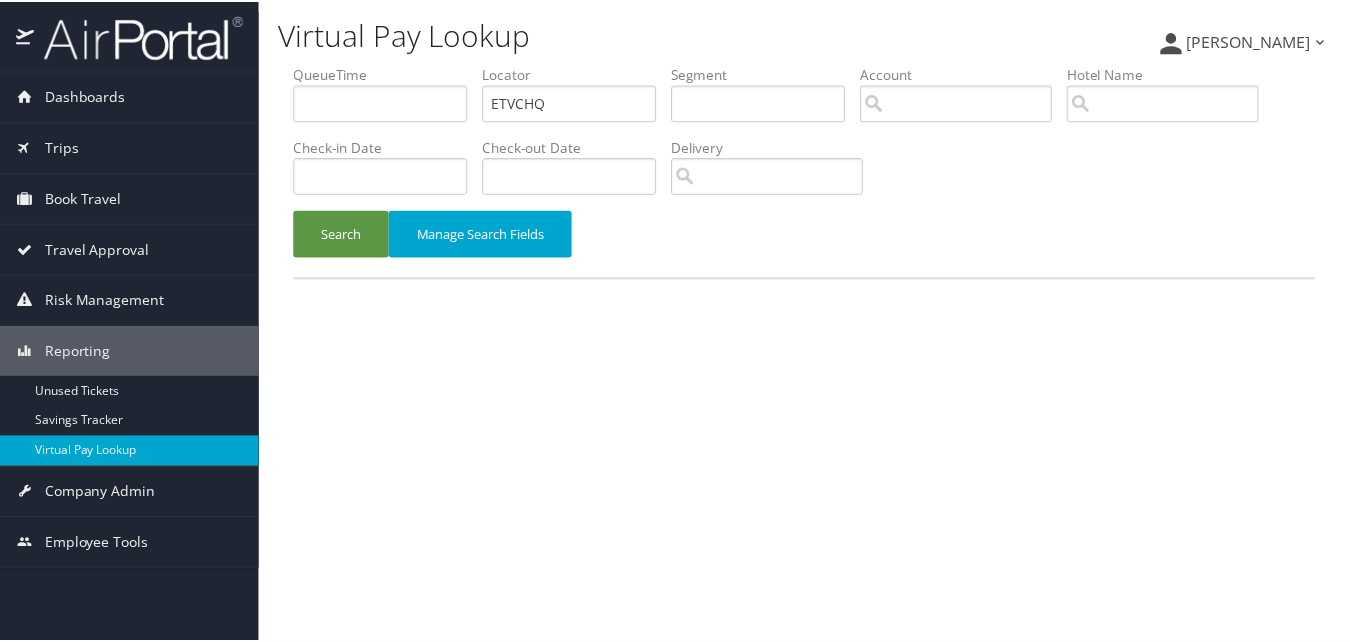 scroll, scrollTop: 0, scrollLeft: 0, axis: both 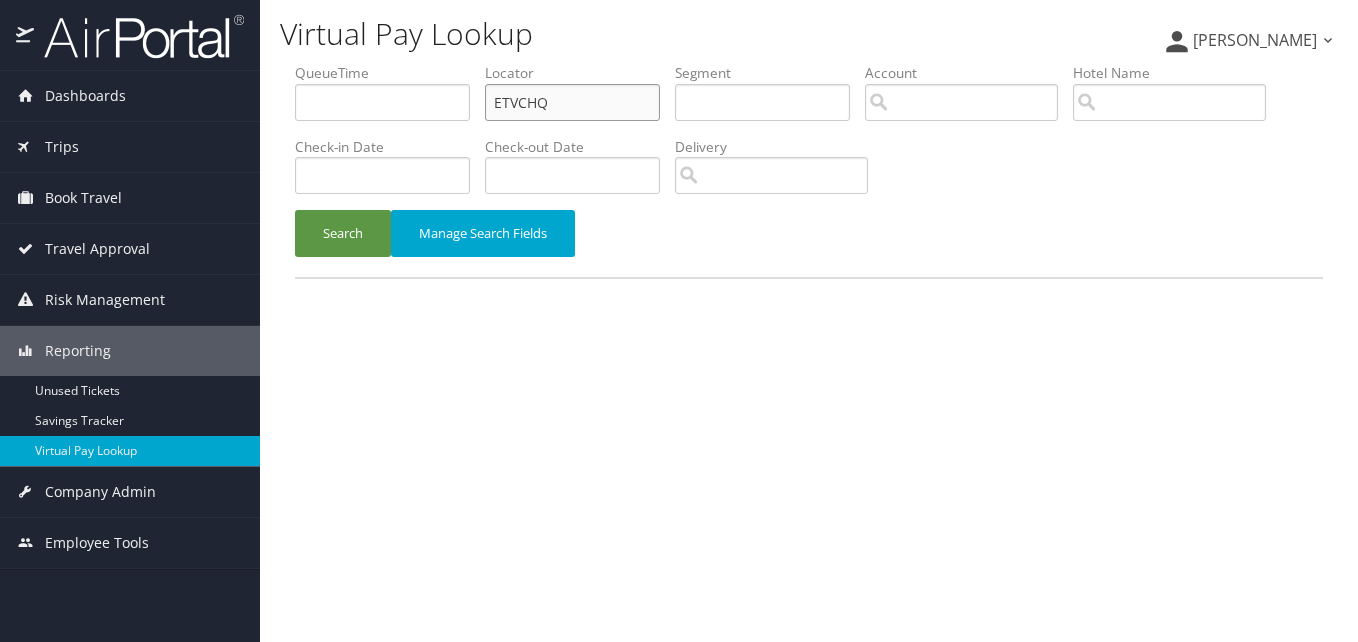 drag, startPoint x: 568, startPoint y: 102, endPoint x: 359, endPoint y: 106, distance: 209.03827 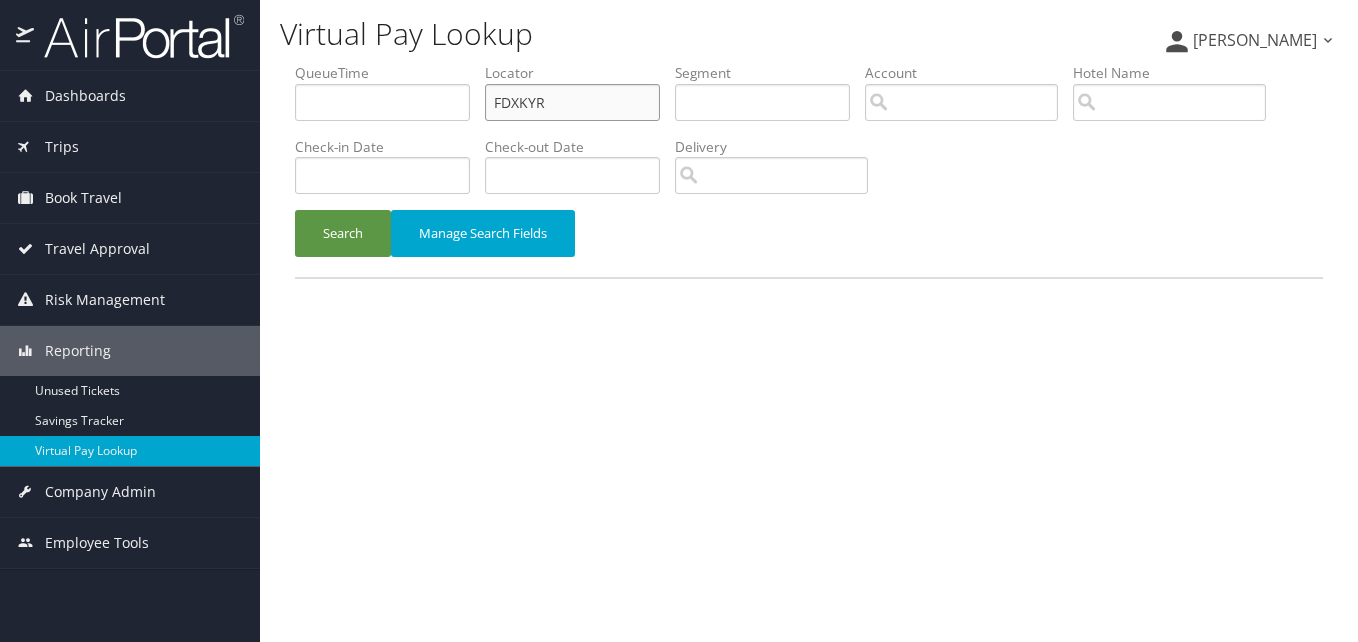type on "FDXKYR" 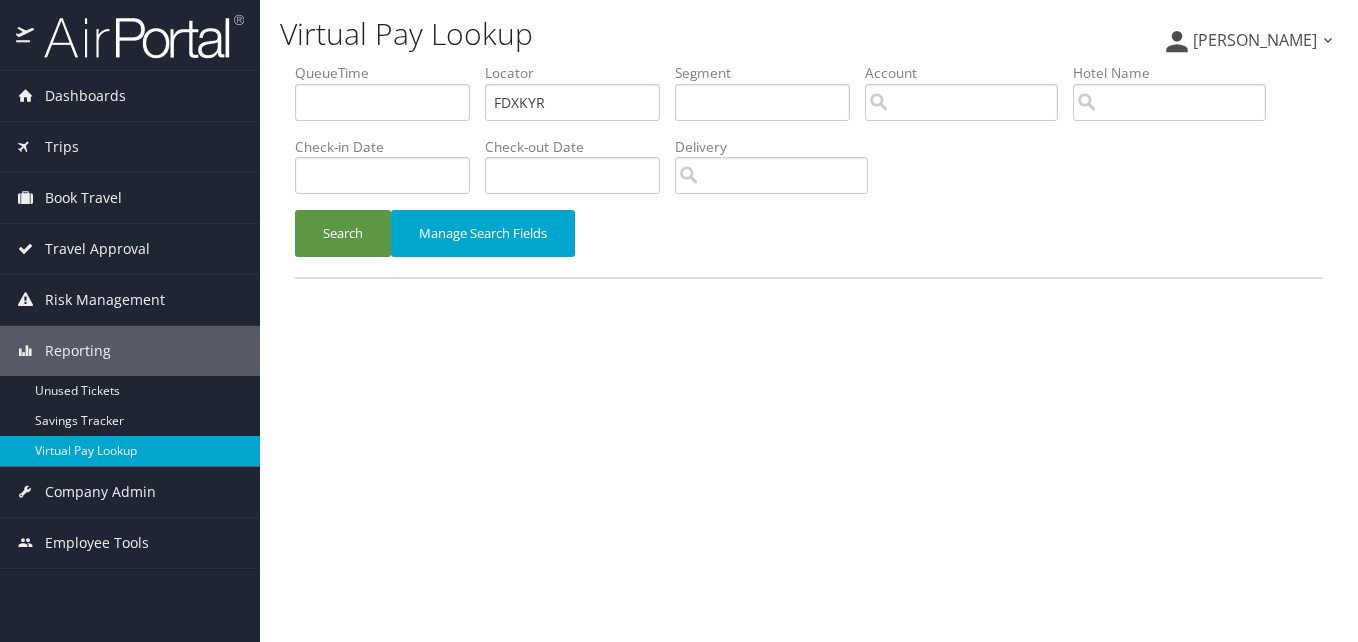 click on "Search Manage Search Fields" at bounding box center (809, 243) 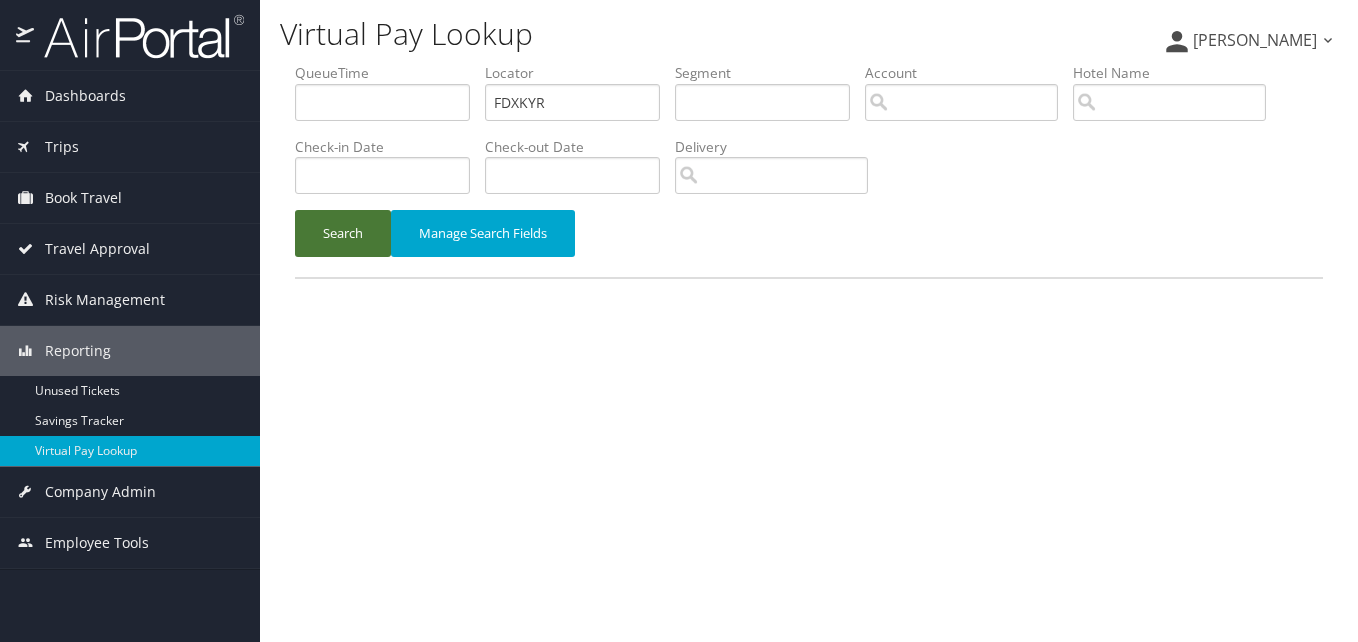 click on "Search" at bounding box center [343, 233] 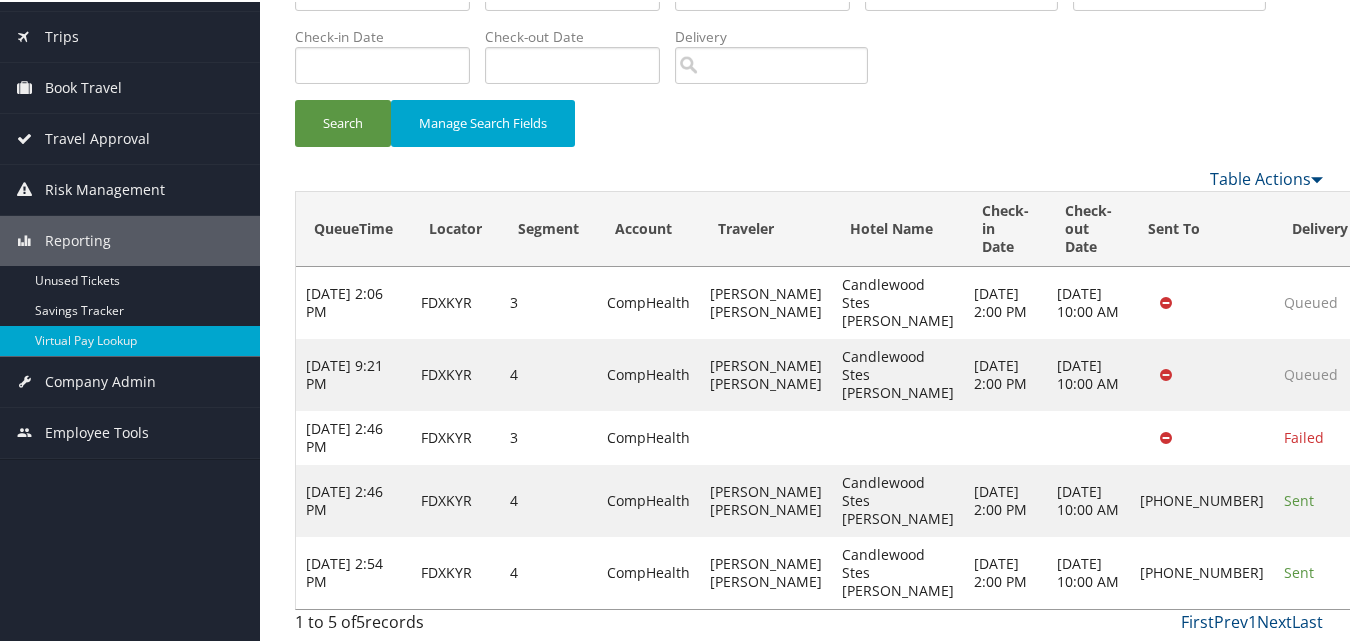 click on "Actions" at bounding box center (1405, 570) 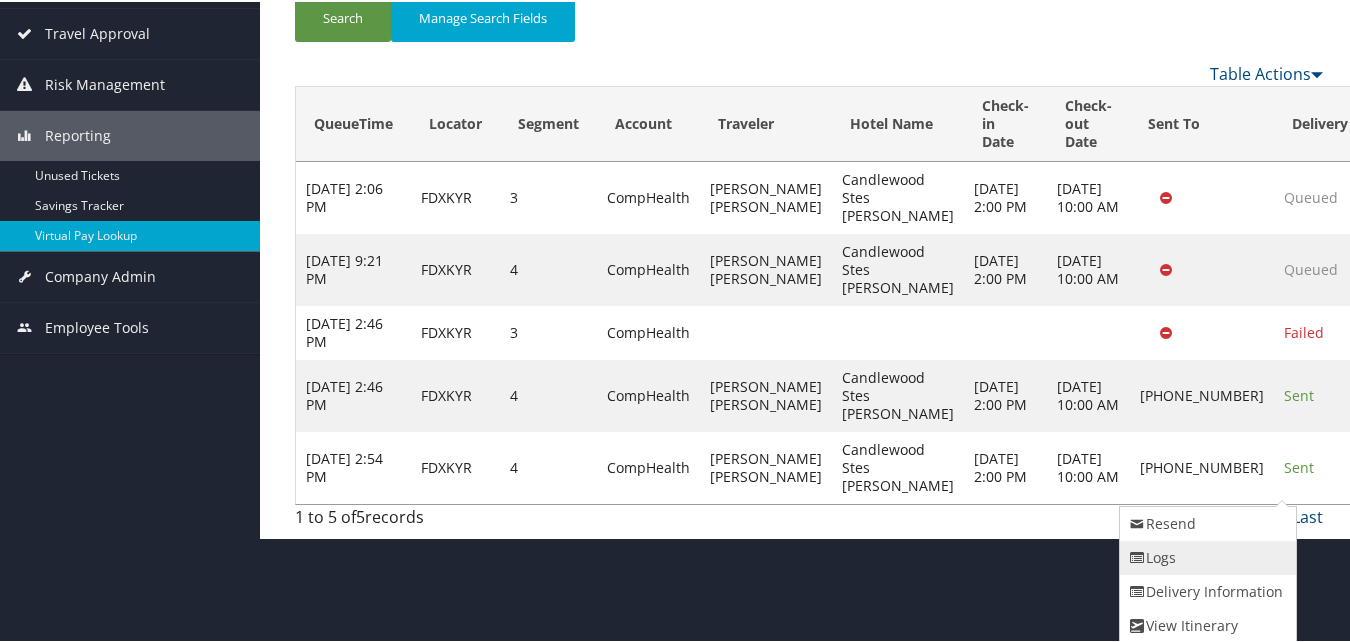 click on "Logs" at bounding box center (1205, 556) 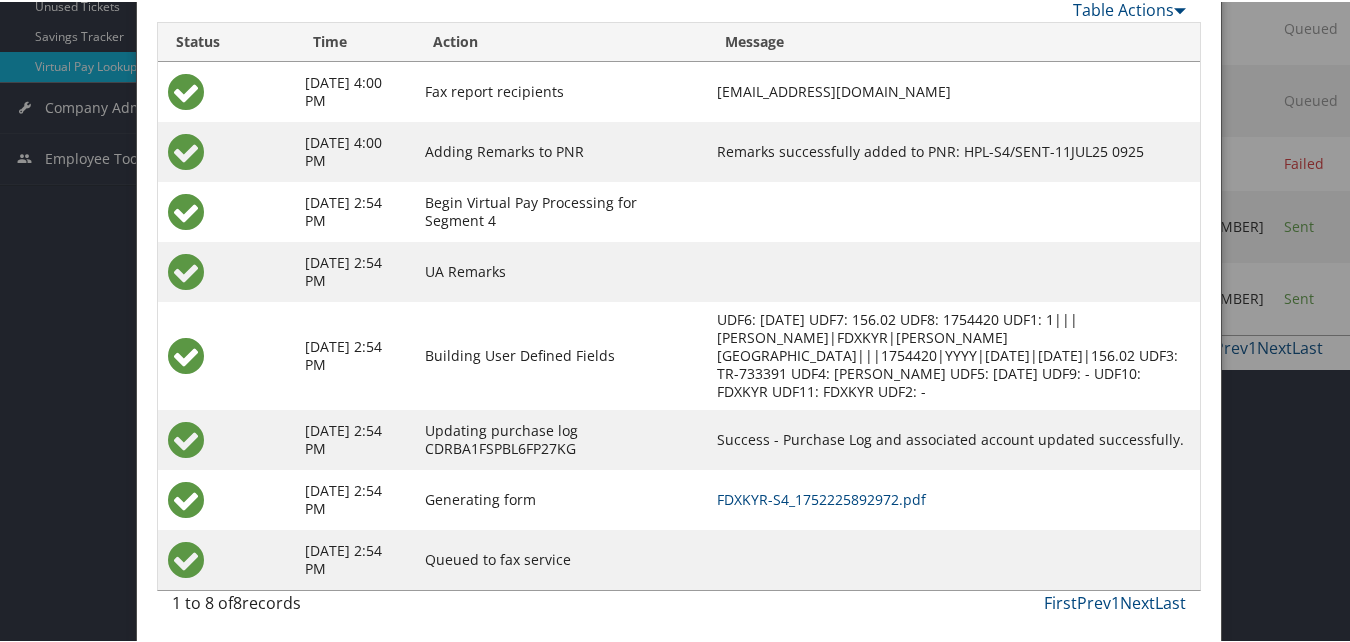 scroll, scrollTop: 388, scrollLeft: 0, axis: vertical 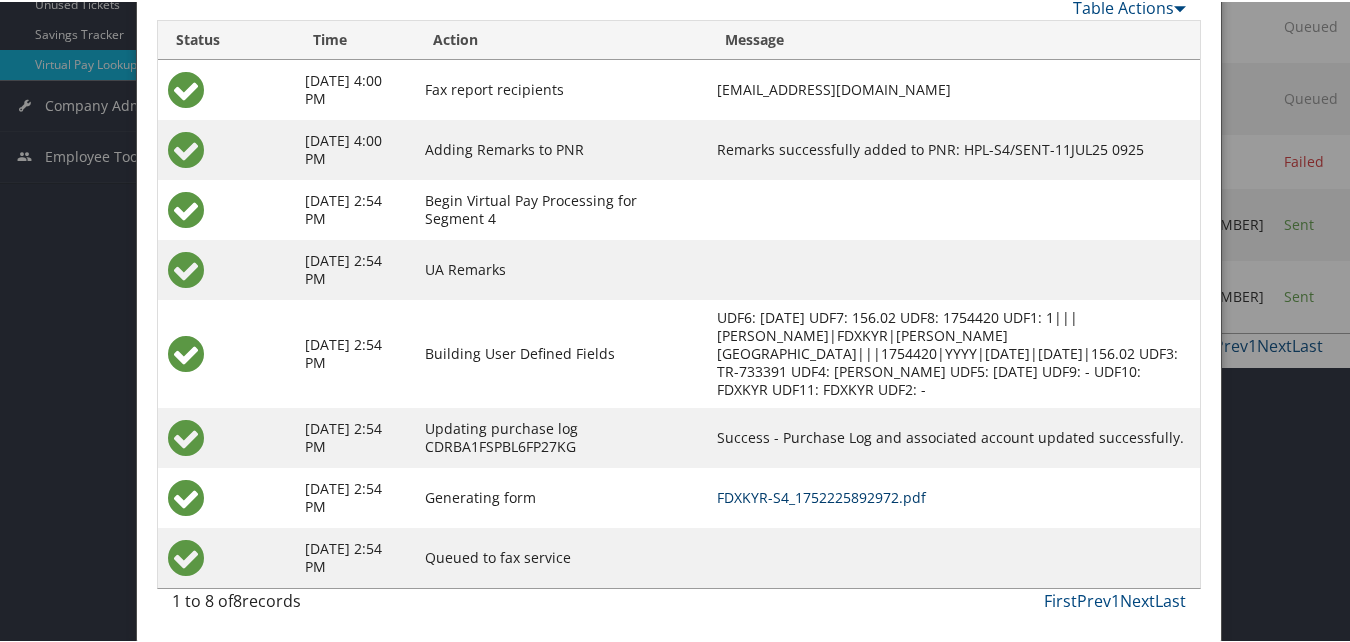 click on "FDXKYR-S4_1752225892972.pdf" at bounding box center [821, 495] 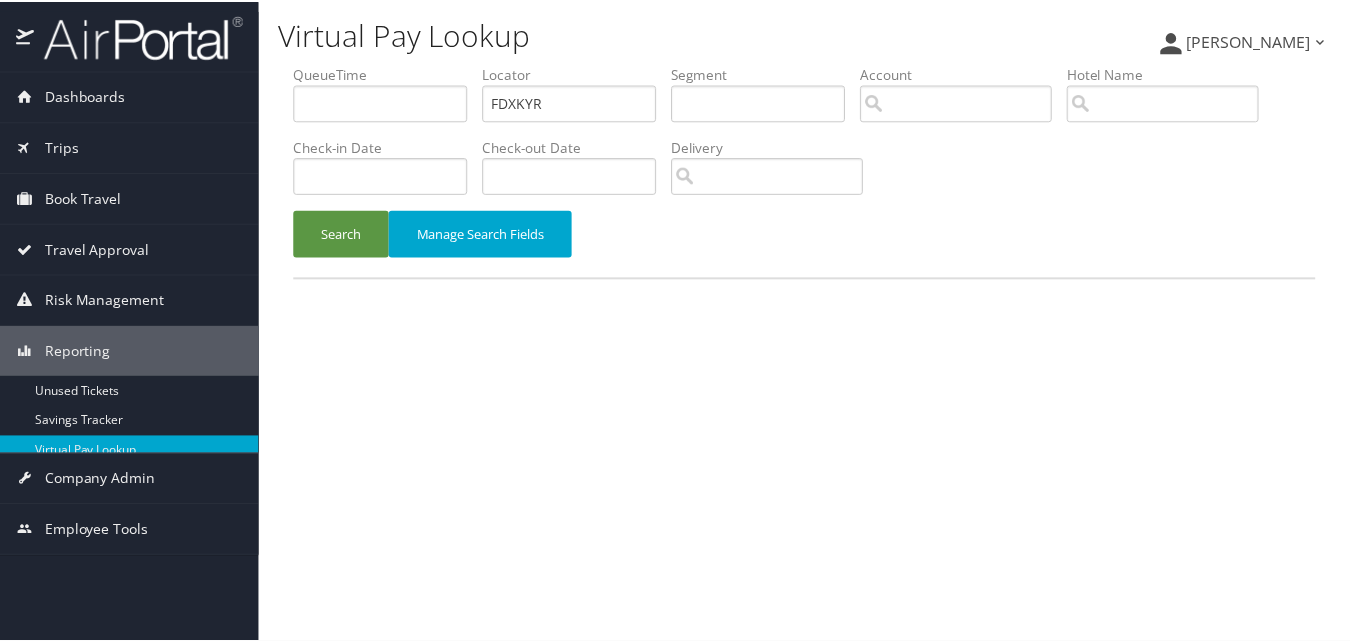 scroll, scrollTop: 0, scrollLeft: 0, axis: both 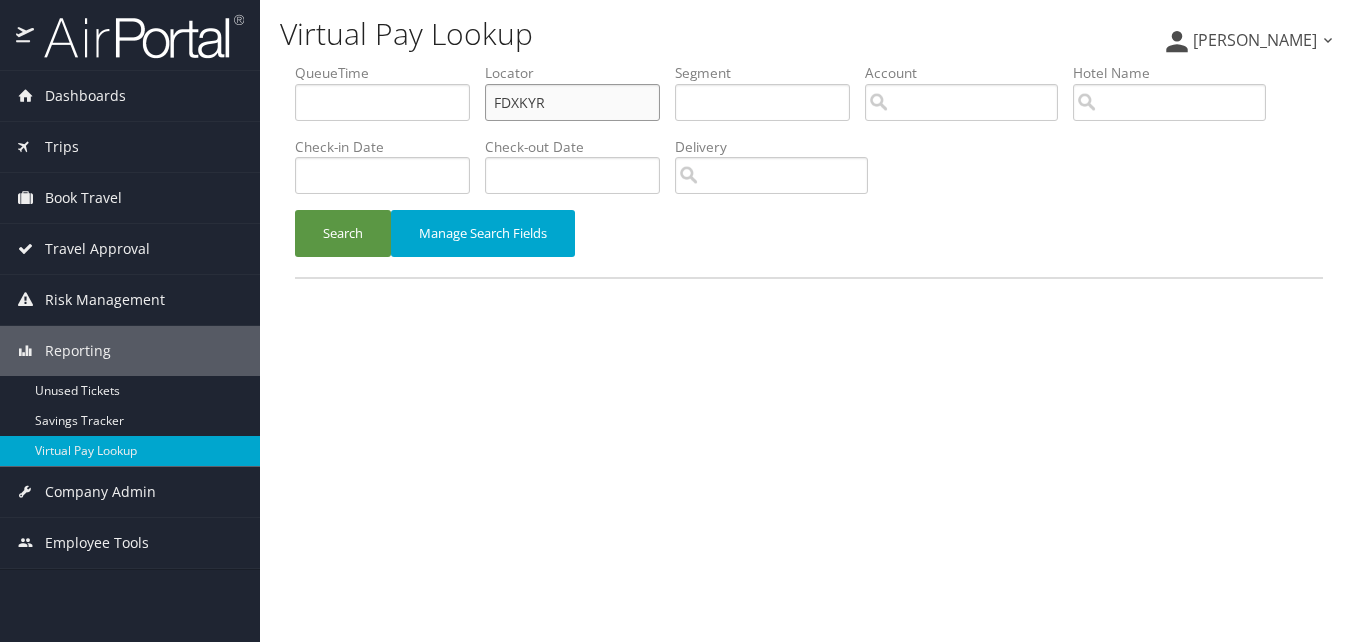 drag, startPoint x: 589, startPoint y: 105, endPoint x: 326, endPoint y: 124, distance: 263.68542 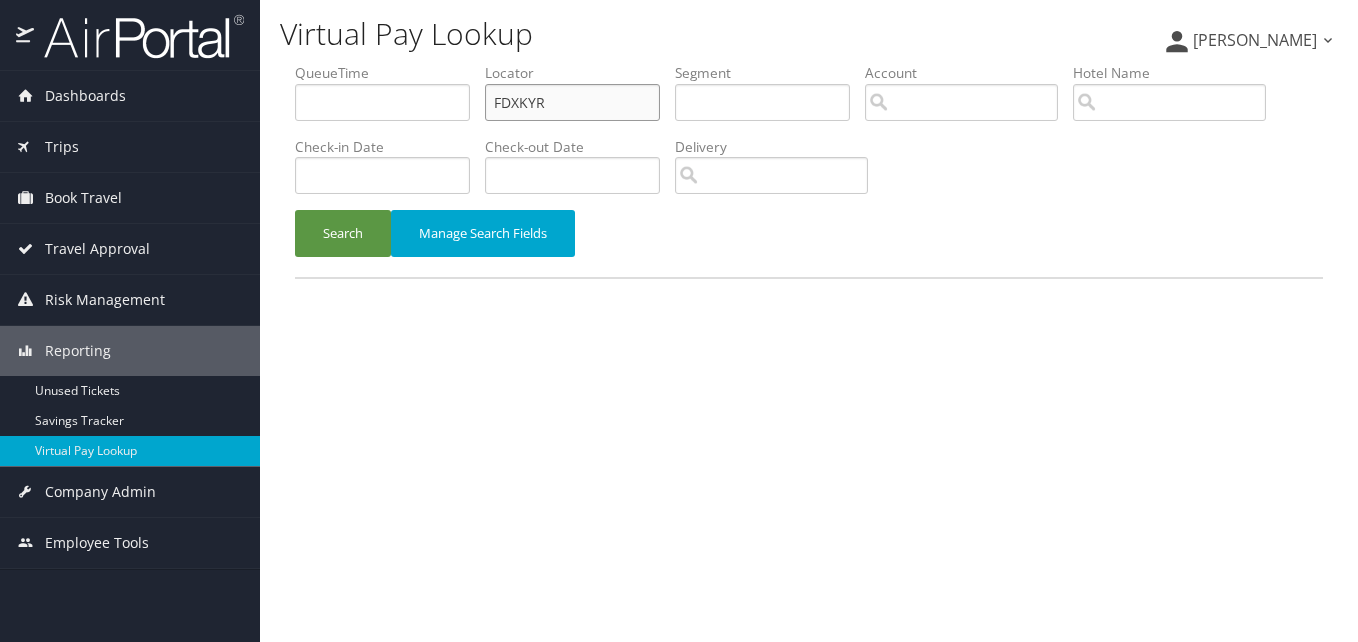 click on "QueueTime Locator FDXKYR Segment Account Traveler Hotel Name Check-in Date Check-out Date Delivery" at bounding box center [809, 63] 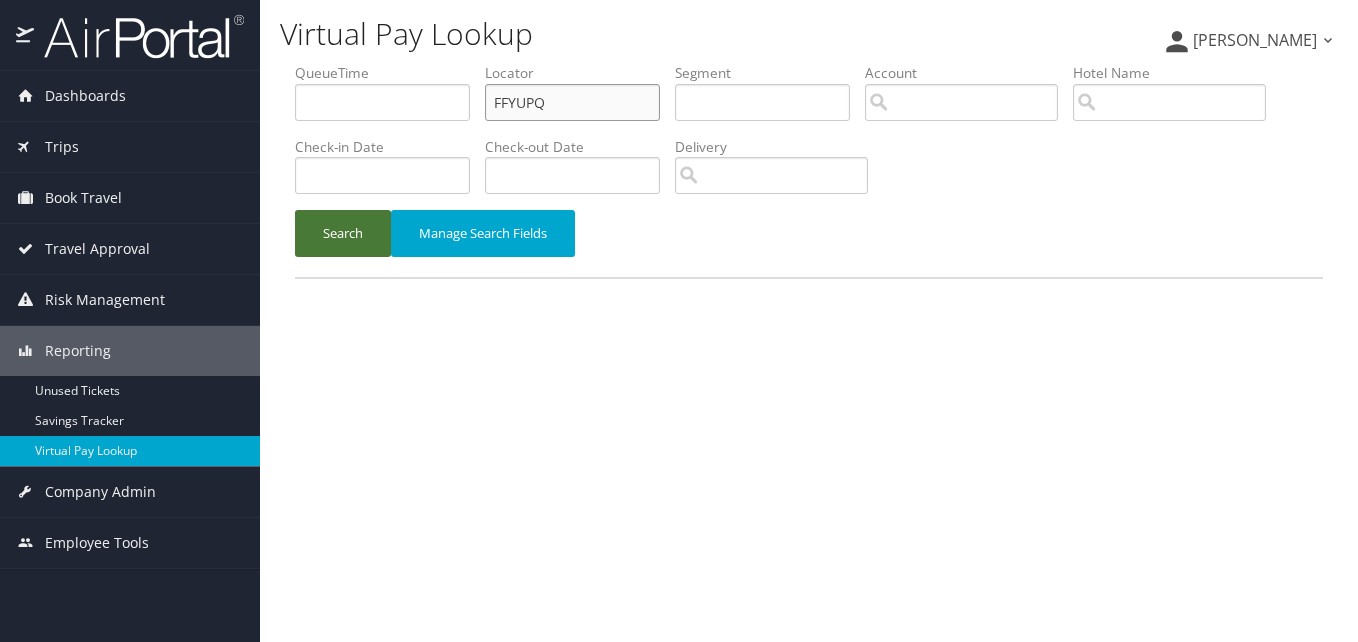 type on "FFYUPQ" 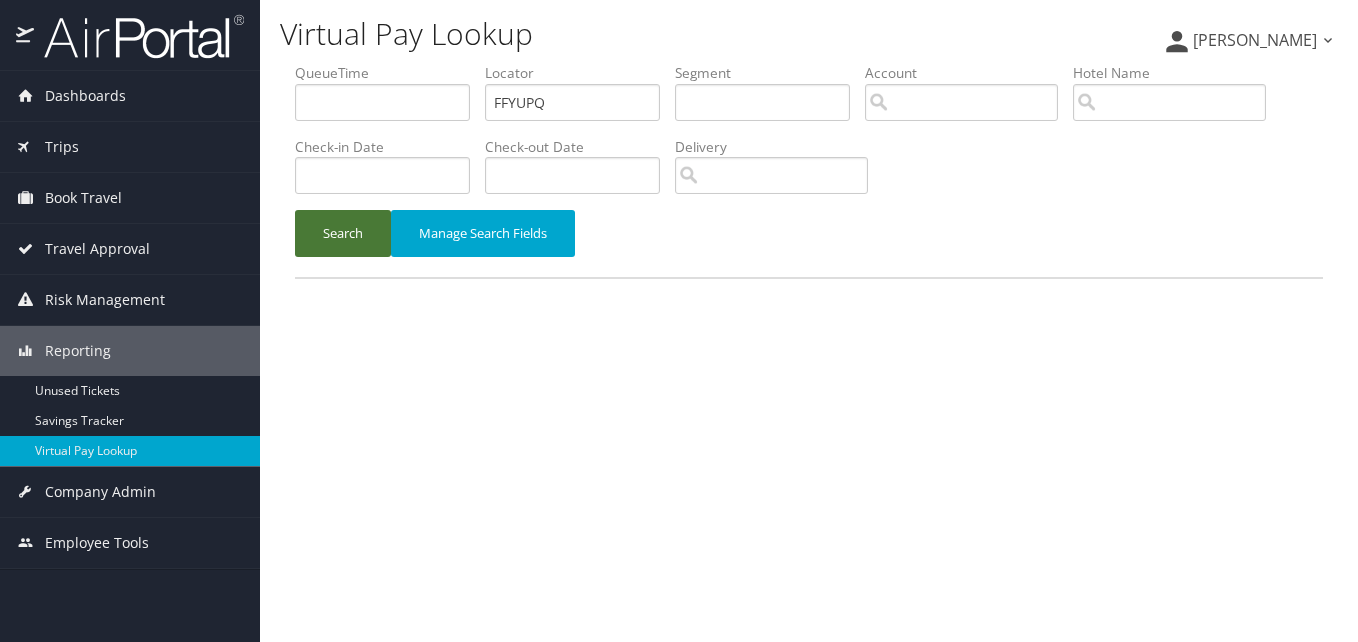 click on "Search" at bounding box center (343, 233) 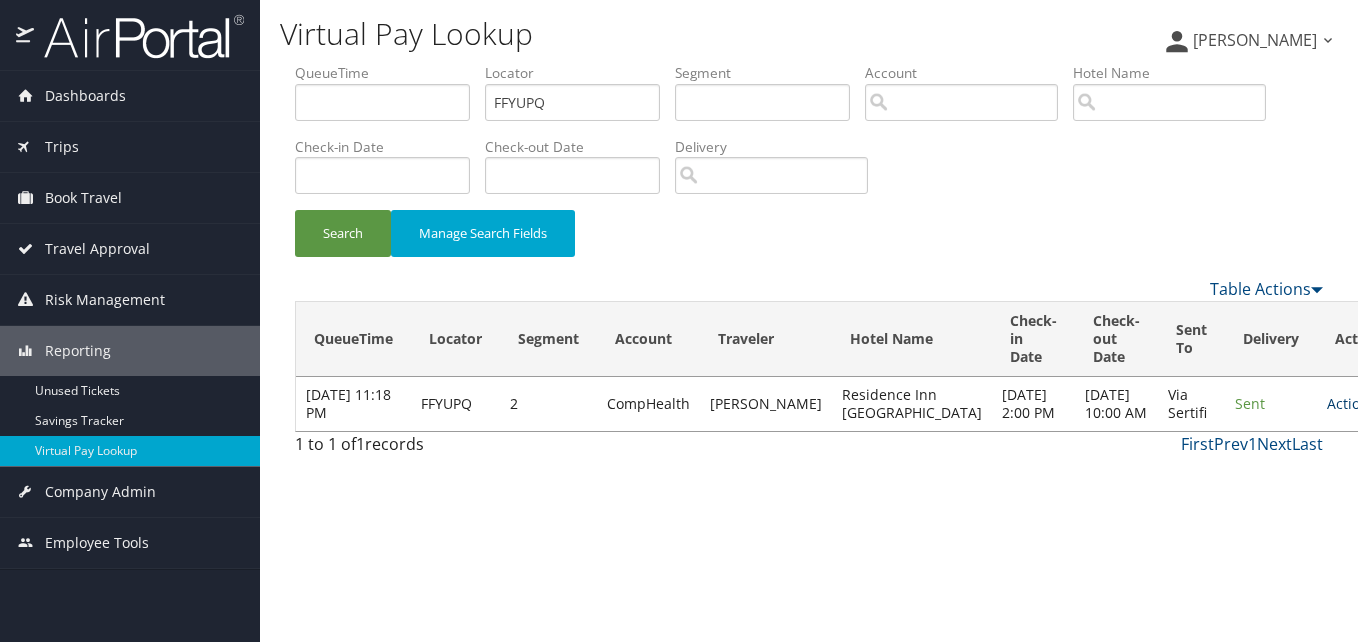 click on "Actions" at bounding box center (1356, 403) 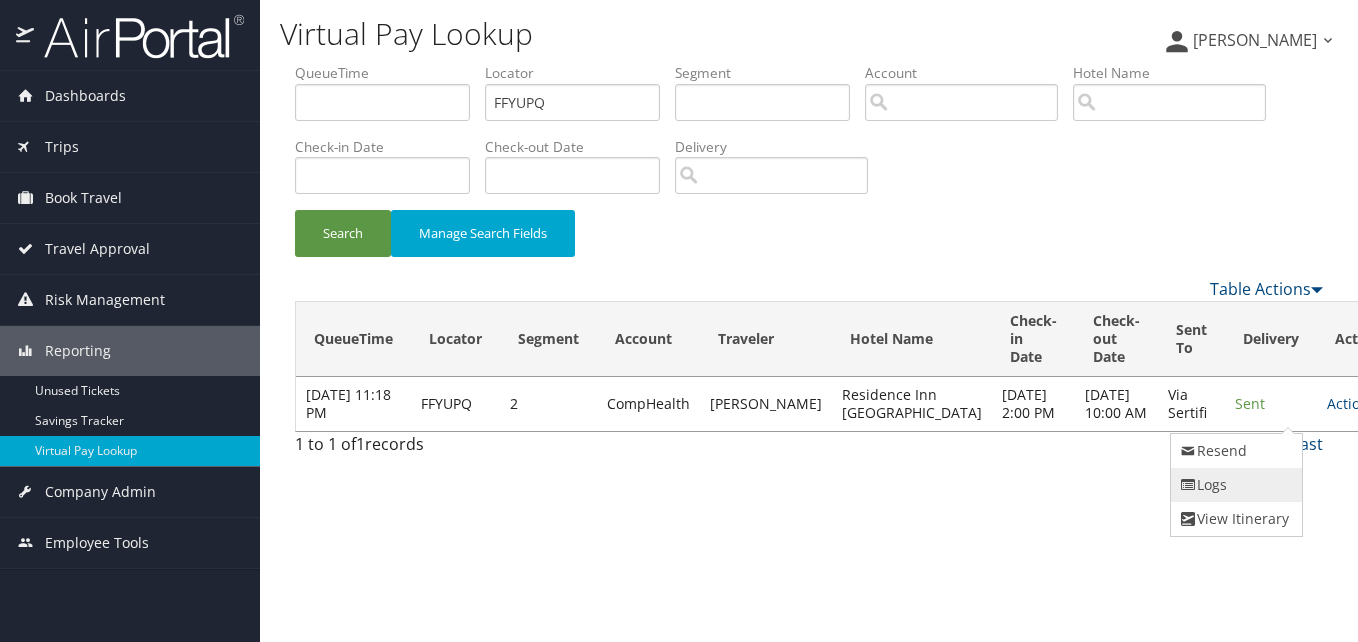 click on "Logs" at bounding box center (1234, 485) 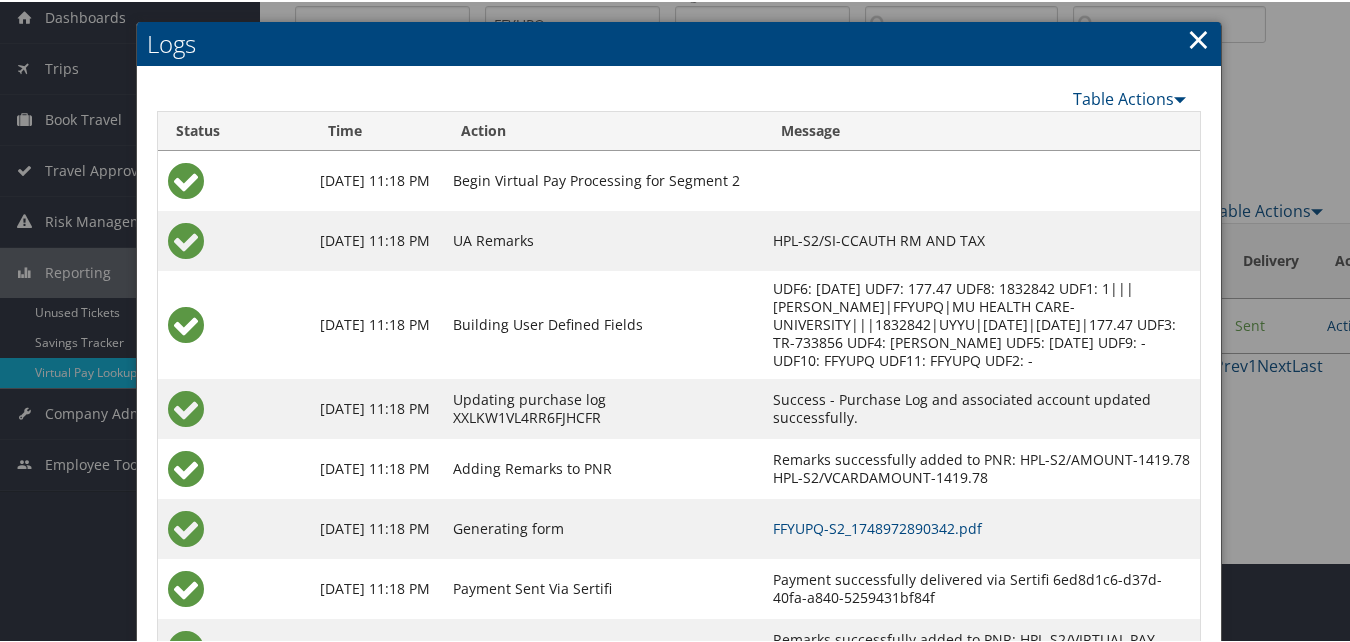 scroll, scrollTop: 171, scrollLeft: 0, axis: vertical 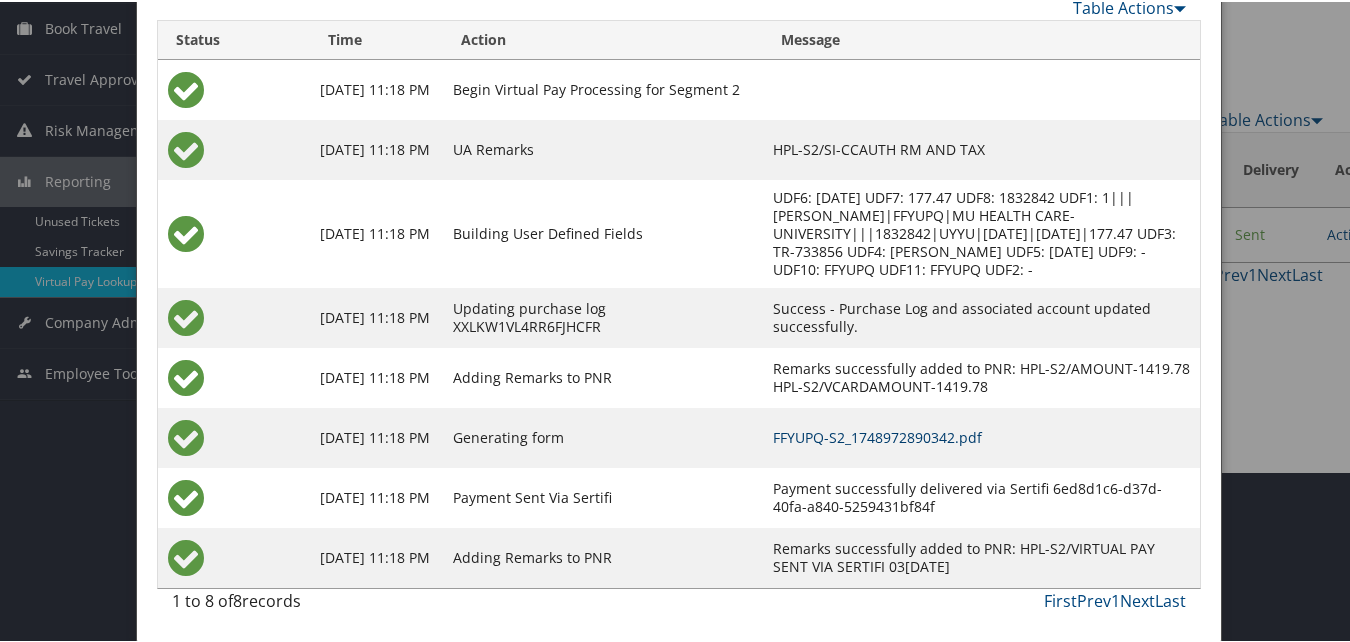click on "FFYUPQ-S2_1748972890342.pdf" at bounding box center [877, 435] 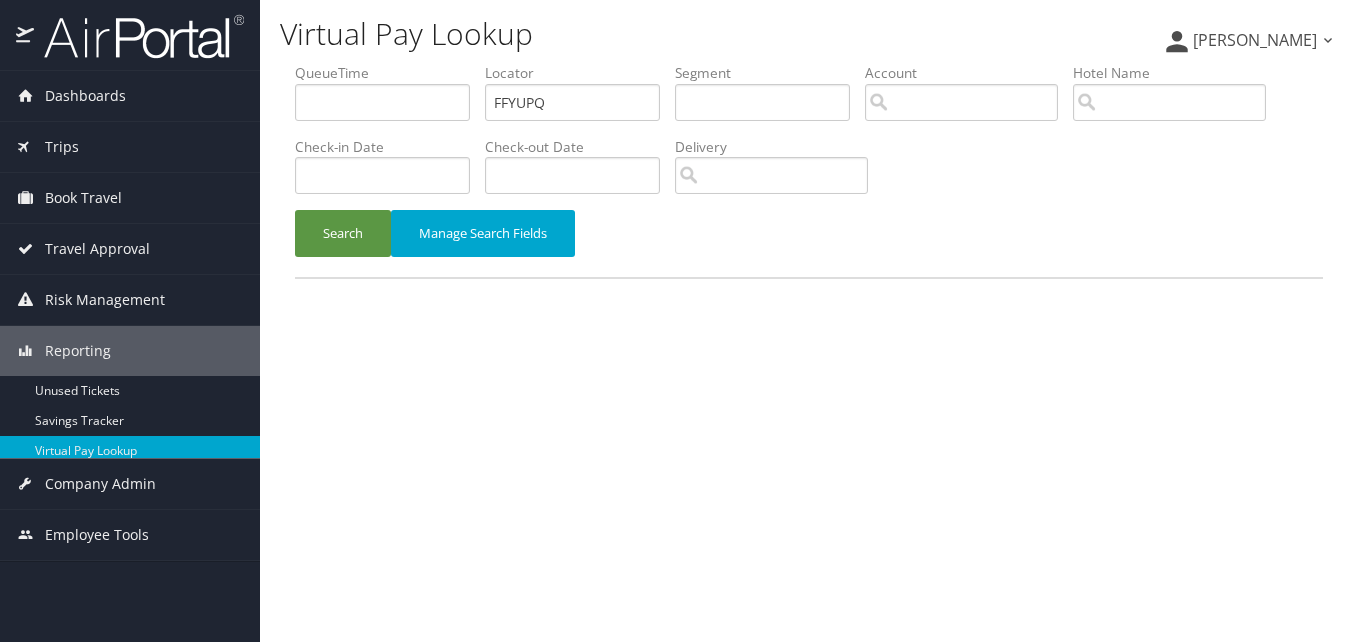 scroll, scrollTop: 0, scrollLeft: 0, axis: both 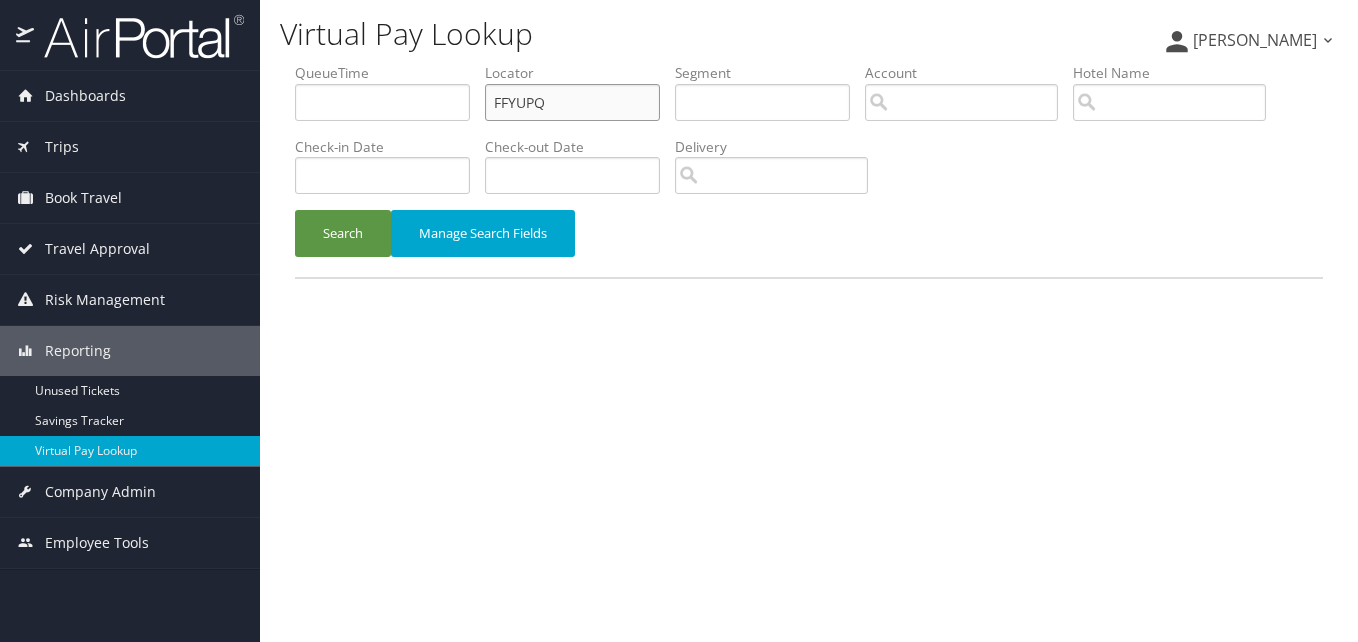 drag, startPoint x: 445, startPoint y: 140, endPoint x: 343, endPoint y: 152, distance: 102.70345 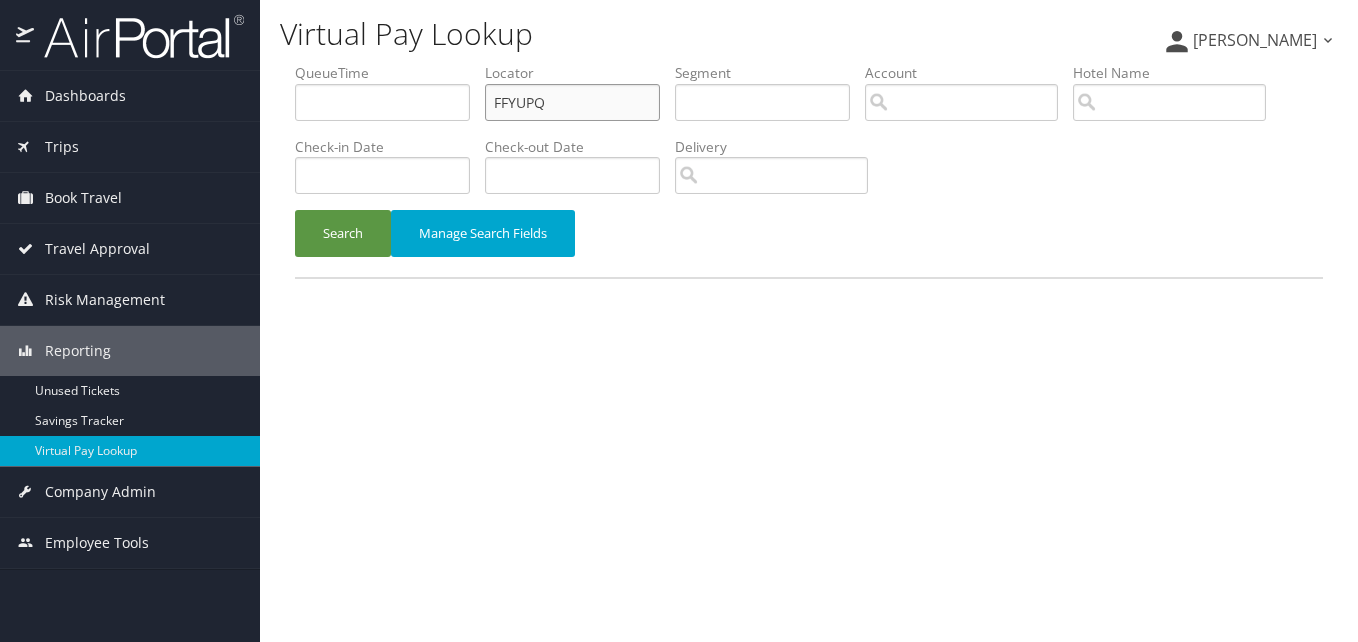 click on "QueueTime Locator FFYUPQ Segment Account Traveler Hotel Name Check-in Date Check-out Date Delivery" at bounding box center [809, 63] 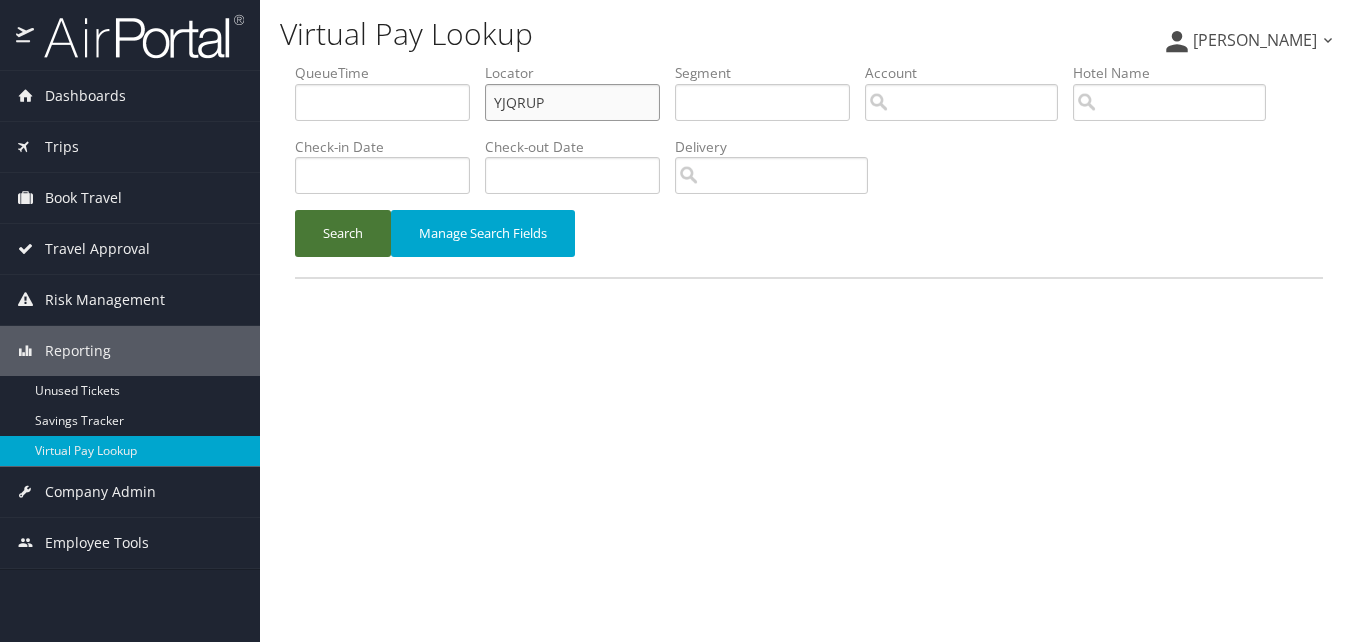 type on "YJQRUP" 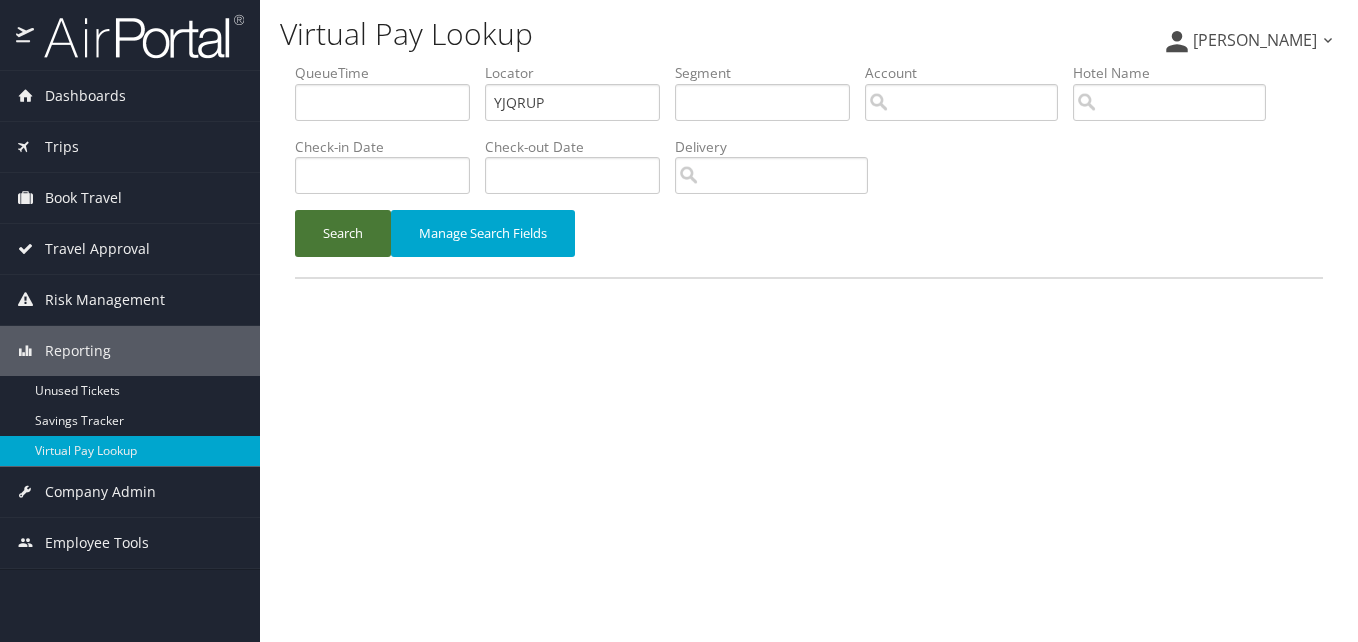 click on "Search" at bounding box center [343, 233] 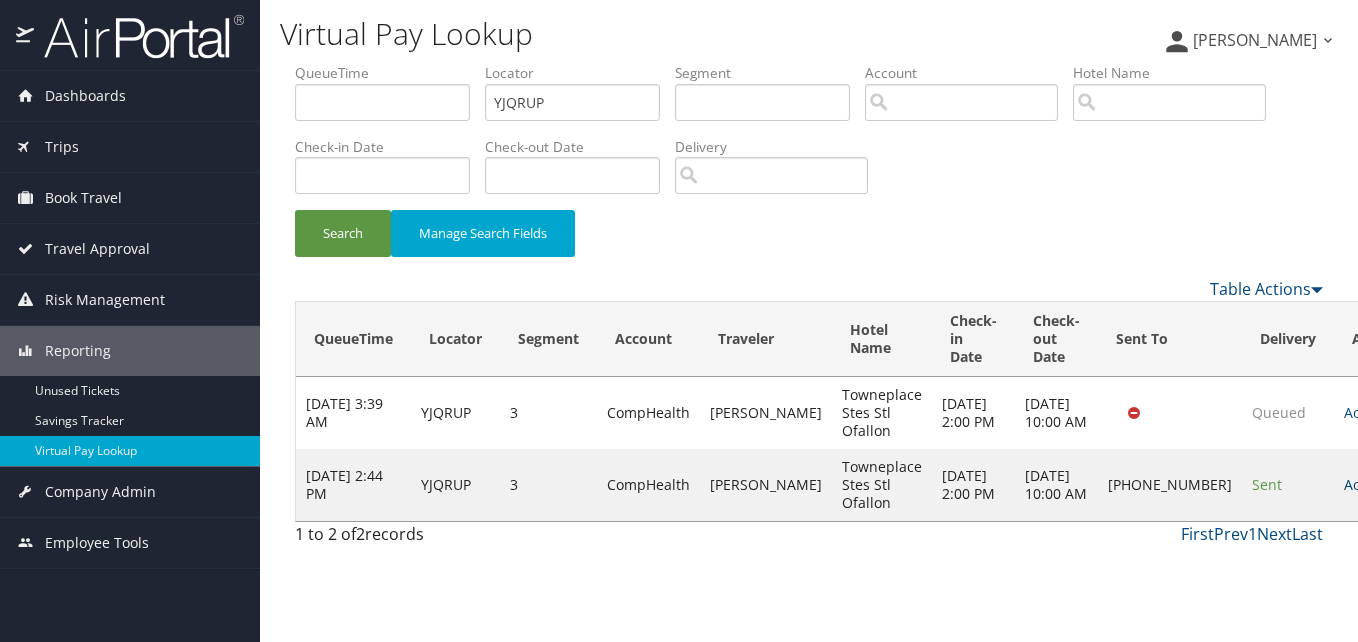 click on "Actions" at bounding box center [1373, 484] 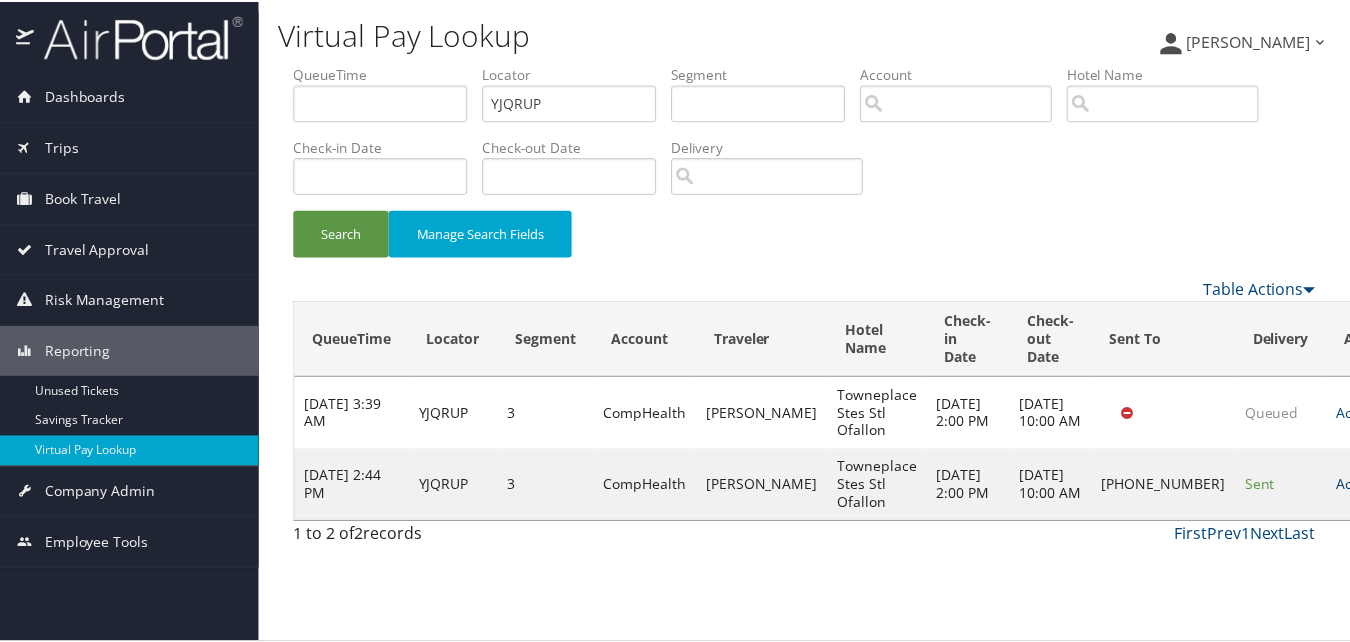 scroll, scrollTop: 1, scrollLeft: 0, axis: vertical 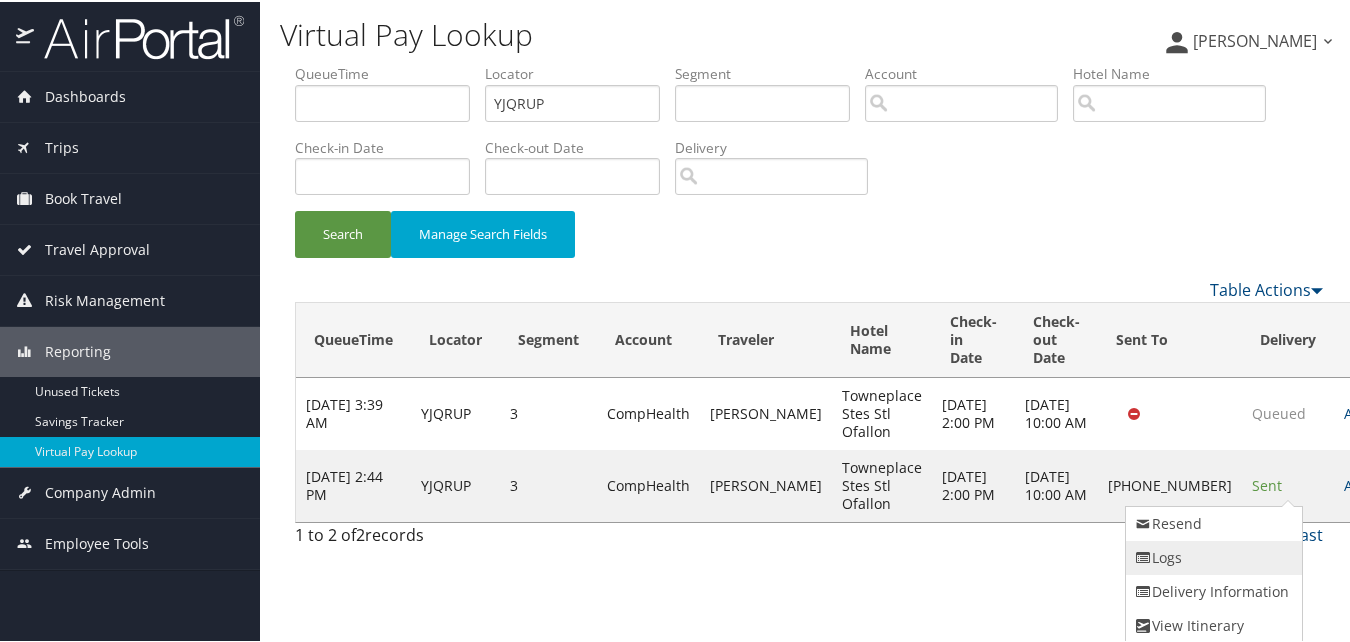 click on "Logs" at bounding box center [1211, 556] 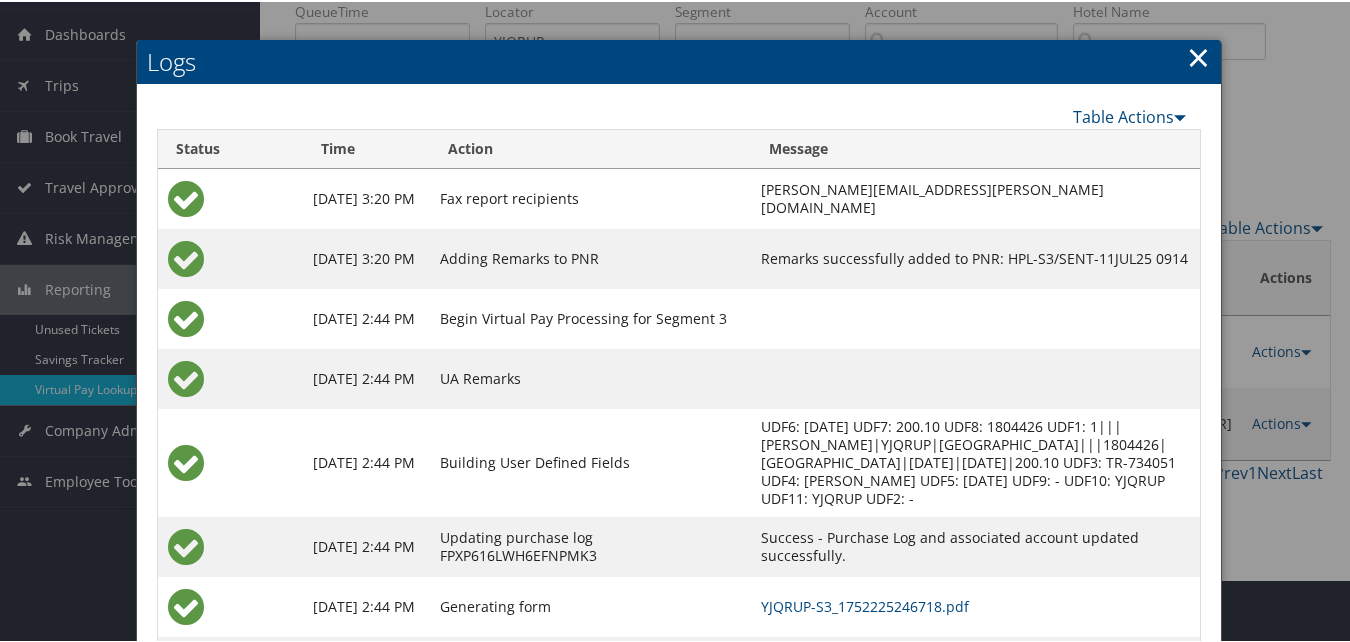 scroll, scrollTop: 172, scrollLeft: 0, axis: vertical 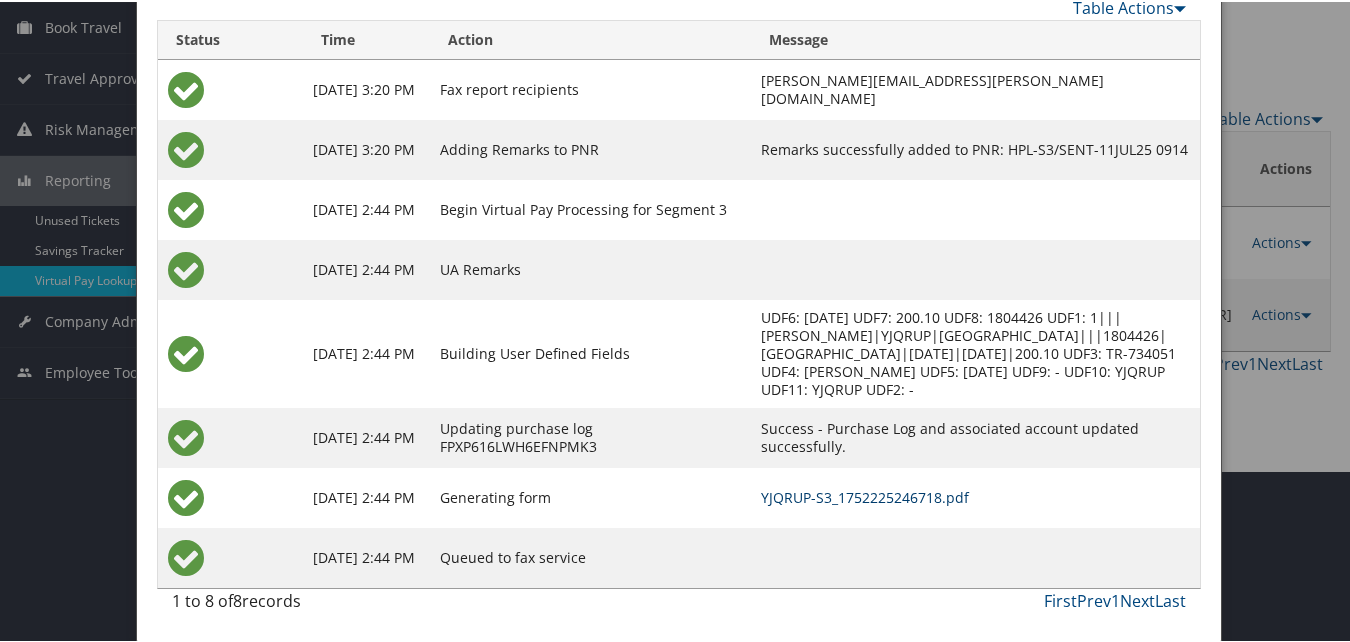 click on "YJQRUP-S3_1752225246718.pdf" at bounding box center [865, 495] 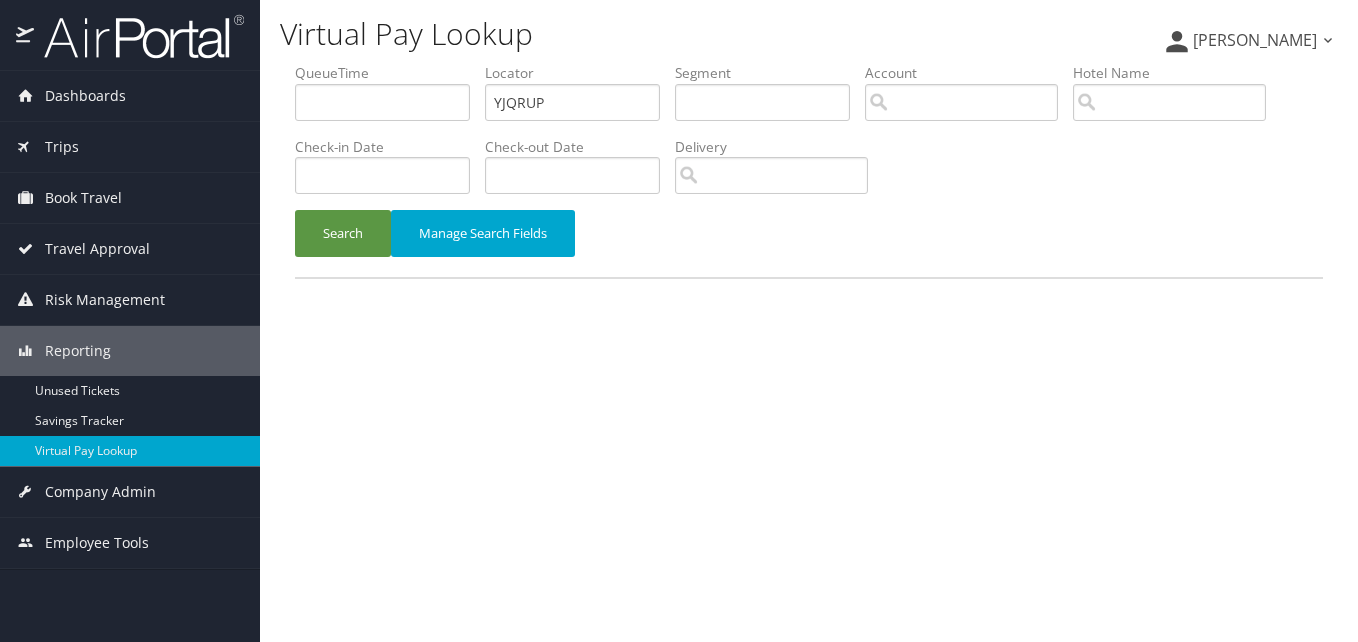 scroll, scrollTop: 0, scrollLeft: 0, axis: both 